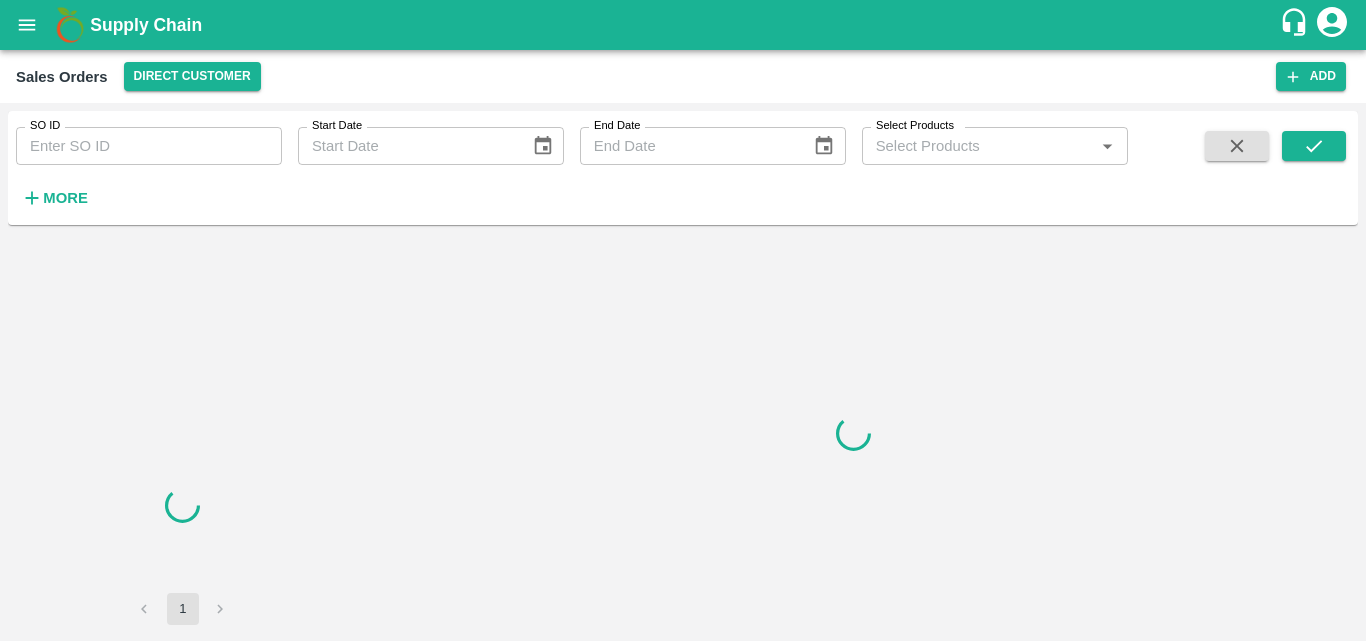 scroll, scrollTop: 0, scrollLeft: 0, axis: both 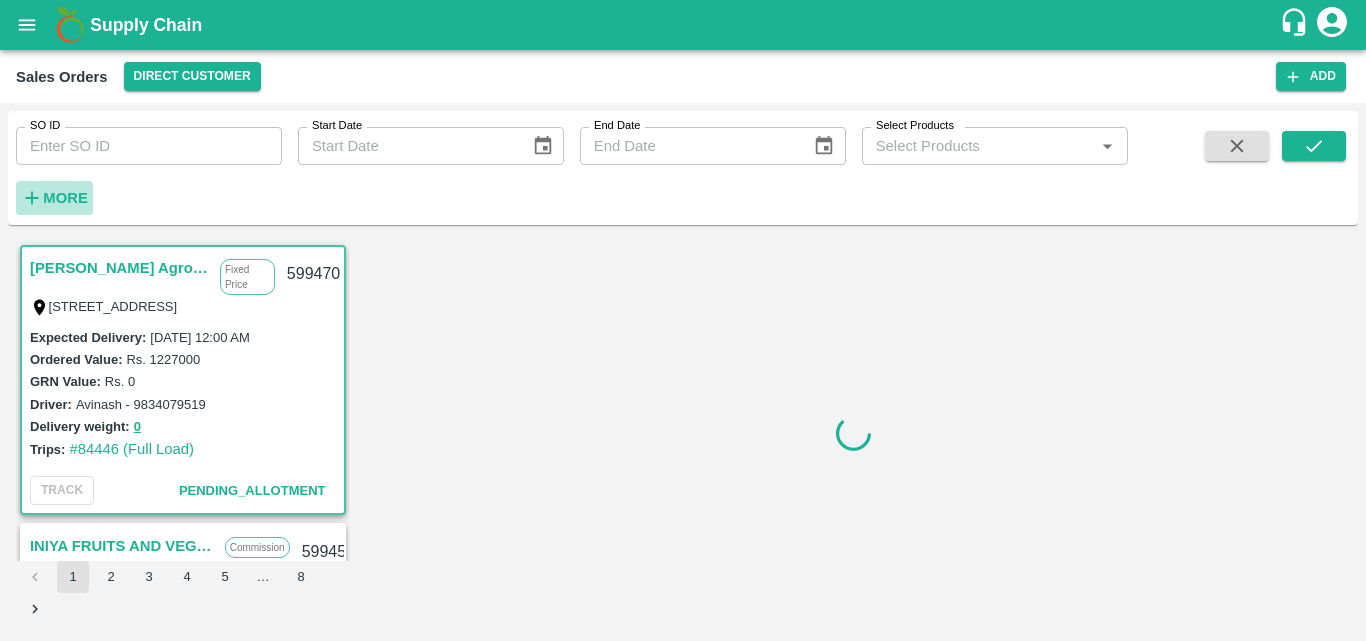 click on "More" at bounding box center (65, 198) 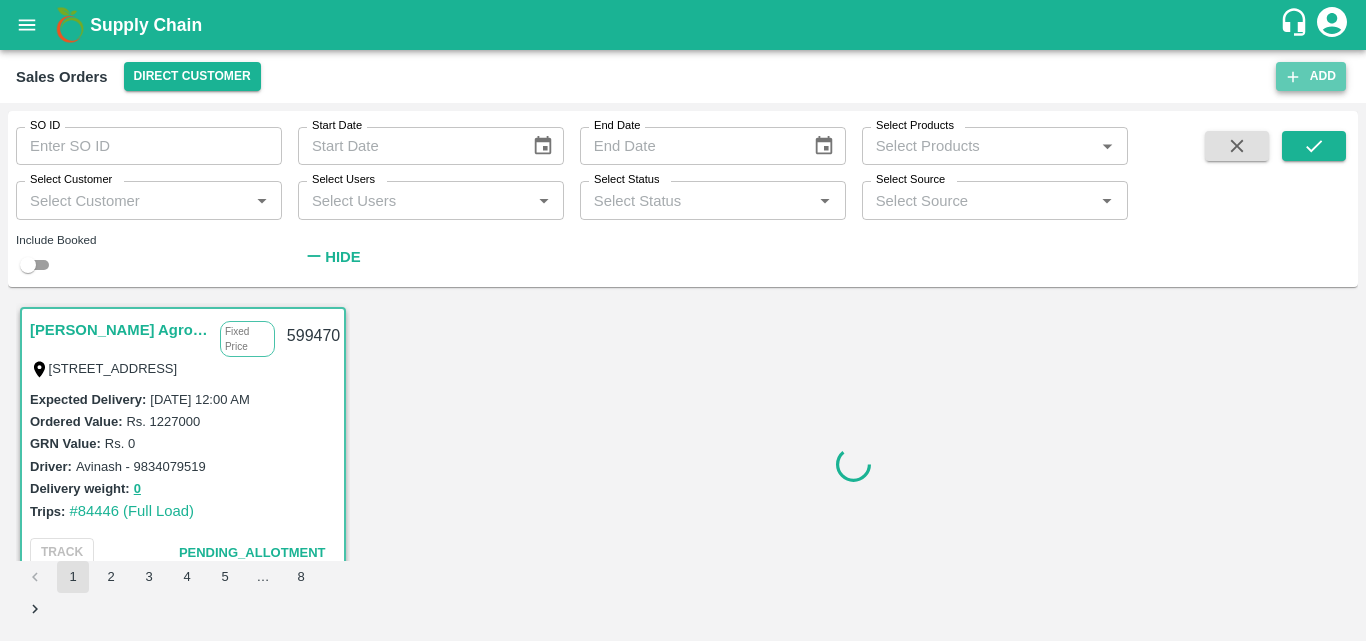 click on "Add" at bounding box center (1311, 76) 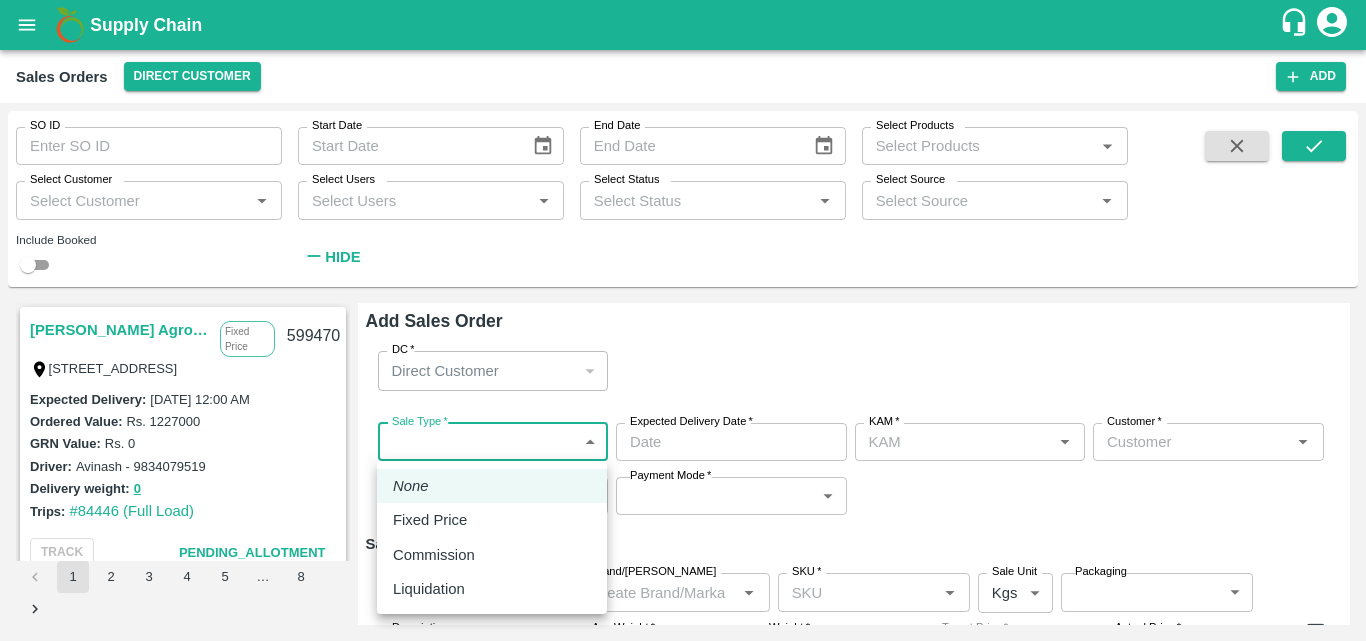 click on "Supply Chain Sales Orders Direct Customer Add SO ID SO ID Start Date Start Date End Date End Date Select Products Select Products   * Select Customer Select Customer   * Select Users Select Users   * Select Status Select Status   * Select Source Select Source   * Include Booked Hide Saradha Devi Agro Tech Fixed Price [STREET_ADDRESS] 599470 Expected Delivery : [DATE] 12:00 AM Ordered Value: Rs.   1227000 GRN Value: Rs.   0 Driver: [GEOGRAPHIC_DATA]  - 9834079519 Delivery weight: 0 Trips: #84446 (Full Load) TRACK Pending_Allotment INIYA FRUITS AND VEGETABLES Commission TC/73,  [PERSON_NAME] FRUITS MARKET KOYAMBEDU, [GEOGRAPHIC_DATA] 599458 Expected Delivery : [DATE] 11:00 PM Ordered Value: Rs.   549000 GRN Value: Rs.   0 Driver:  -  Delivery weight: 0 Trips: TRACK Pending_Allotment MKL Fruits - Bangalore Commission [STREET_ADDRESS] 599440 : Rs." at bounding box center (683, 320) 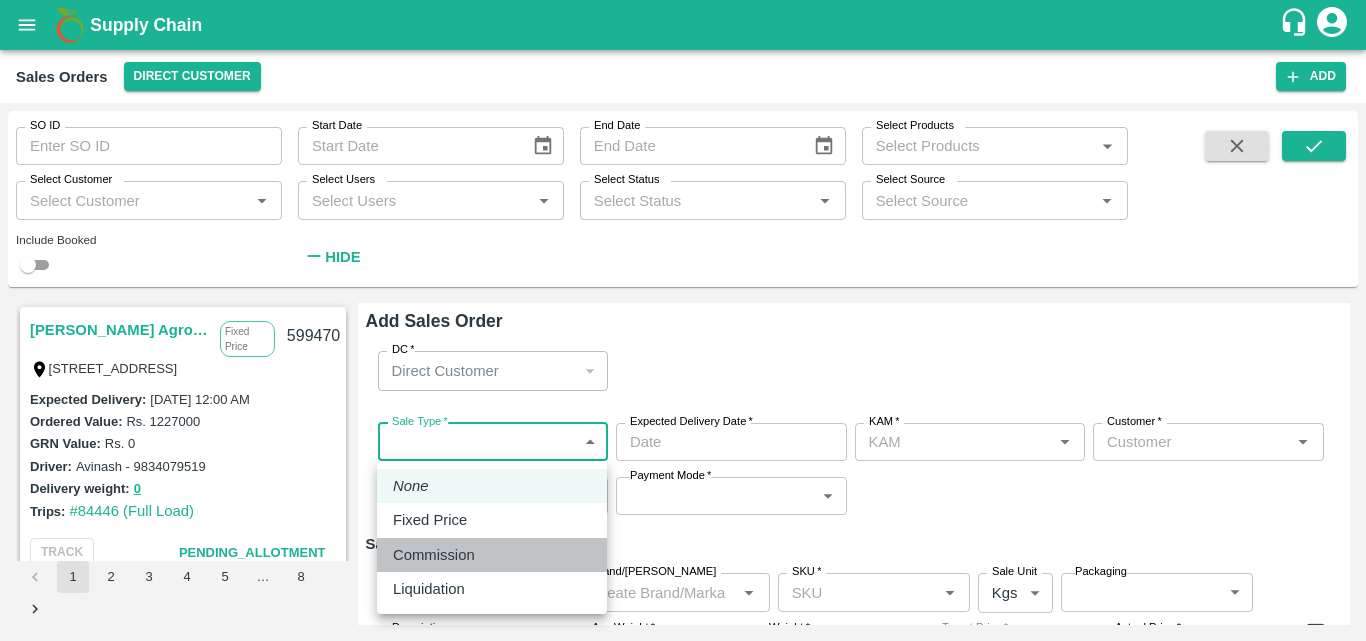 click on "Commission" at bounding box center (434, 555) 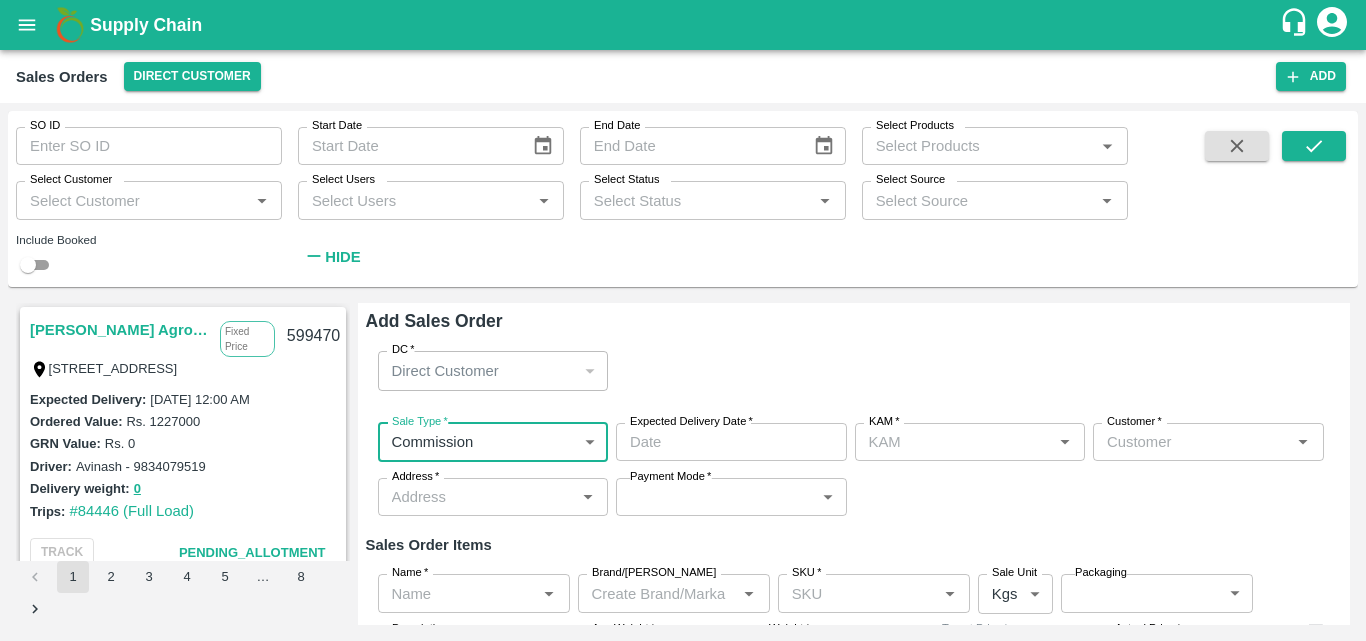 type on "DD/MM/YYYY hh:mm aa" 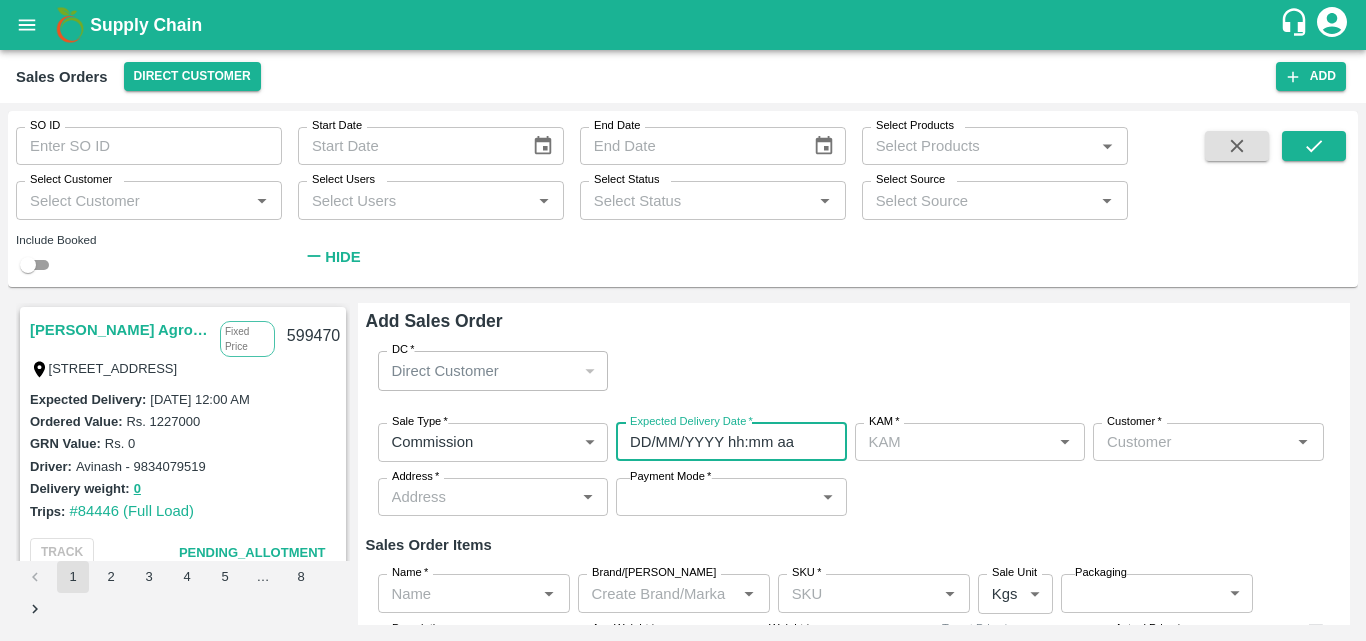 click on "DD/MM/YYYY hh:mm aa" at bounding box center [724, 442] 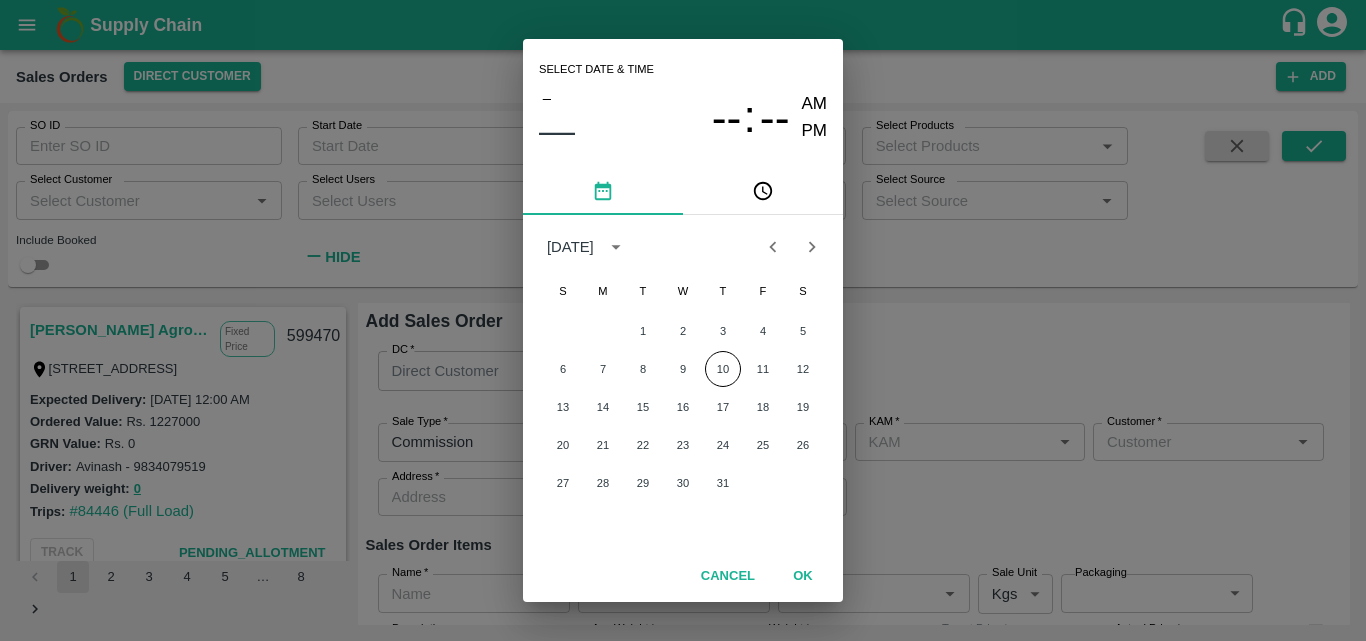 type 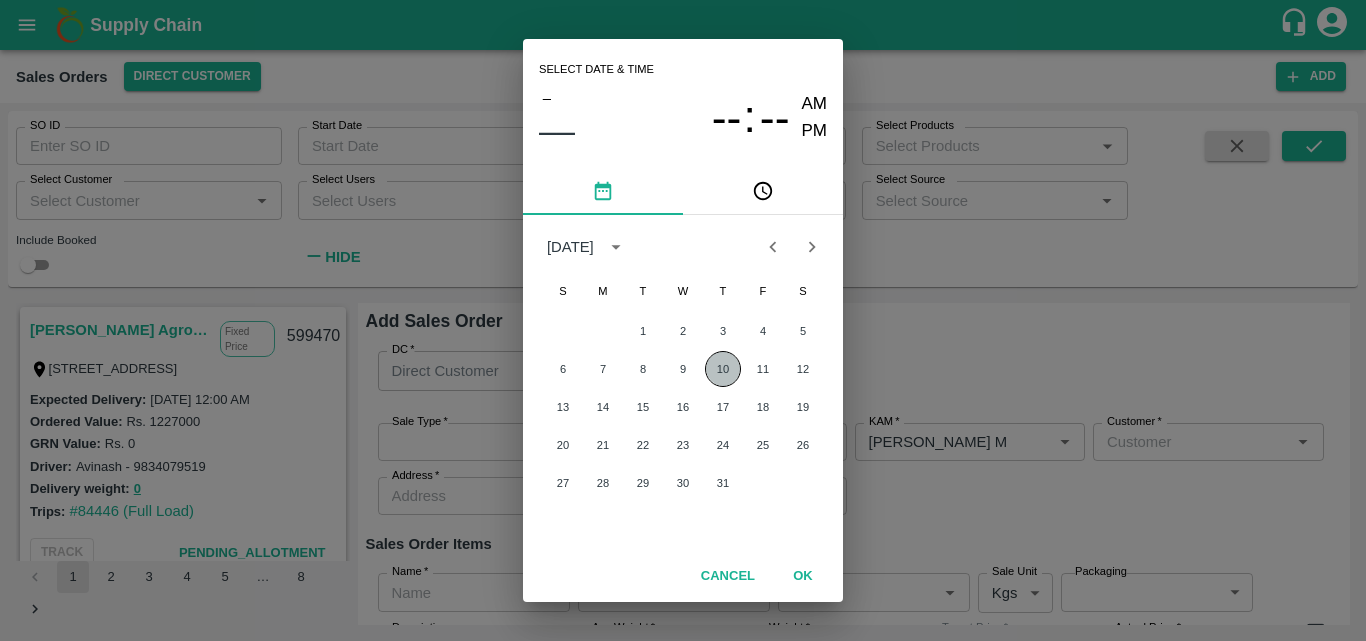 click on "10" at bounding box center (723, 369) 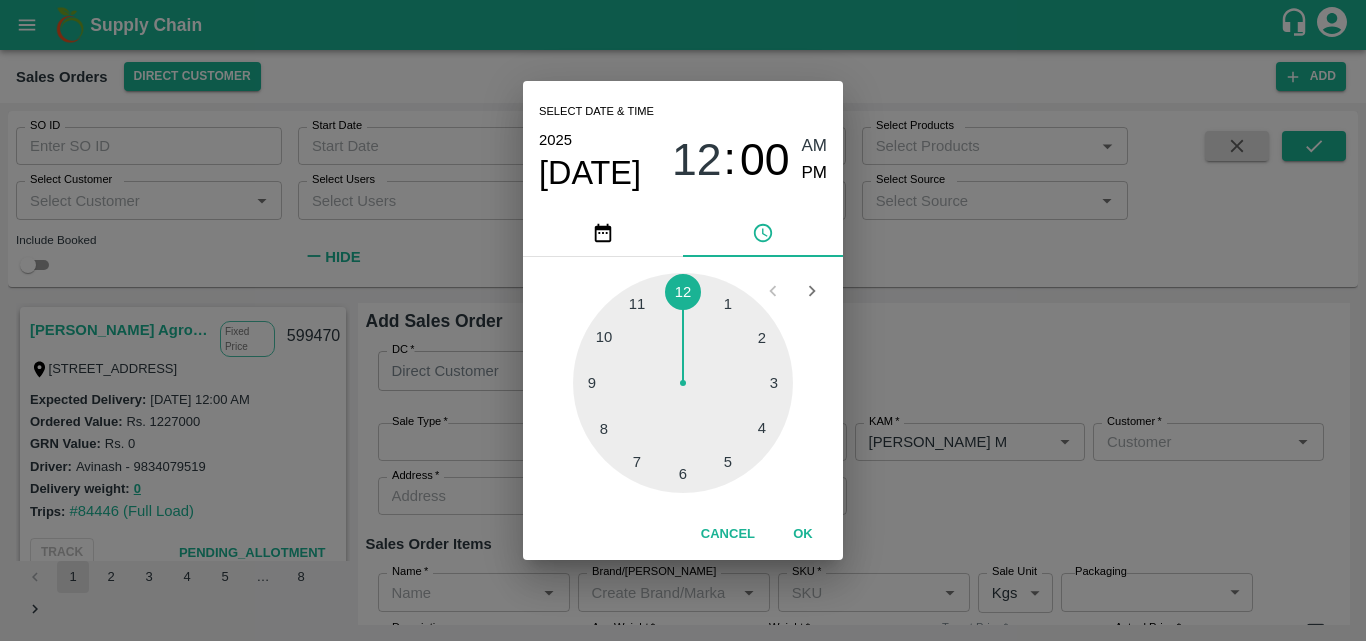 click on "Select date & time [DATE] 12 : 00 AM PM 1 2 3 4 5 6 7 8 9 10 11 12 Cancel OK" at bounding box center [683, 320] 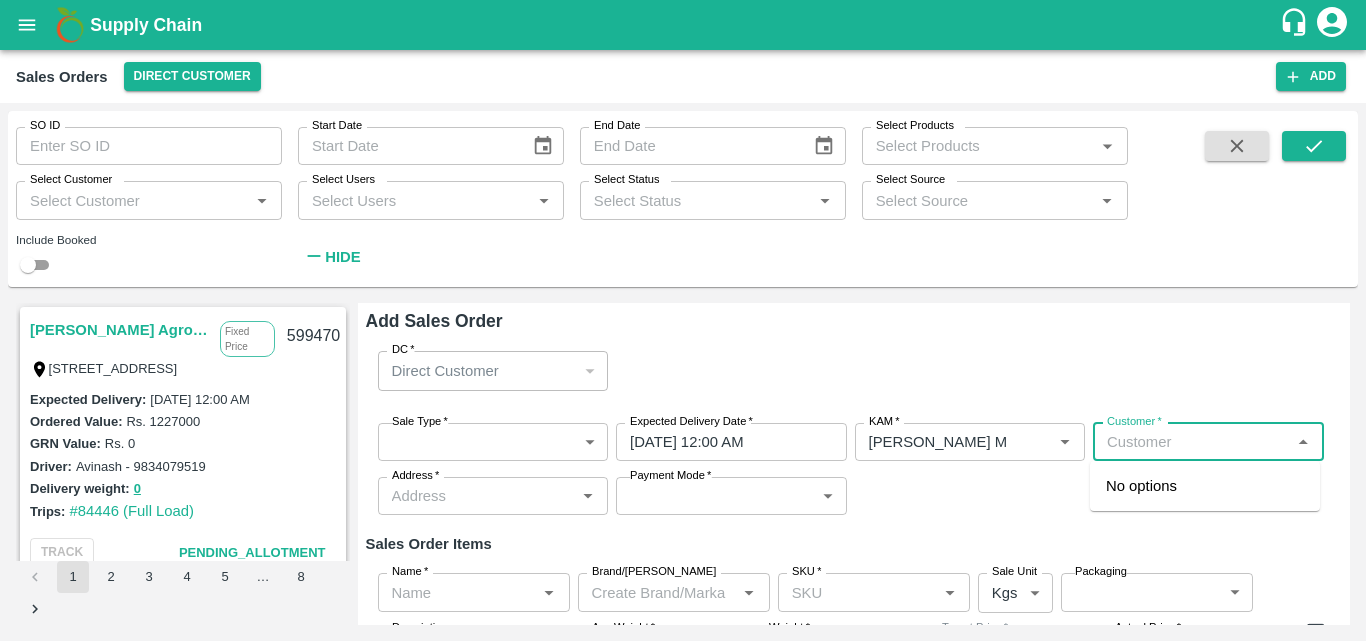 click on "Customer   *" at bounding box center (1192, 442) 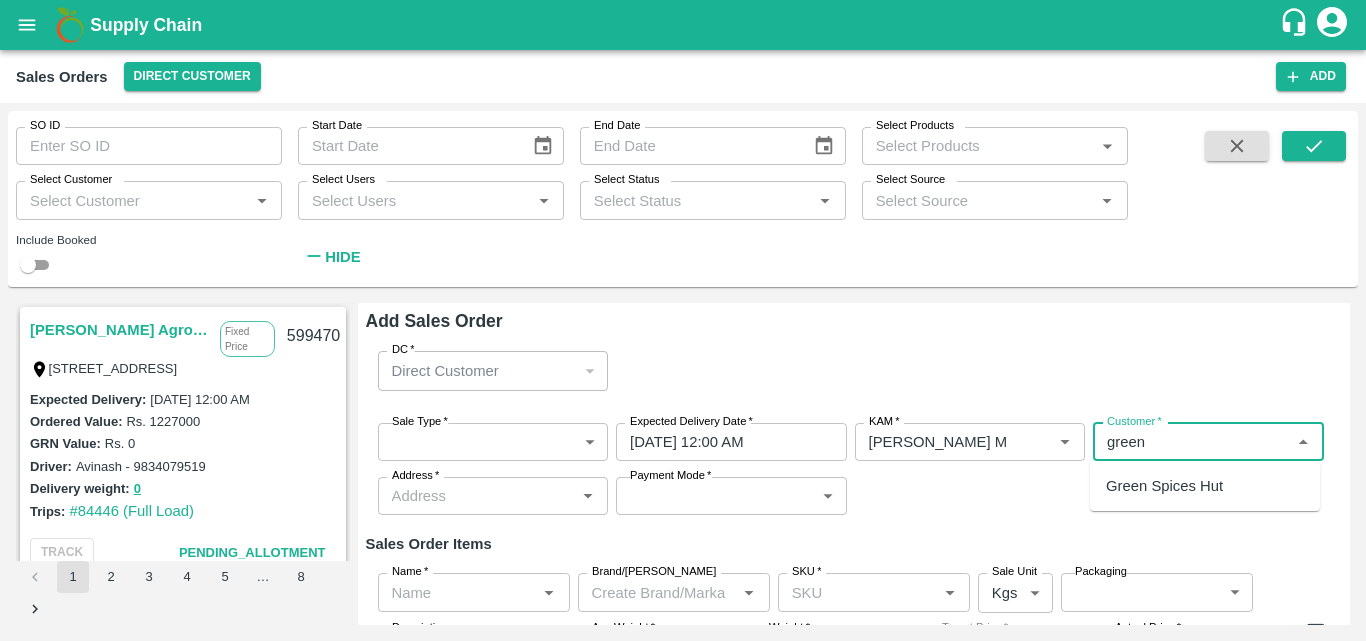 click on "Green Spices Hut" at bounding box center (1164, 486) 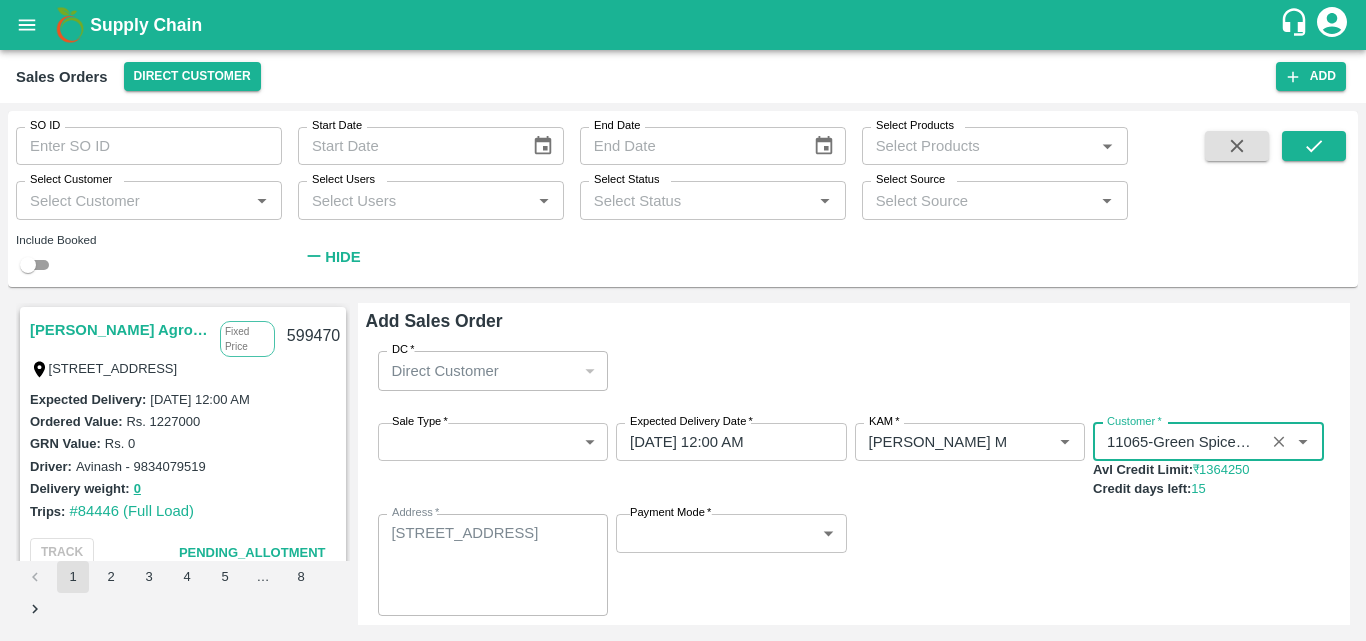 type on "11065-Green Spices Hut" 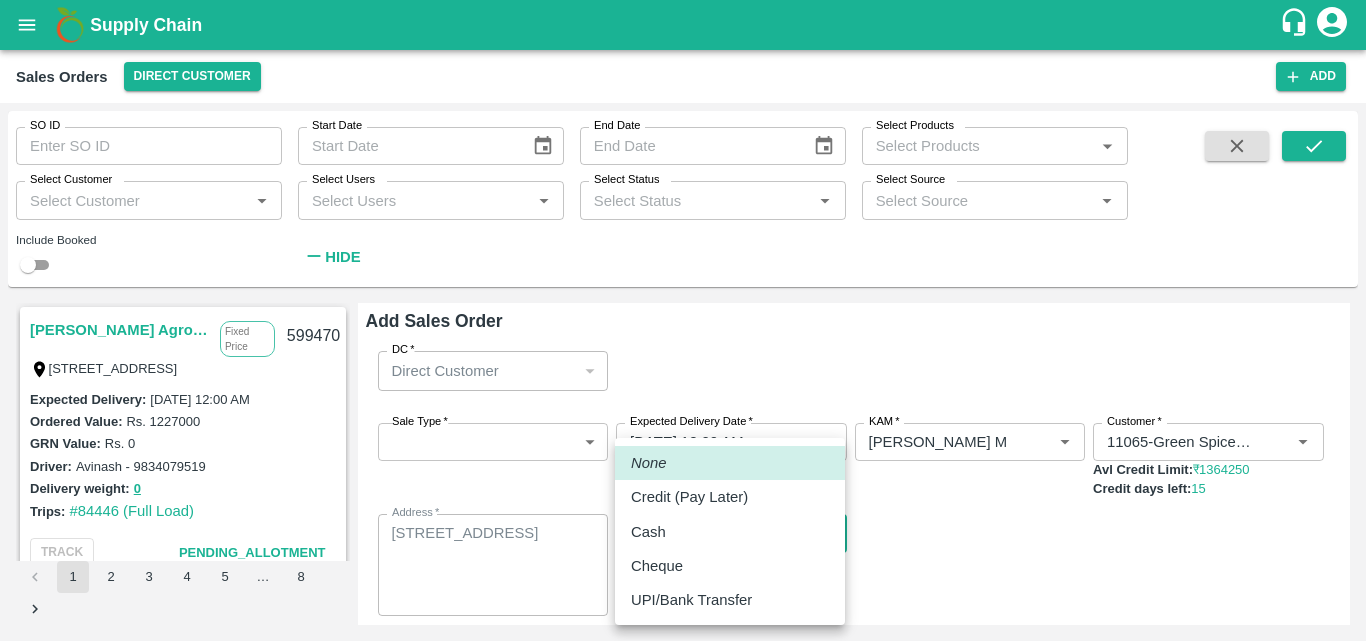 click on "Supply Chain Sales Orders Direct Customer Add SO ID SO ID Start Date Start Date End Date End Date Select Products Select Products   * Select Customer Select Customer   * Select Users Select Users   * Select Status Select Status   * Select Source Select Source   * Include Booked Hide Saradha Devi Agro Tech Fixed Price [STREET_ADDRESS] 599470 Expected Delivery : [DATE] 12:00 AM Ordered Value: Rs.   1227000 GRN Value: Rs.   0 Driver: [GEOGRAPHIC_DATA]  - 9834079519 Delivery weight: 0 Trips: #84446 (Full Load) TRACK Pending_Allotment INIYA FRUITS AND VEGETABLES Commission TC/73,  [PERSON_NAME] FRUITS MARKET KOYAMBEDU, [GEOGRAPHIC_DATA] 599458 Expected Delivery : [DATE] 11:00 PM Ordered Value: Rs.   549000 GRN Value: Rs.   0 Driver:  -  Delivery weight: 0 Trips: TRACK Pending_Allotment MKL Fruits - Bangalore Commission [STREET_ADDRESS] 599440 : Rs." at bounding box center (683, 320) 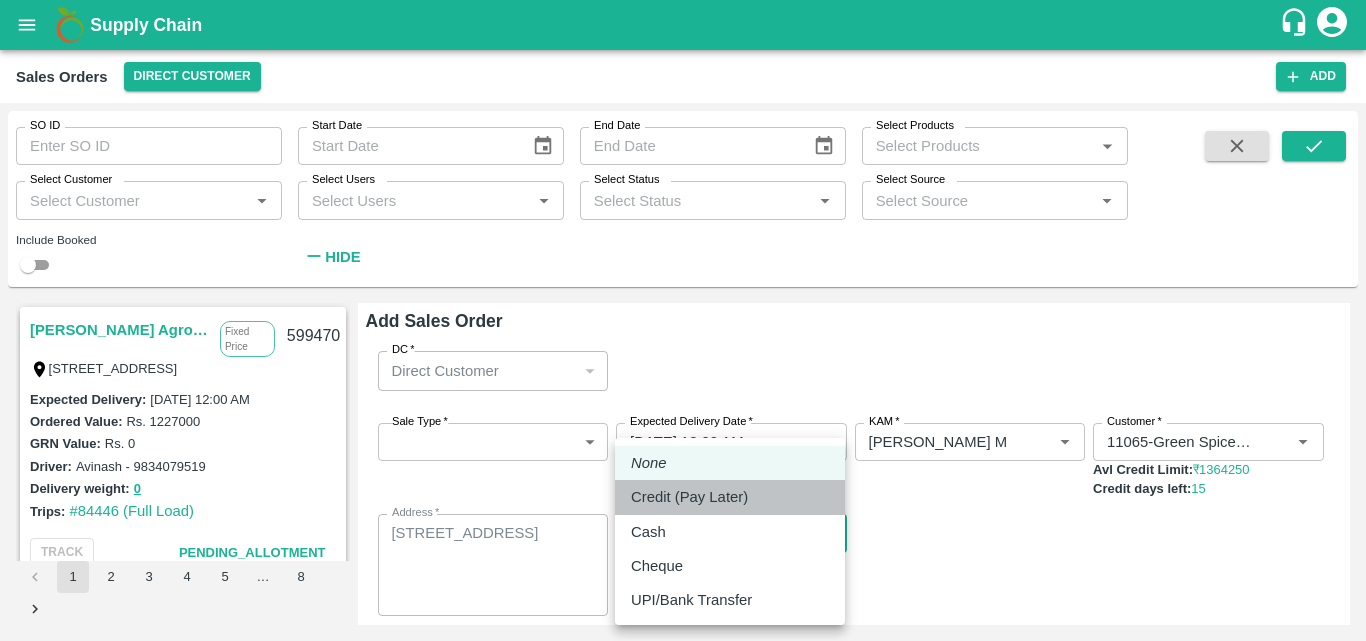 click on "Credit (Pay Later)" at bounding box center [689, 497] 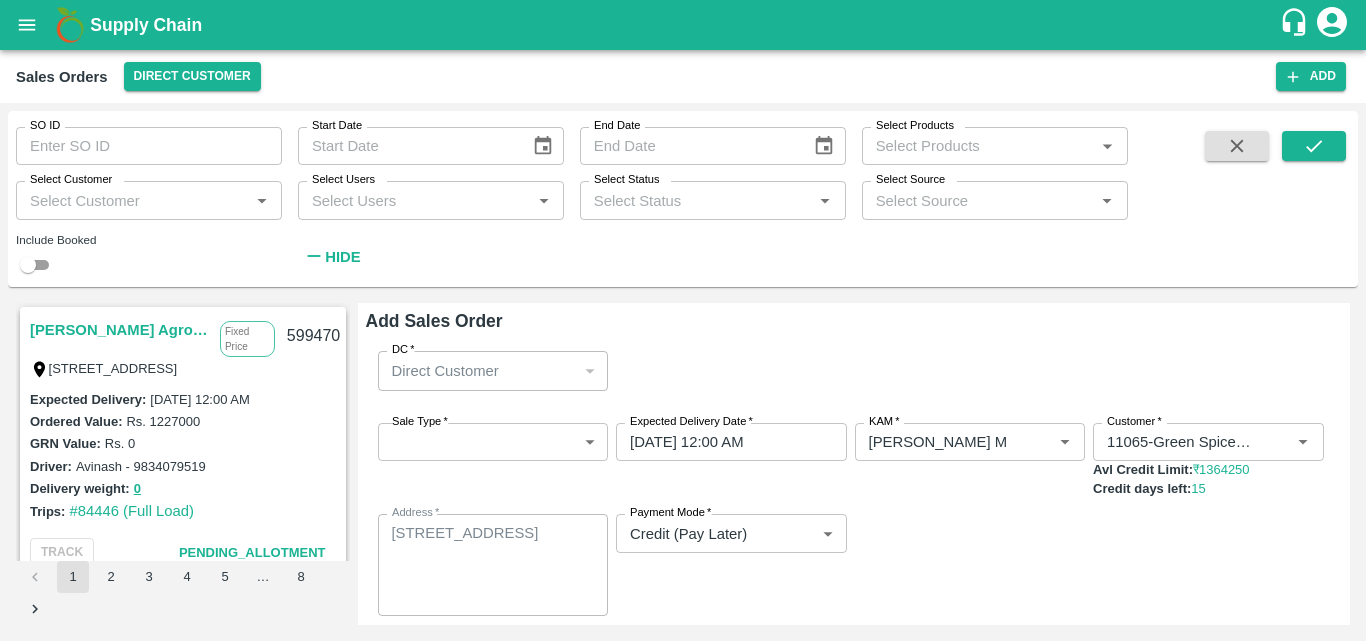 click on "Sale Type   * ​ Sale Type Expected Delivery Date   * [DATE] 12:00 AM Expected Delivery Date KAM   * KAM   * Customer   * Customer   * Avl Credit Limit:  ₹ 1364250 Credit days left:  15 Address   * [STREET_ADDRESS] x Address Payment Mode   * Credit (Pay Later) credit Payment Mode" at bounding box center [854, 520] 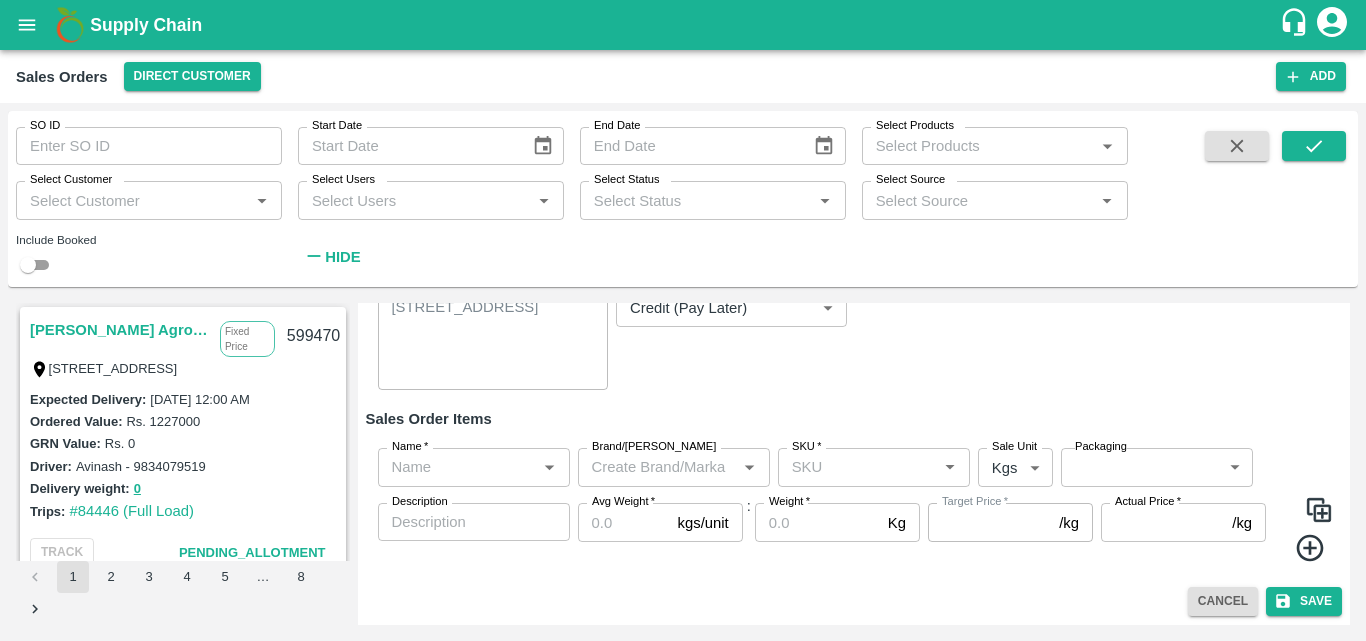 scroll, scrollTop: 228, scrollLeft: 0, axis: vertical 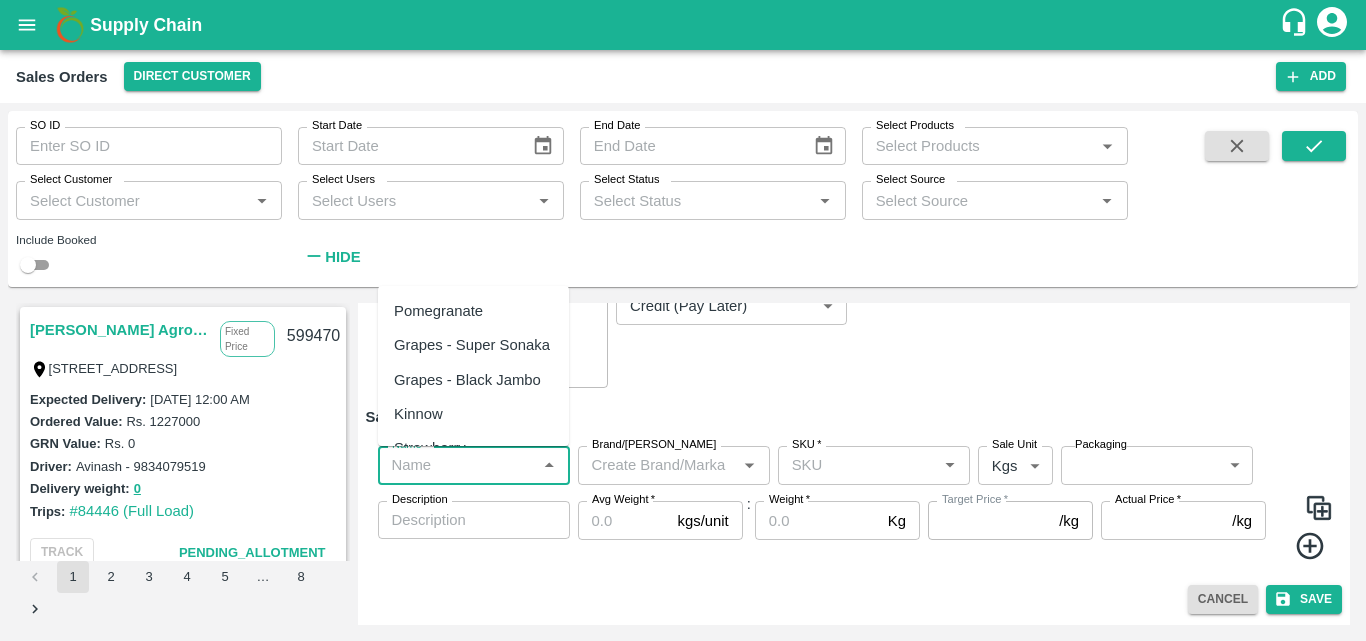 click on "Name   *" at bounding box center (457, 465) 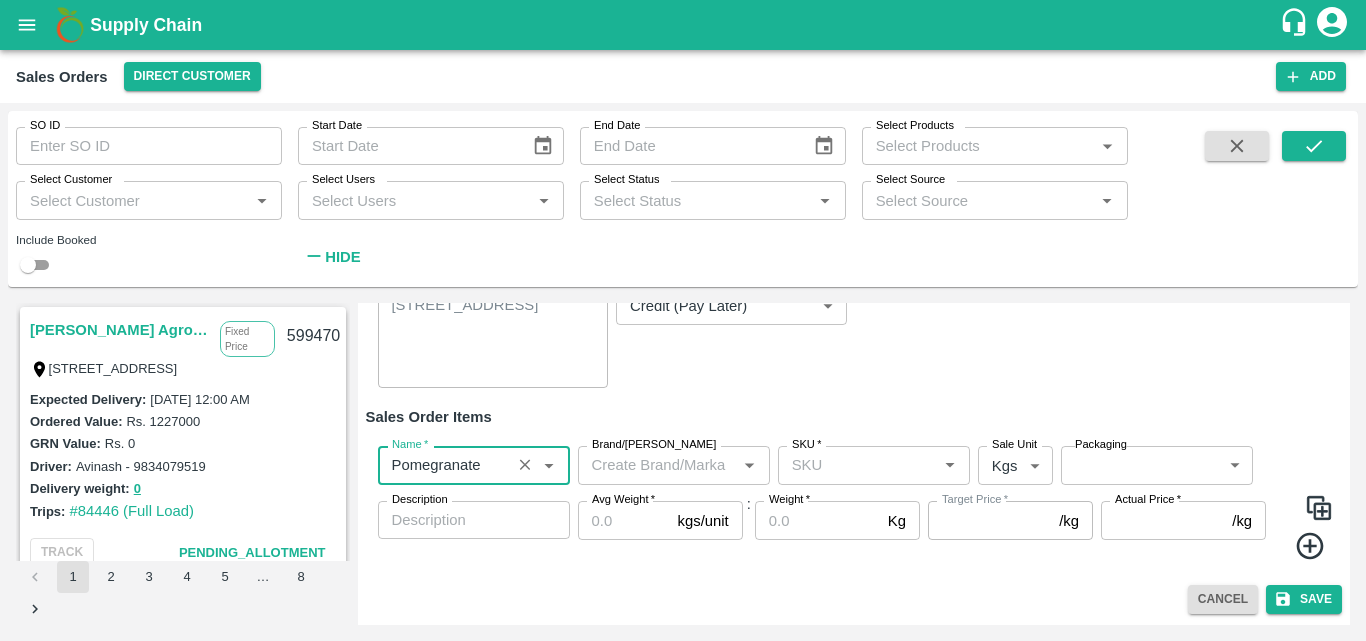 click on "Brand/[PERSON_NAME]" at bounding box center (657, 465) 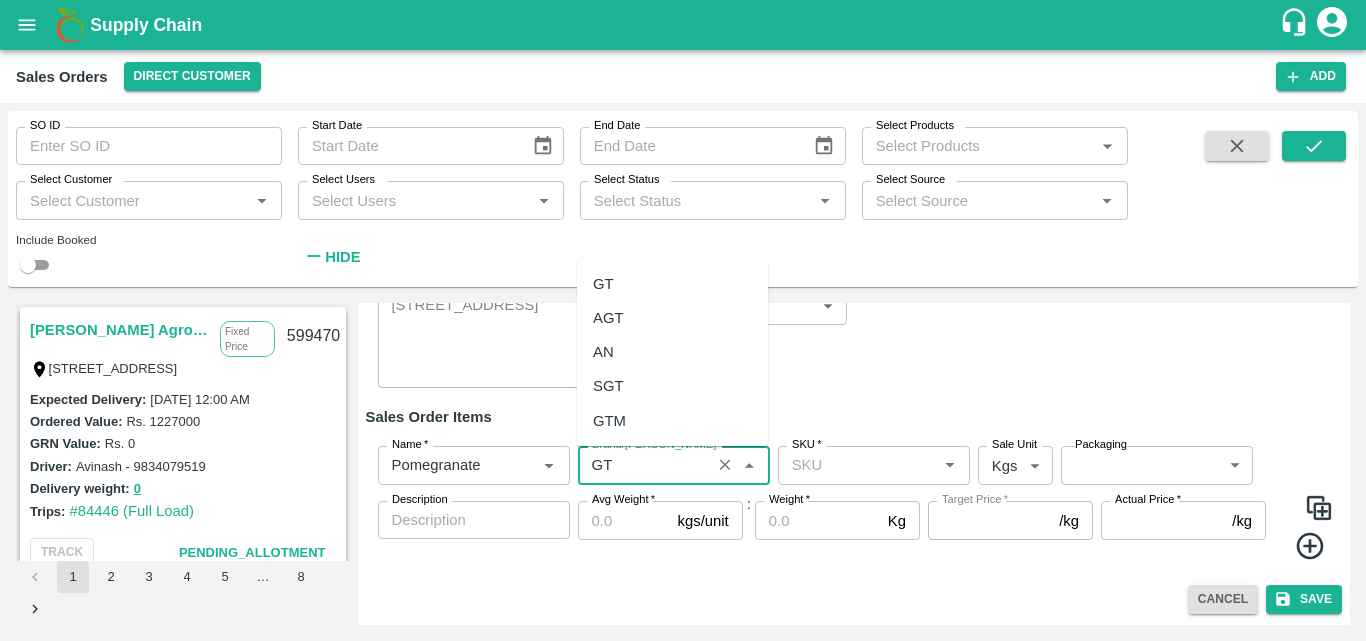 click on "GTM" at bounding box center [609, 421] 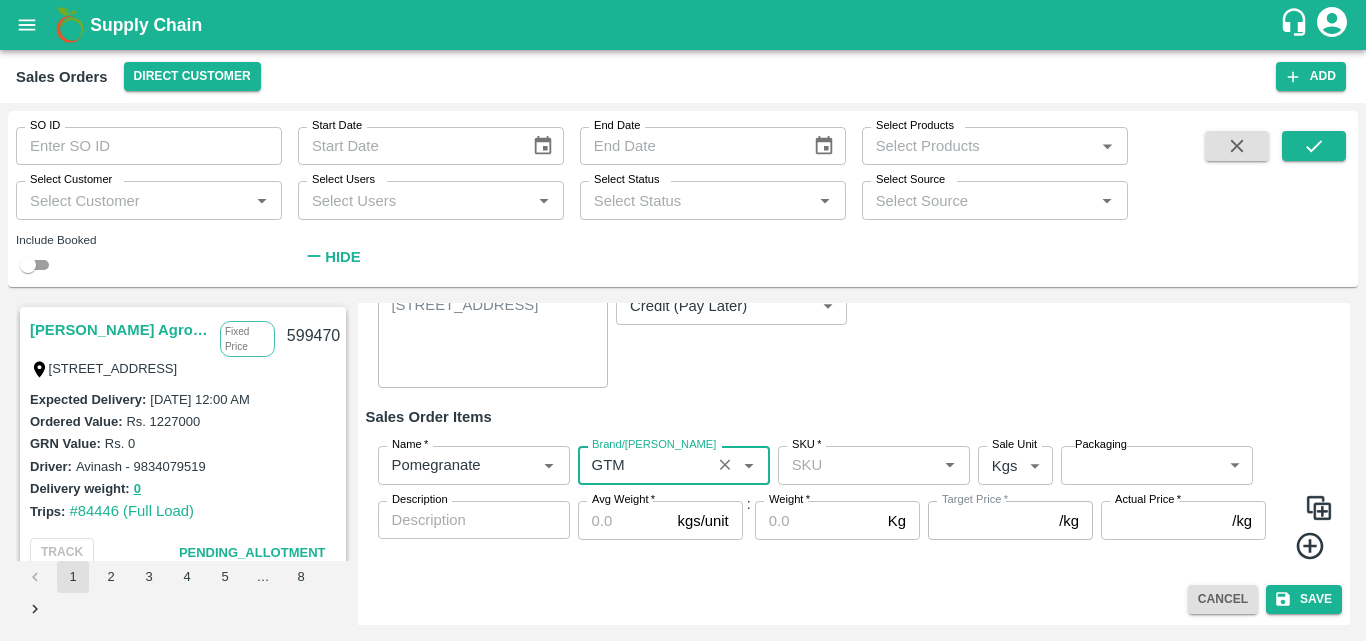 type on "GTM" 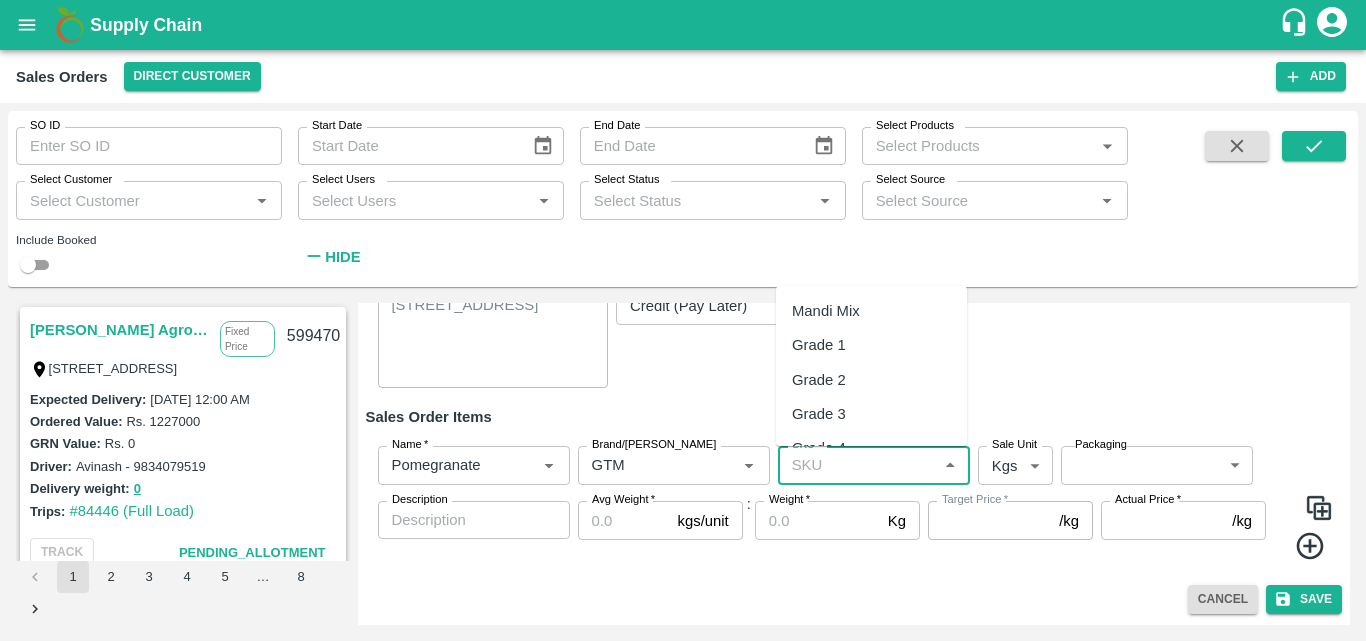 click on "SKU   *" at bounding box center [857, 465] 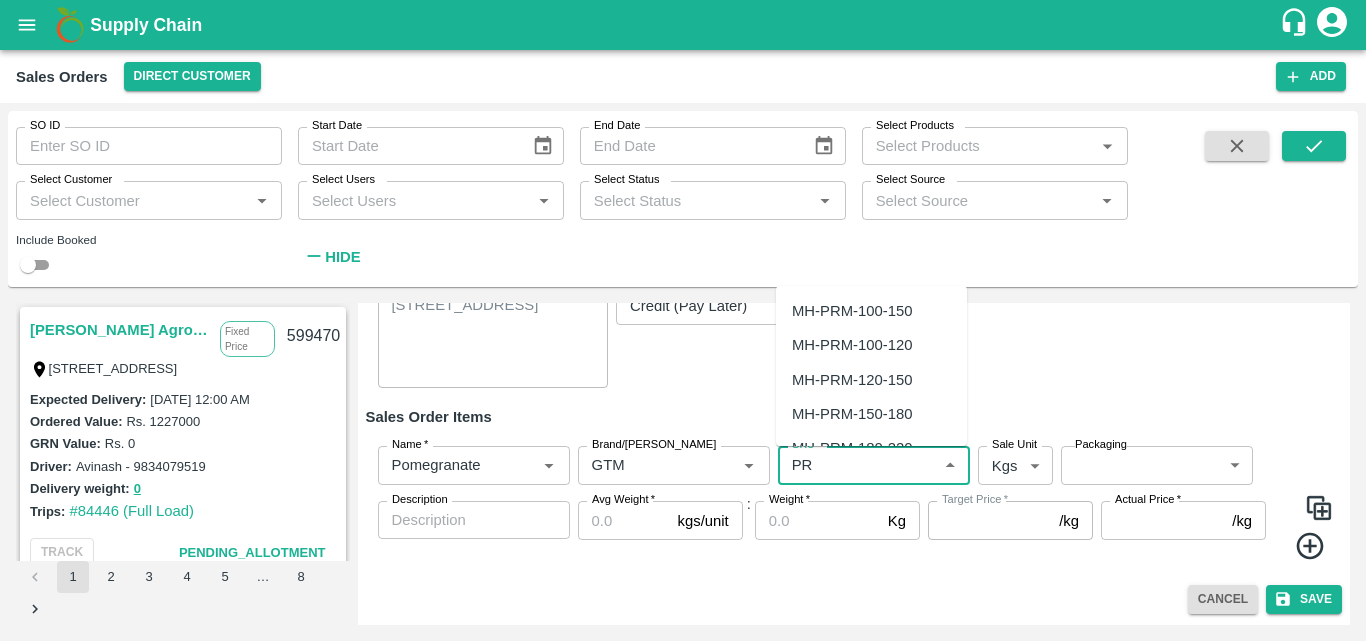 click on "MH-PRM-100-150" at bounding box center (852, 311) 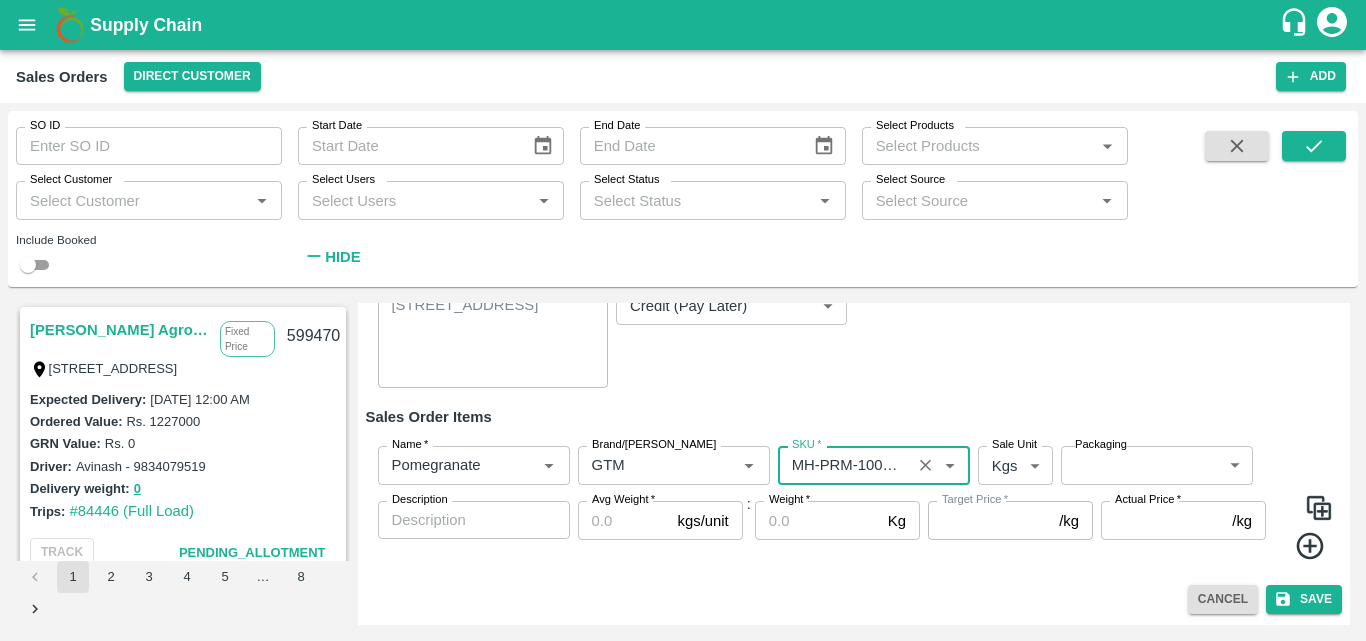 type on "MH-PRM-100-150" 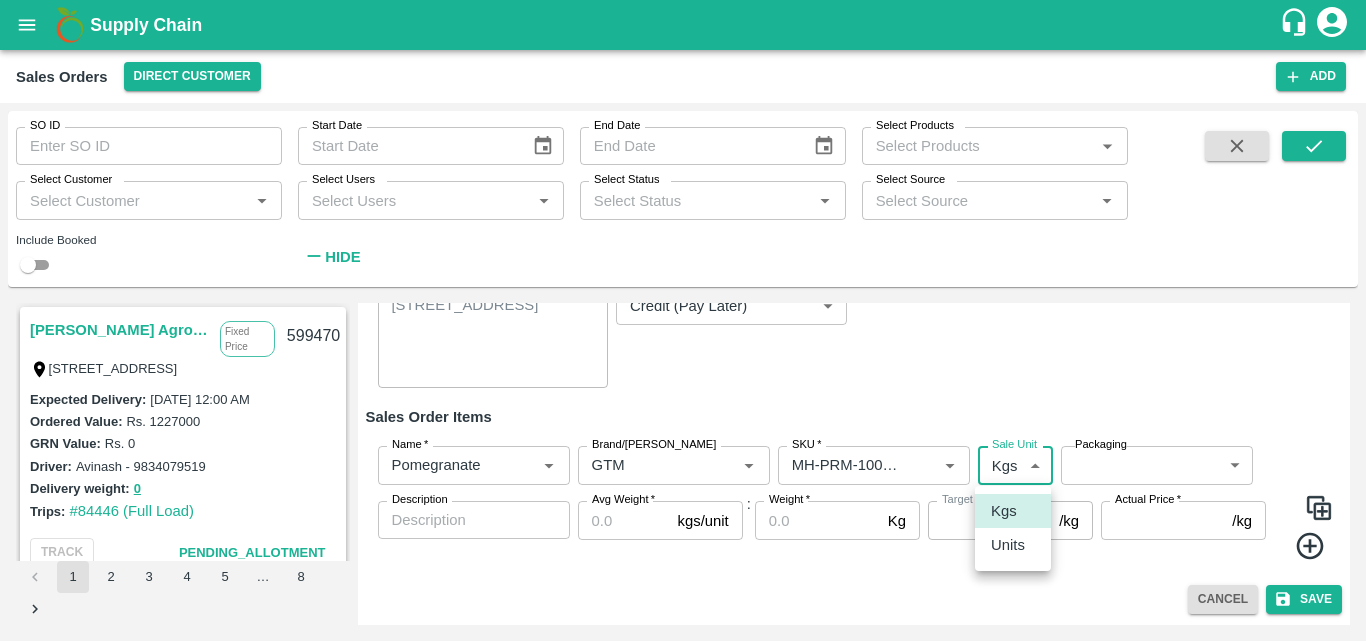 click on "Supply Chain Sales Orders Direct Customer Add SO ID SO ID Start Date Start Date End Date End Date Select Products Select Products   * Select Customer Select Customer   * Select Users Select Users   * Select Status Select Status   * Select Source Select Source   * Include Booked Hide Saradha Devi Agro Tech Fixed Price [STREET_ADDRESS] 599470 Expected Delivery : [DATE] 12:00 AM Ordered Value: Rs.   1227000 GRN Value: Rs.   0 Driver: [GEOGRAPHIC_DATA]  - 9834079519 Delivery weight: 0 Trips: #84446 (Full Load) TRACK Pending_Allotment INIYA FRUITS AND VEGETABLES Commission TC/73,  [PERSON_NAME] FRUITS MARKET KOYAMBEDU, [GEOGRAPHIC_DATA] 599458 Expected Delivery : [DATE] 11:00 PM Ordered Value: Rs.   549000 GRN Value: Rs.   0 Driver:  -  Delivery weight: 0 Trips: TRACK Pending_Allotment MKL Fruits - Bangalore Commission [STREET_ADDRESS] 599440 : Rs." at bounding box center (683, 320) 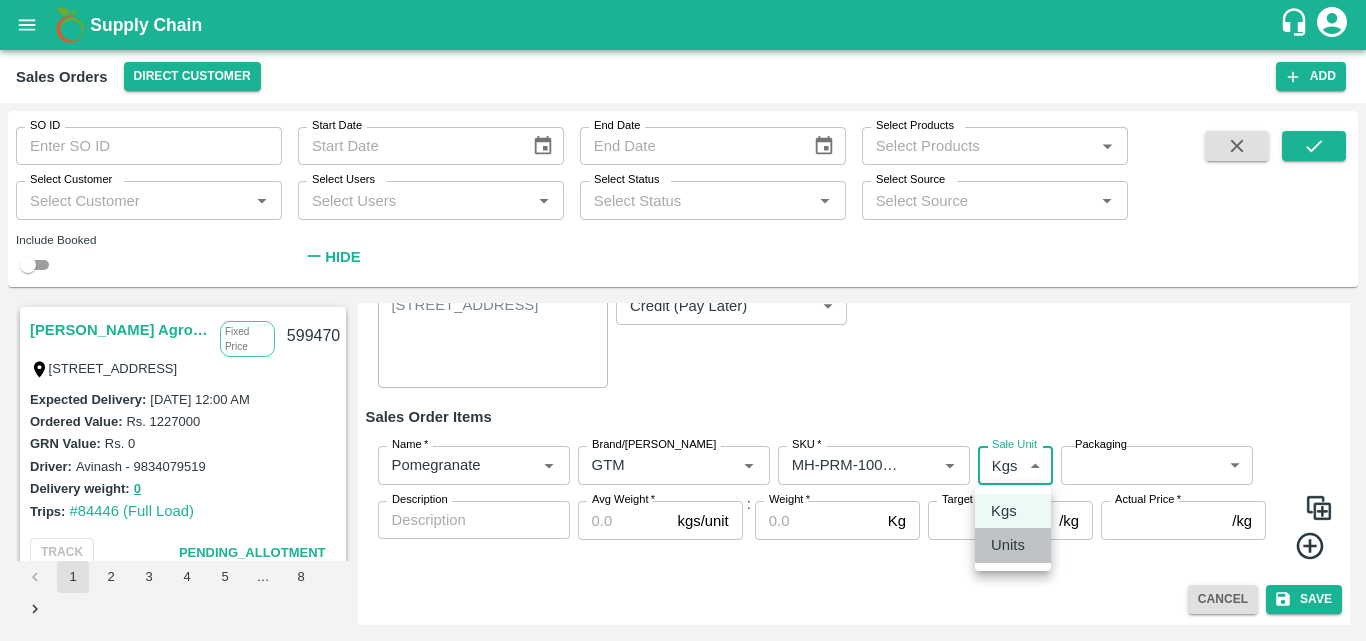 click on "Units" at bounding box center [1008, 545] 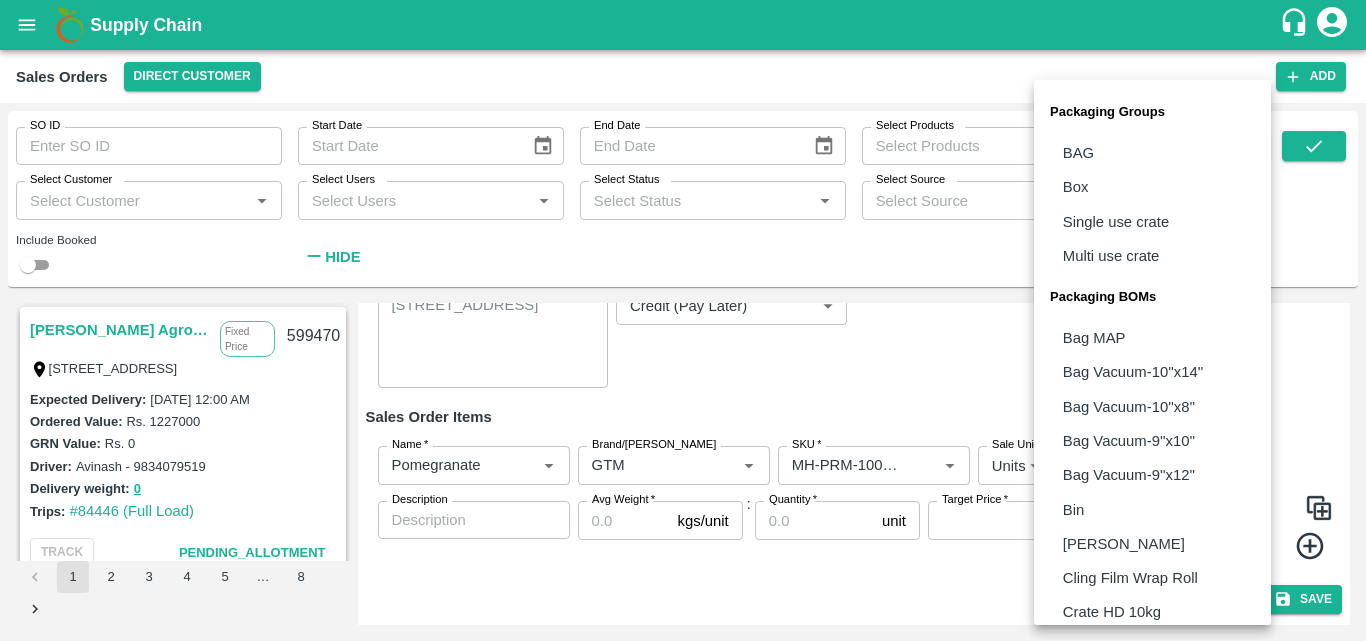 click on "Supply Chain Sales Orders Direct Customer Add SO ID SO ID Start Date Start Date End Date End Date Select Products Select Products   * Select Customer Select Customer   * Select Users Select Users   * Select Status Select Status   * Select Source Select Source   * Include Booked Hide Saradha Devi Agro Tech Fixed Price [STREET_ADDRESS] 599470 Expected Delivery : [DATE] 12:00 AM Ordered Value: Rs.   1227000 GRN Value: Rs.   0 Driver: [GEOGRAPHIC_DATA]  - 9834079519 Delivery weight: 0 Trips: #84446 (Full Load) TRACK Pending_Allotment INIYA FRUITS AND VEGETABLES Commission TC/73,  [PERSON_NAME] FRUITS MARKET KOYAMBEDU, [GEOGRAPHIC_DATA] 599458 Expected Delivery : [DATE] 11:00 PM Ordered Value: Rs.   549000 GRN Value: Rs.   0 Driver:  -  Delivery weight: 0 Trips: TRACK Pending_Allotment MKL Fruits - Bangalore Commission [STREET_ADDRESS] 599440 : Rs." at bounding box center (683, 320) 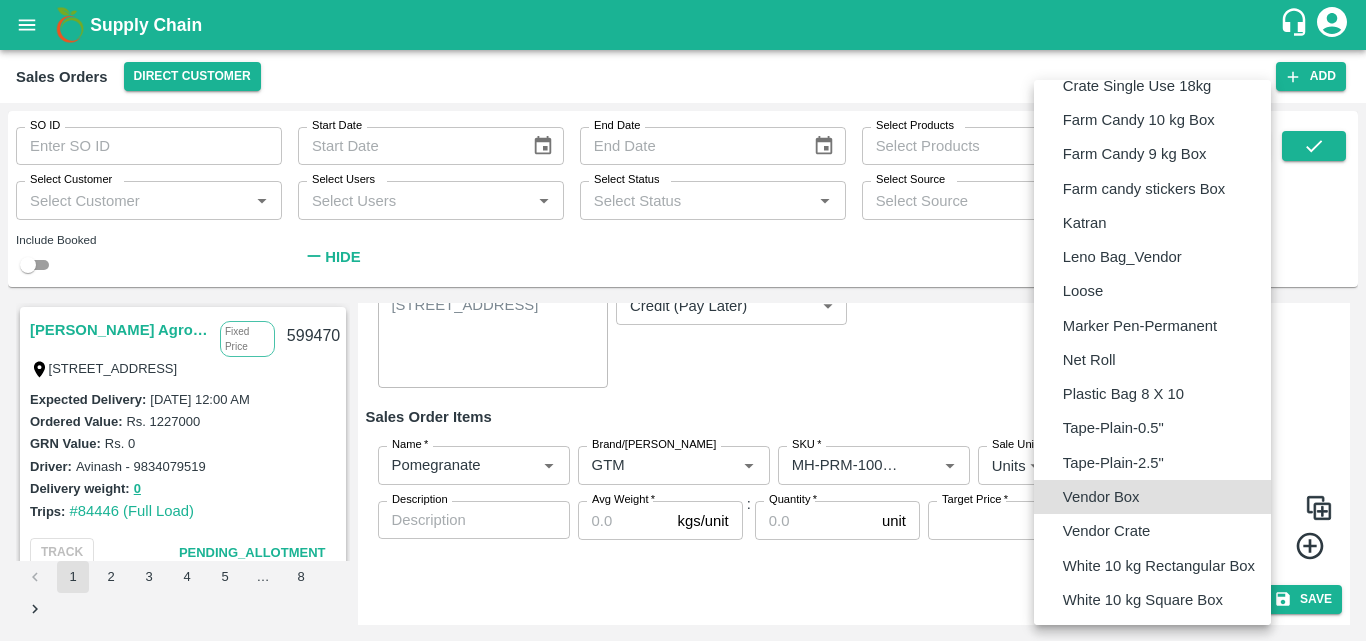 type 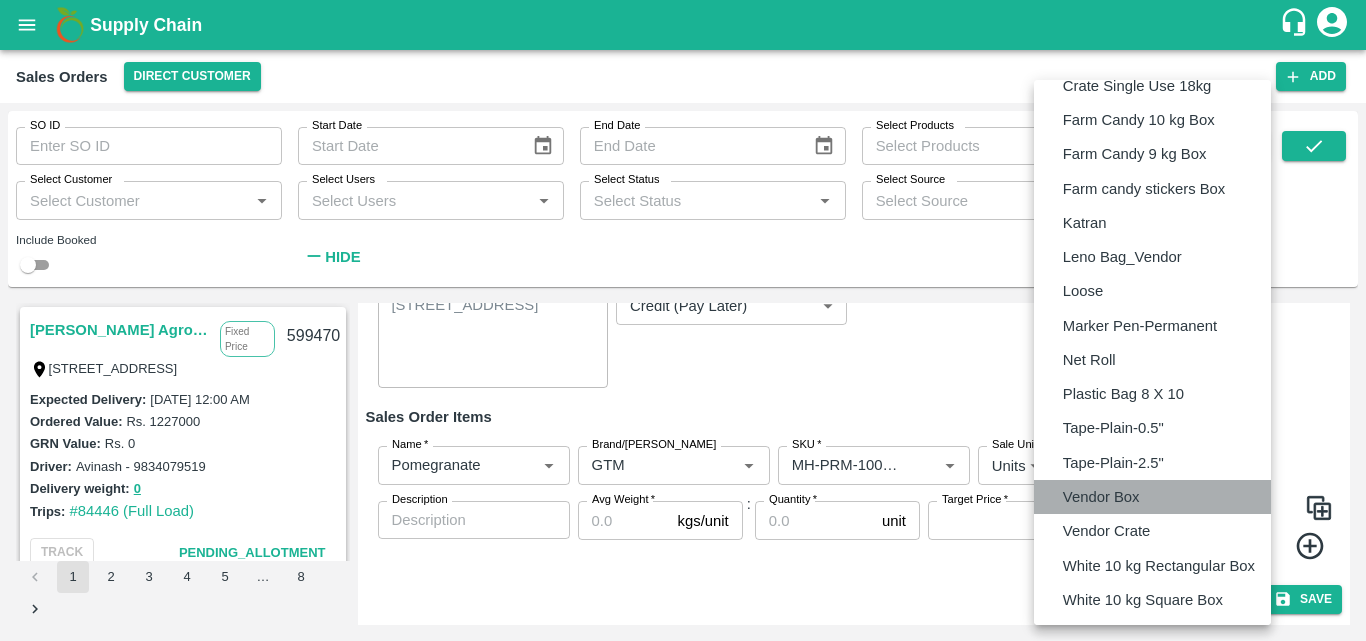 click on "Vendor Box" at bounding box center [1101, 497] 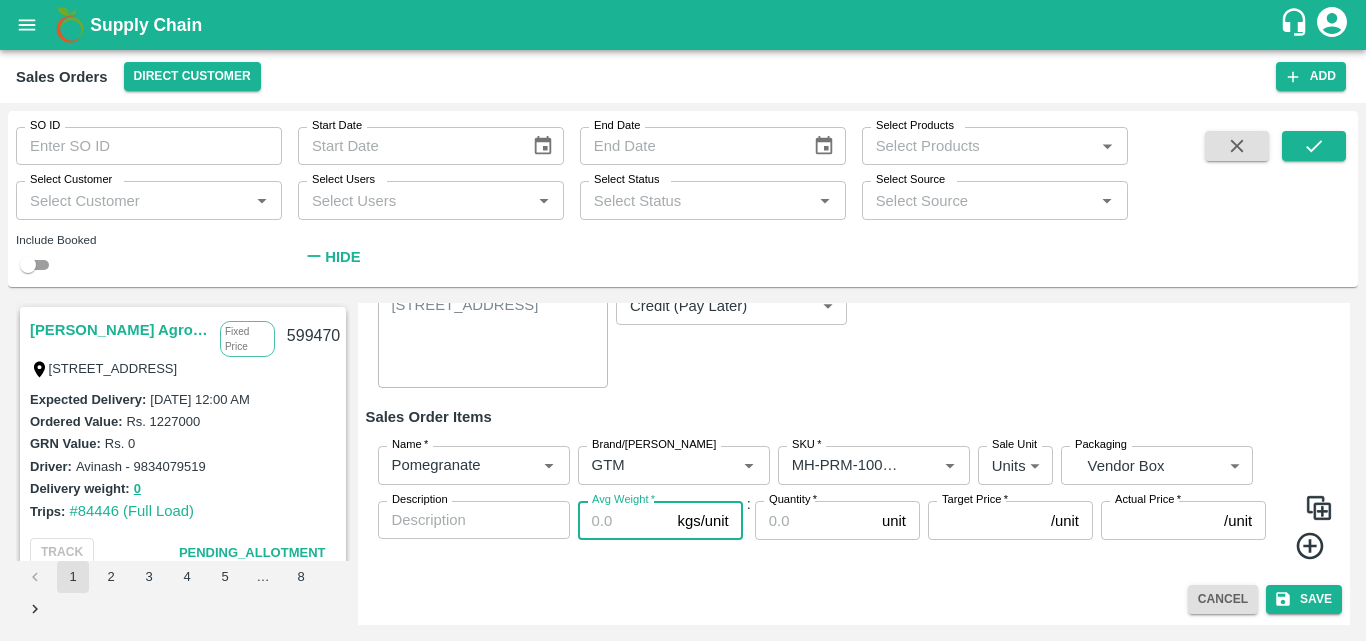 click on "Avg Weight   *" at bounding box center [624, 520] 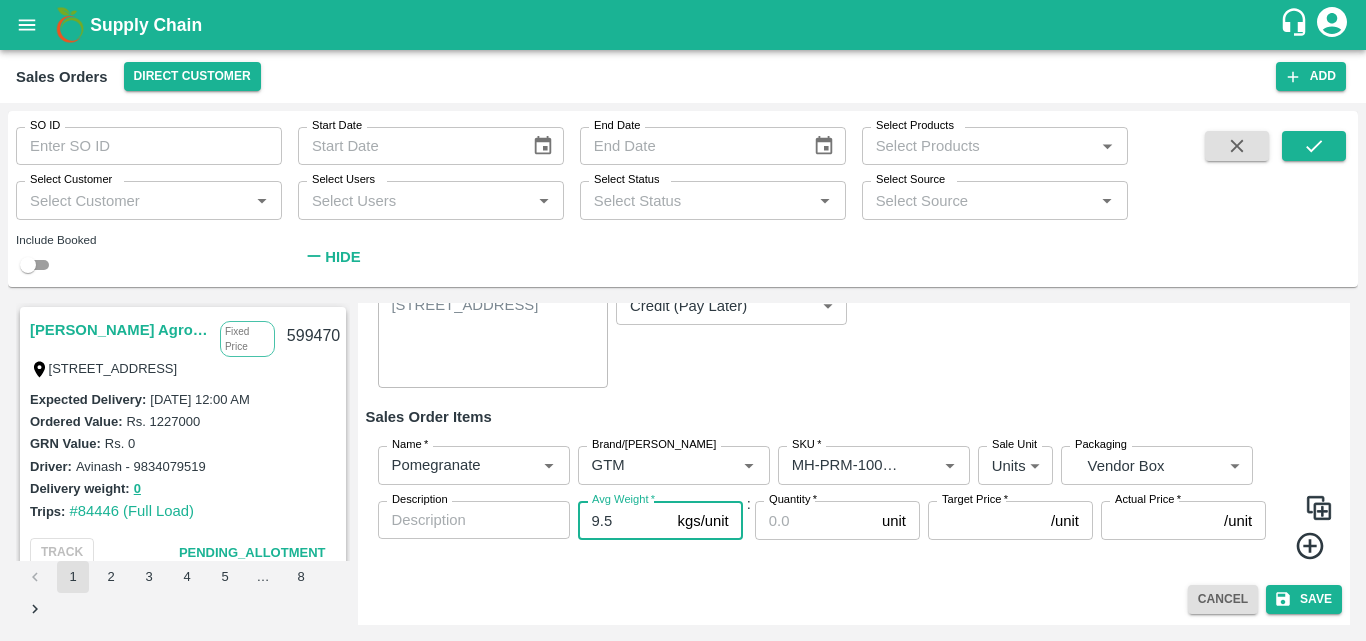 type on "9.5" 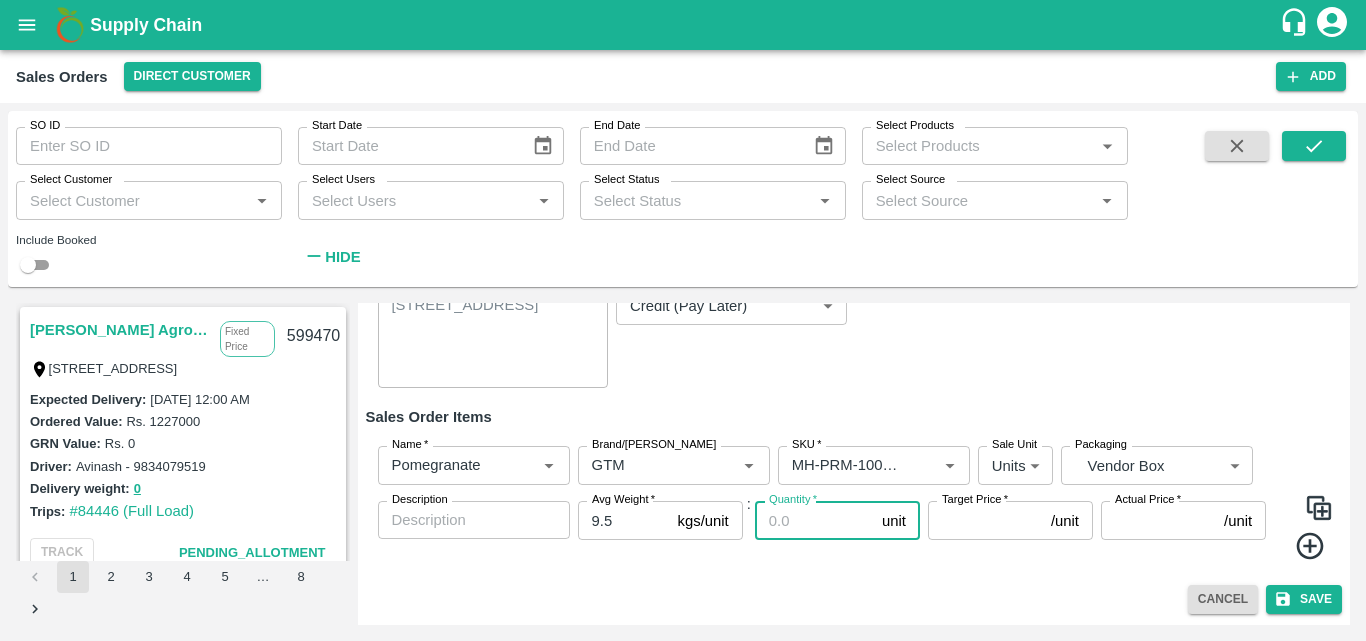 click on "Quantity   *" at bounding box center (814, 520) 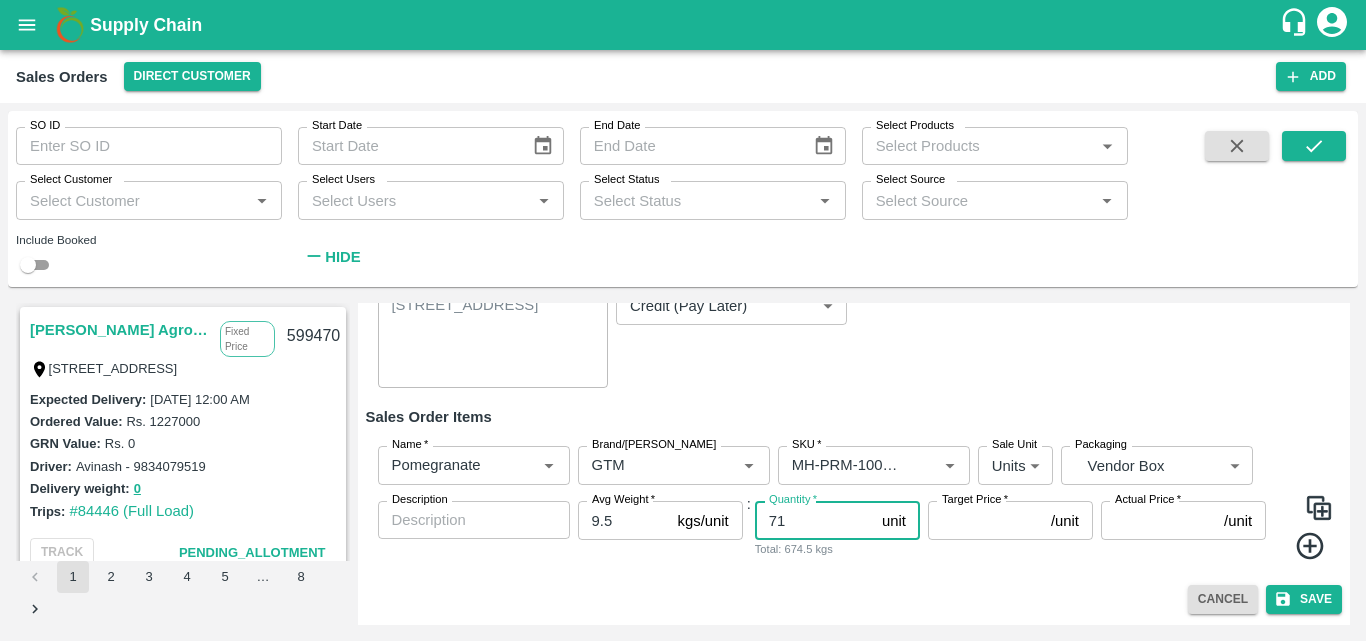 type on "71" 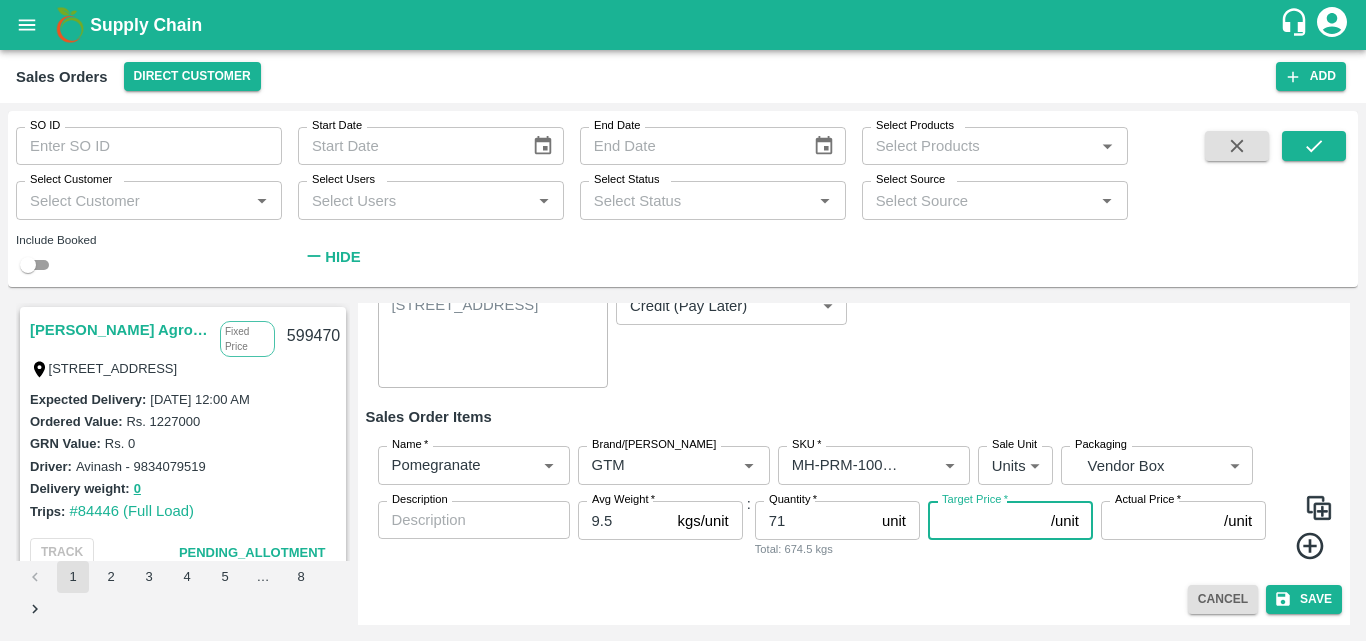 click on "Target Price   *" at bounding box center [985, 520] 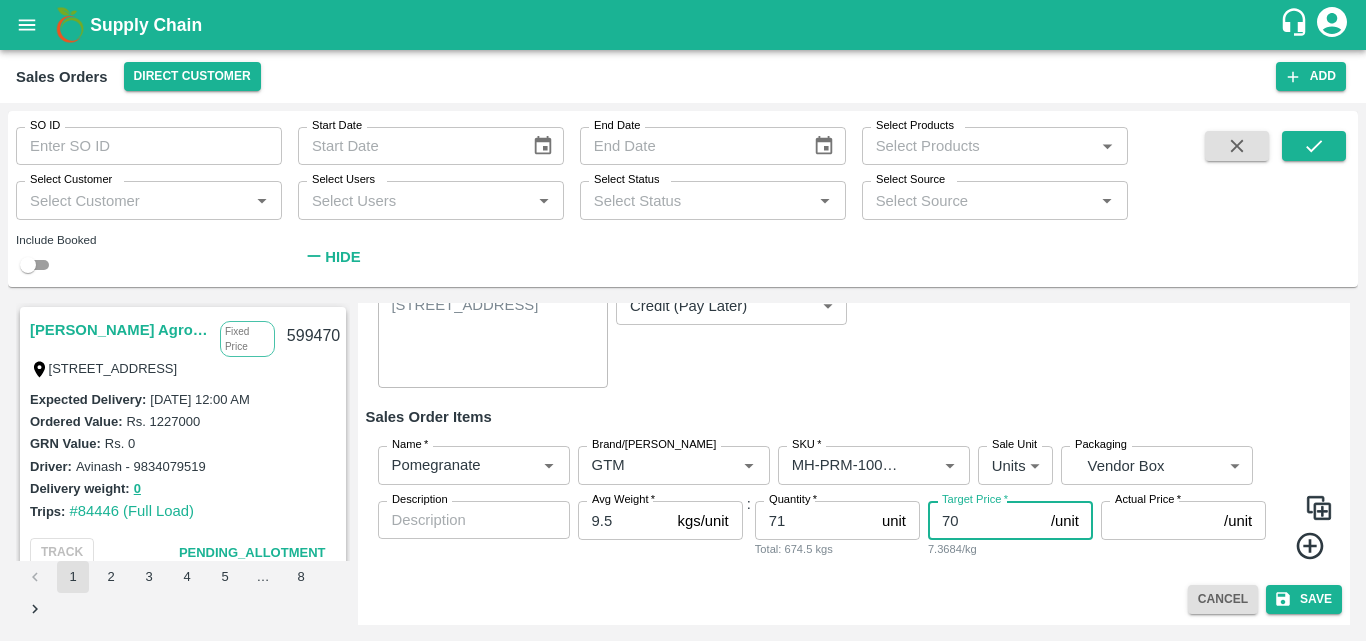 type on "700" 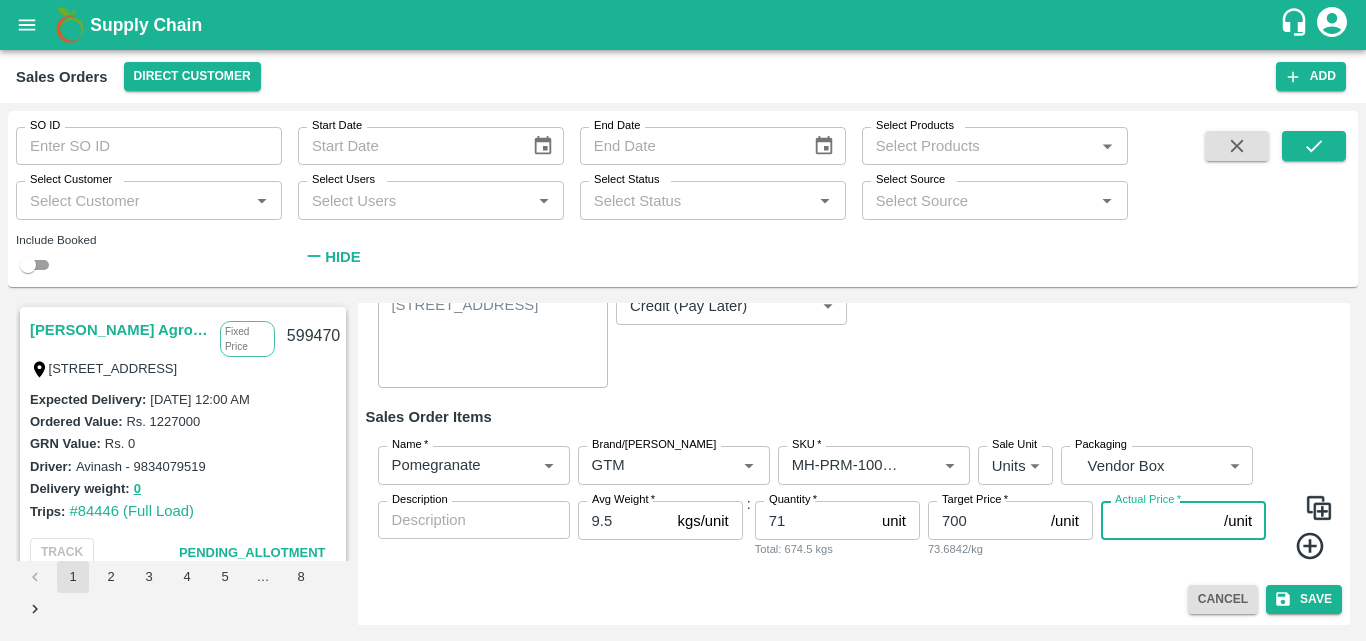 click on "Actual Price   *" at bounding box center [1158, 520] 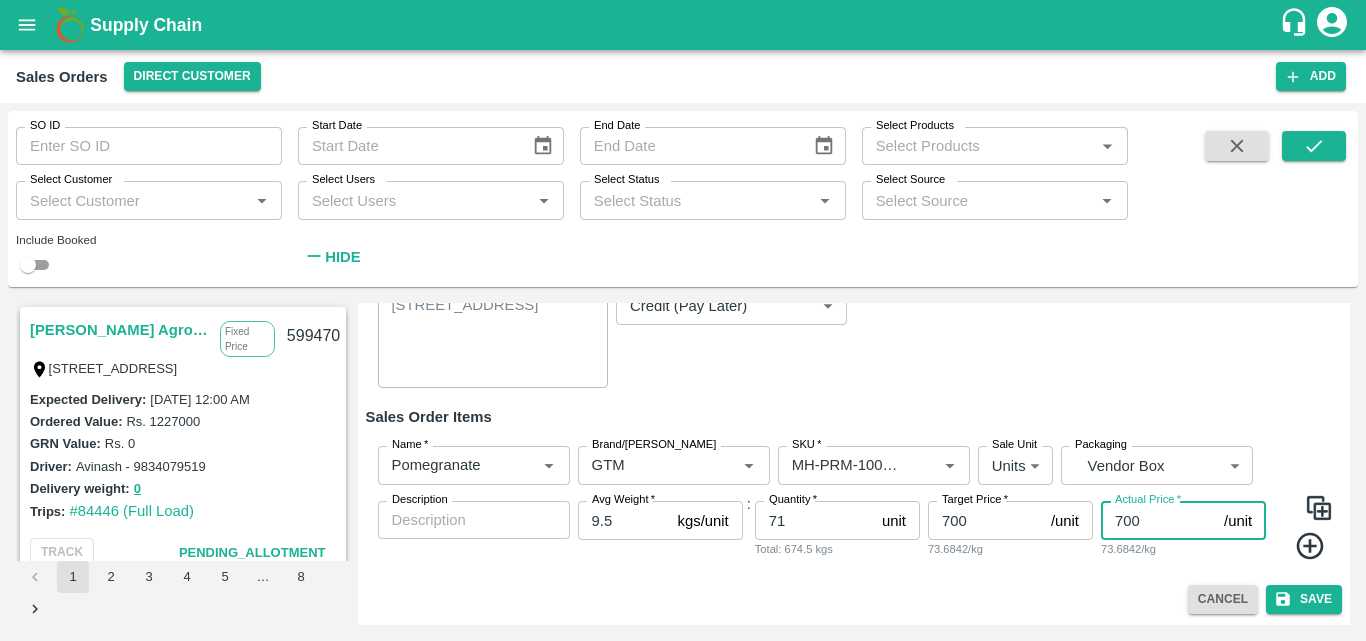 type on "700" 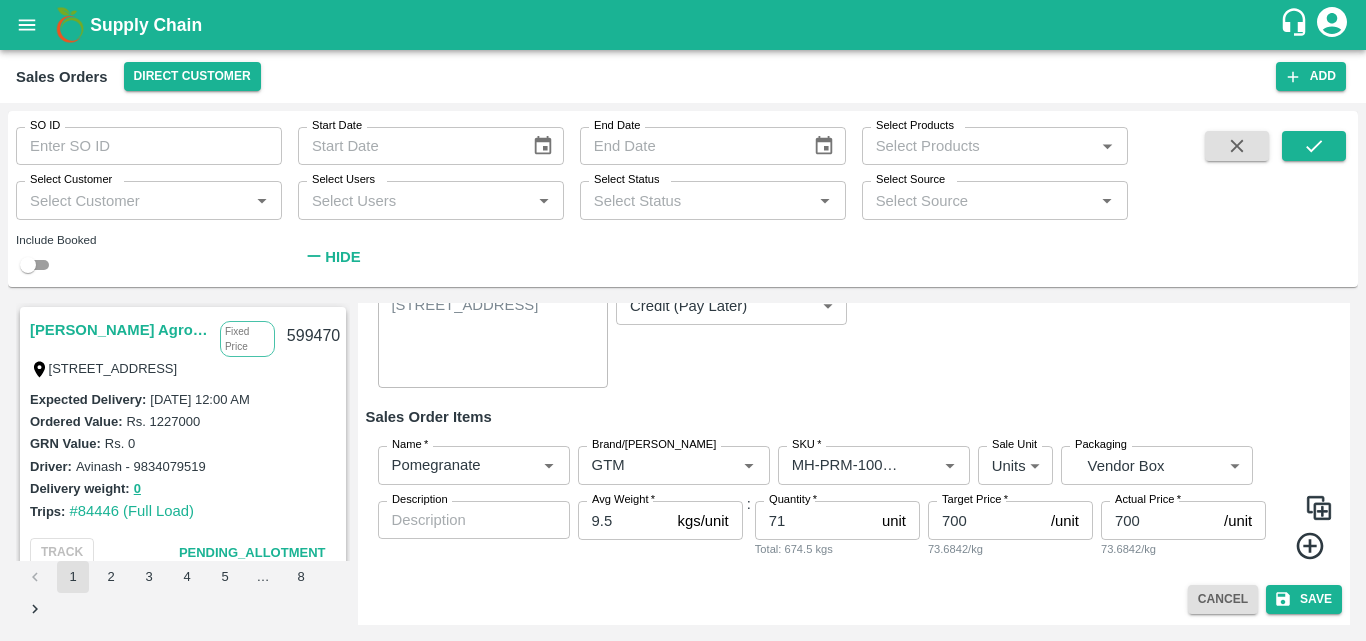 click 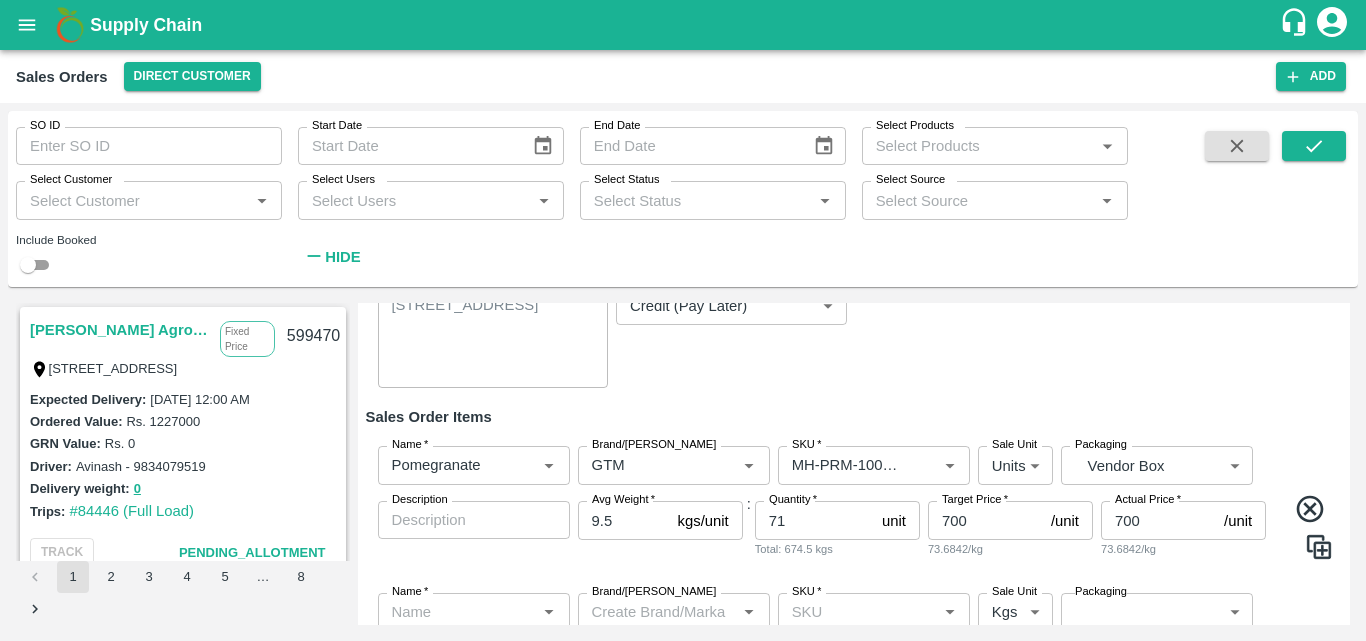 click on "Sale Type   * ​ Sale Type Expected Delivery Date   * [DATE] 12:00 AM Expected Delivery Date KAM   * KAM   * Customer   * Customer   * Avl Credit Limit:  ₹ 1364250 Credit days left:  15 Address   * [STREET_ADDRESS] x Address Payment Mode   * Credit (Pay Later) credit Payment Mode" at bounding box center (854, 292) 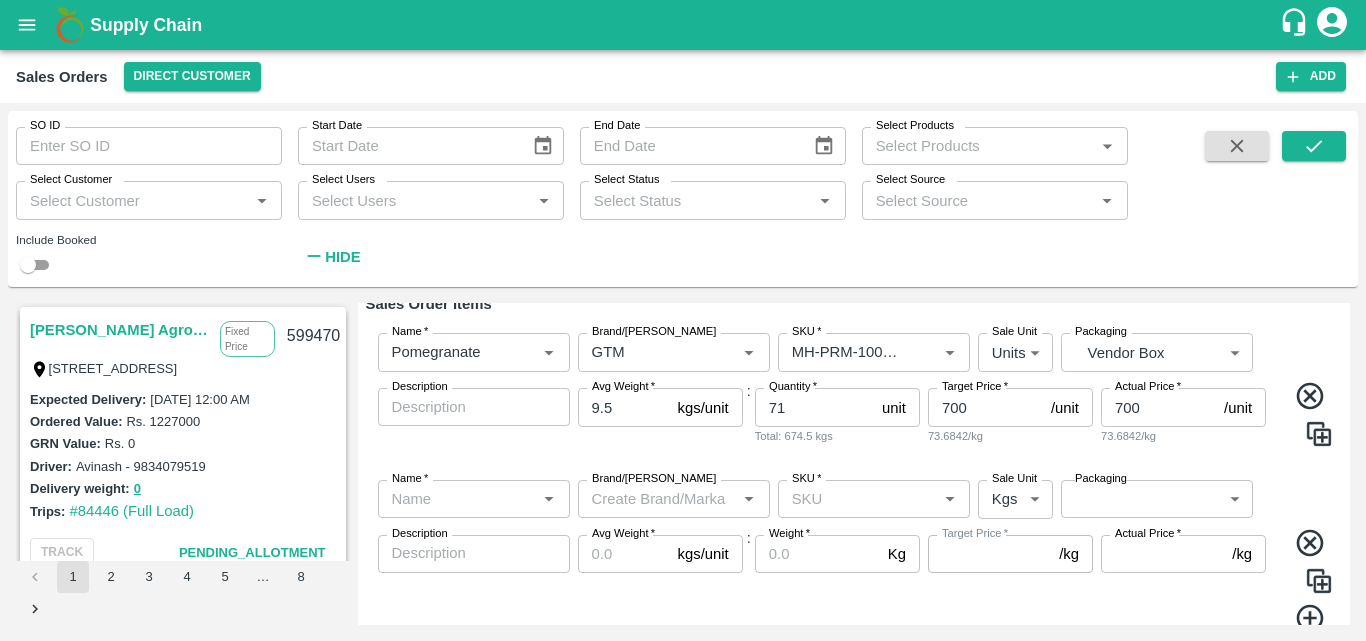 scroll, scrollTop: 413, scrollLeft: 0, axis: vertical 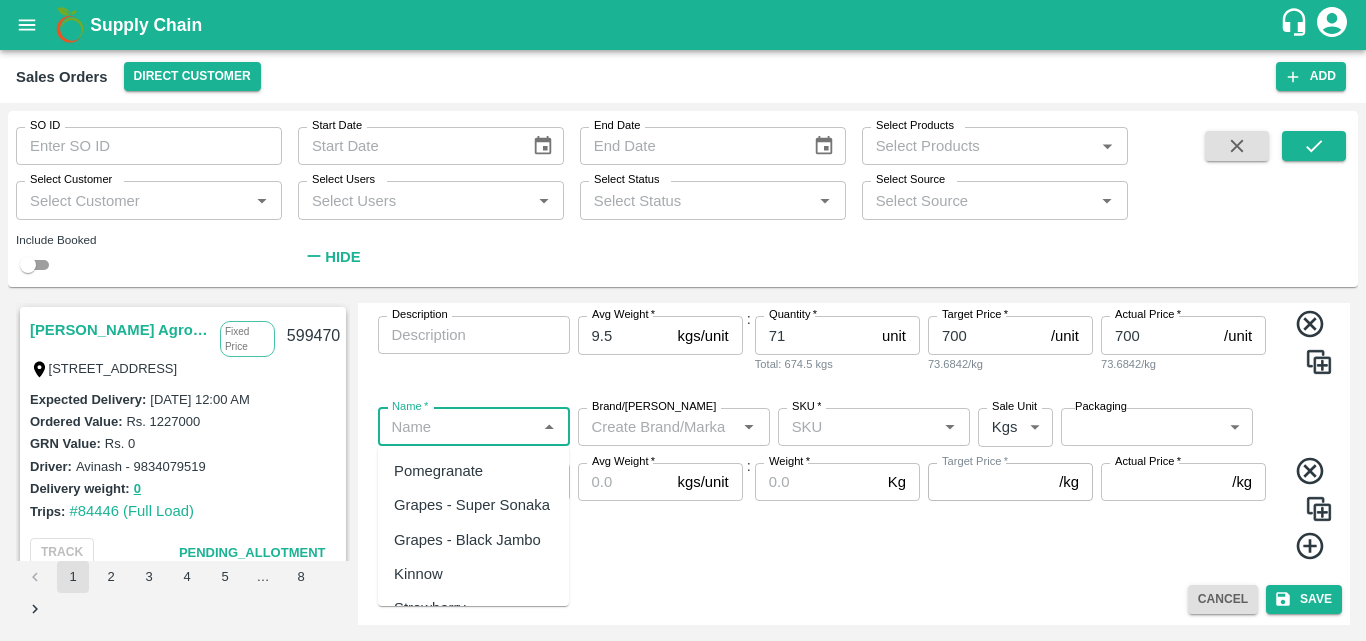 click on "Name   *" at bounding box center (457, 427) 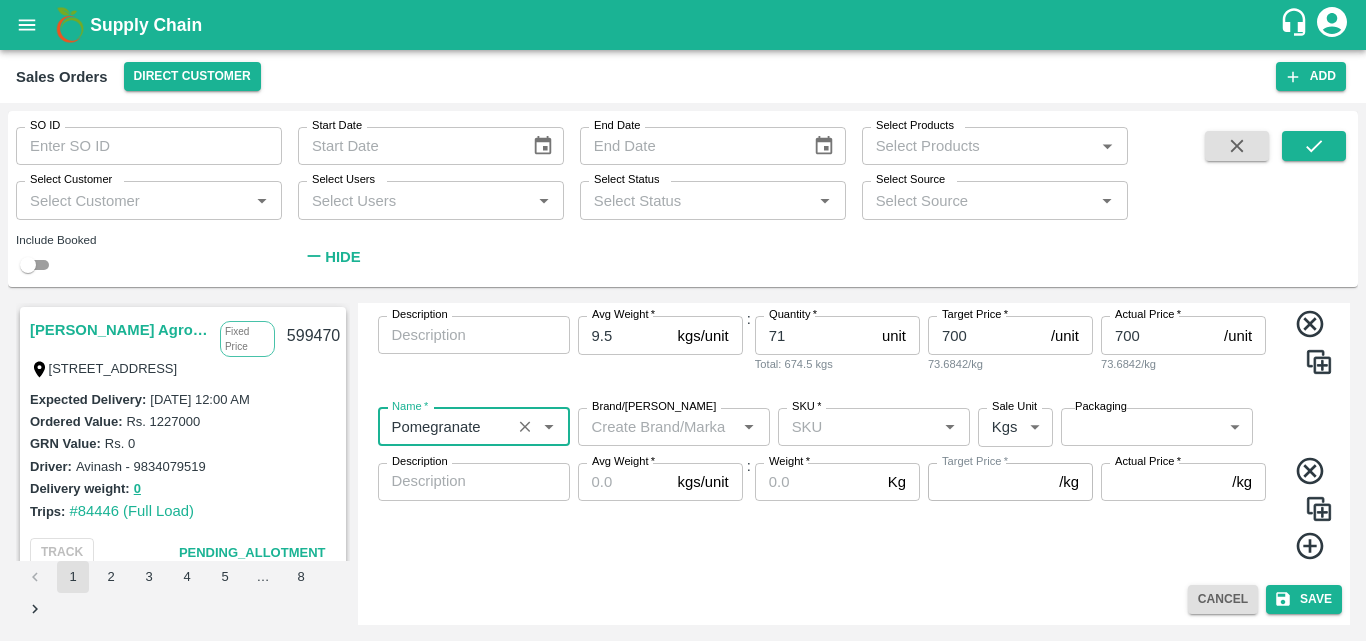 click on "Brand/[PERSON_NAME]" at bounding box center (657, 427) 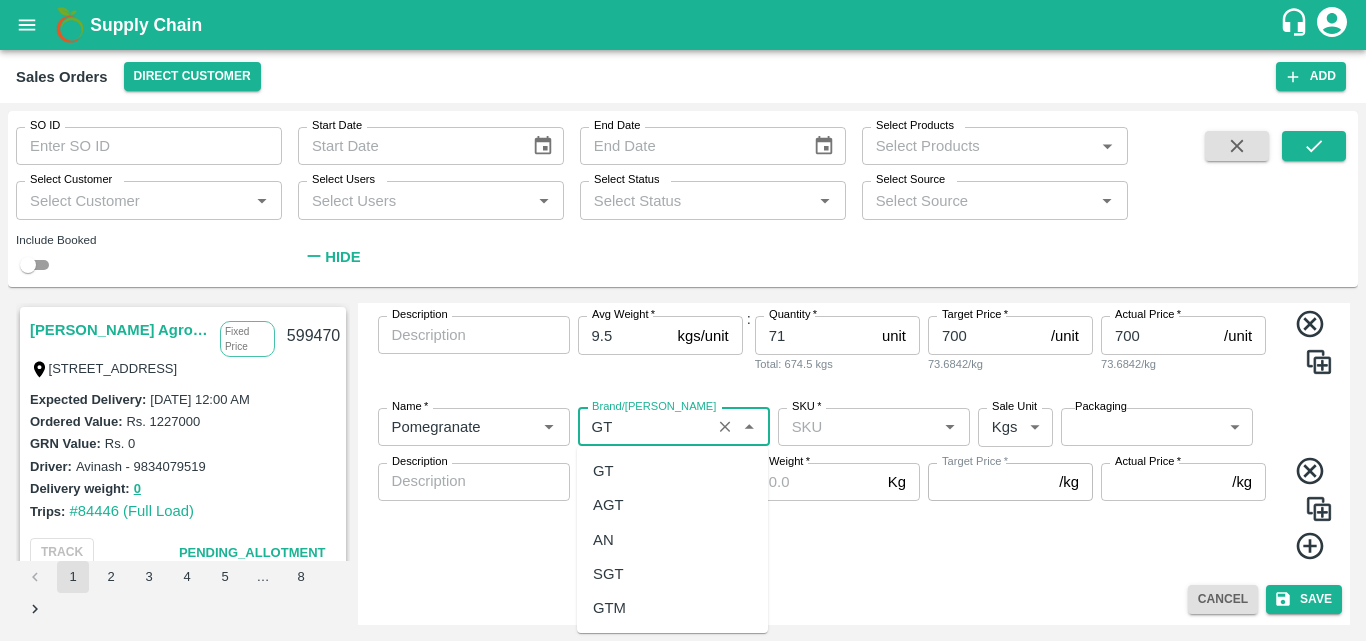 click on "GTM" at bounding box center (609, 608) 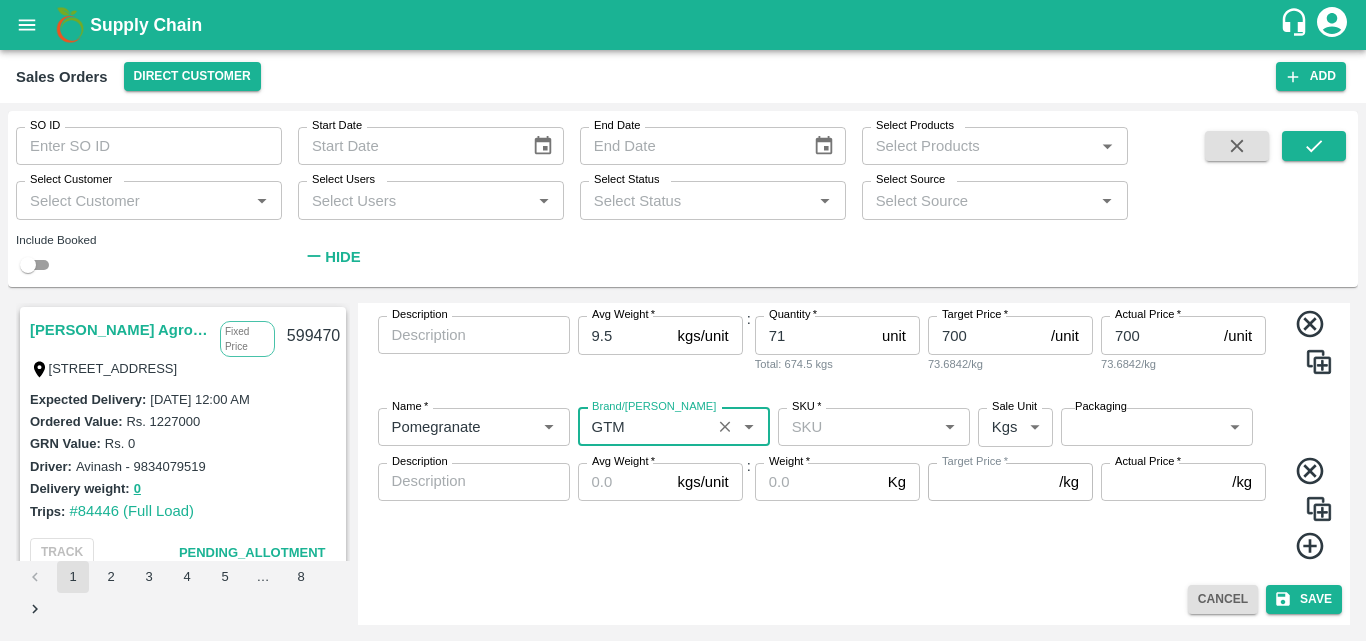 type on "GTM" 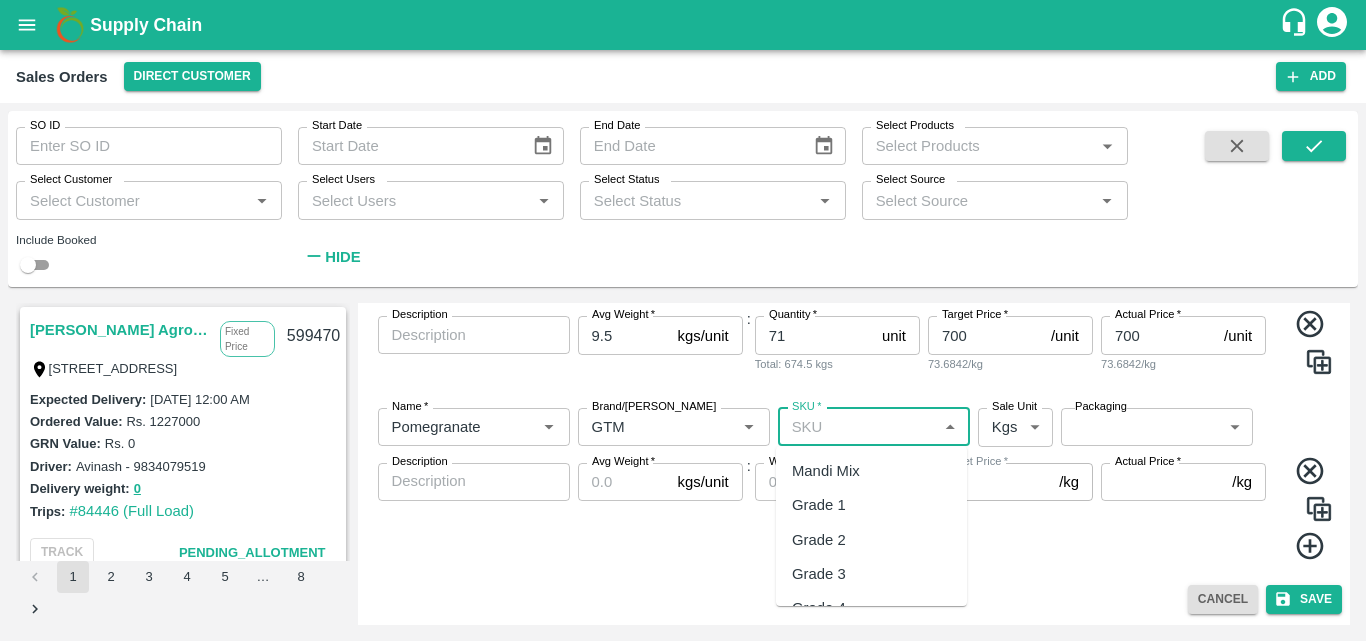 click on "SKU   *" at bounding box center (857, 427) 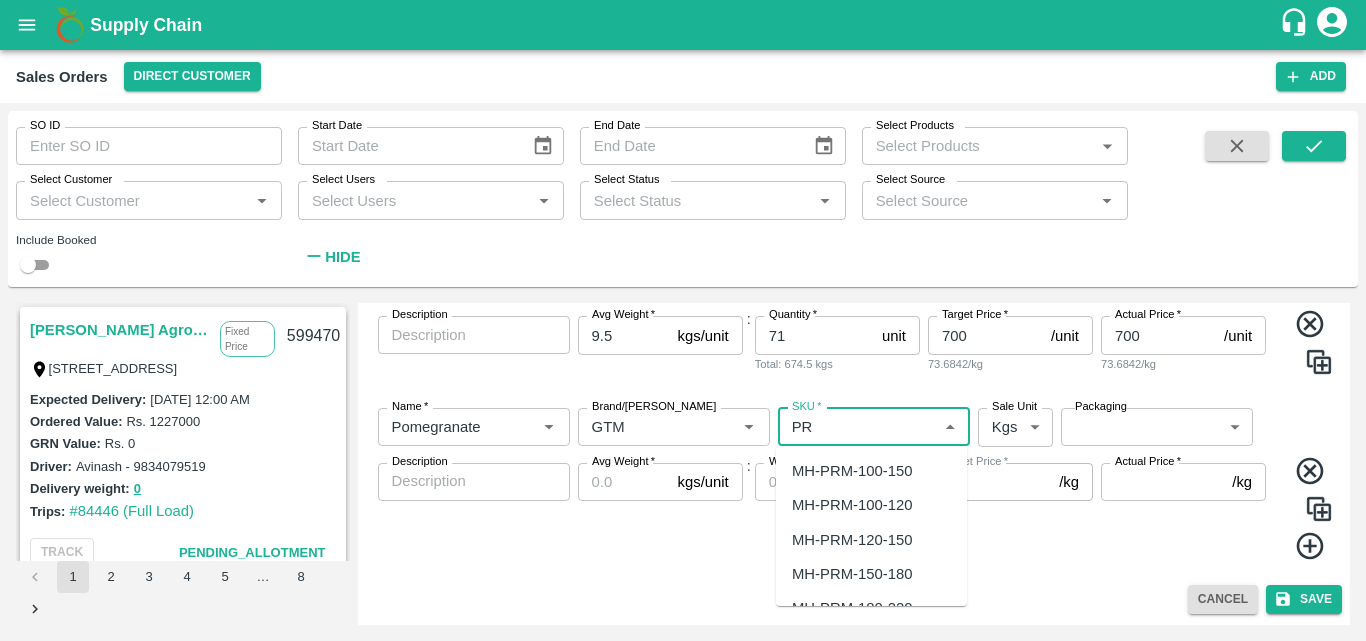 click on "MH-PRM-150-180" at bounding box center (852, 574) 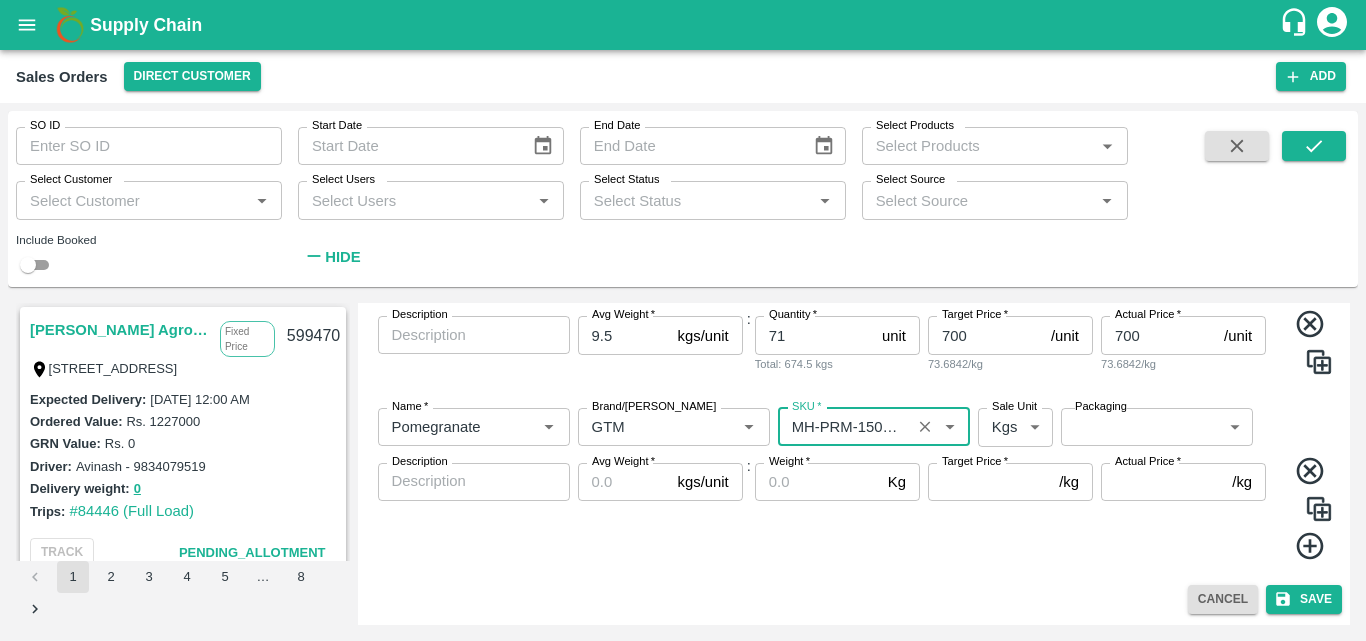 type on "MH-PRM-150-180" 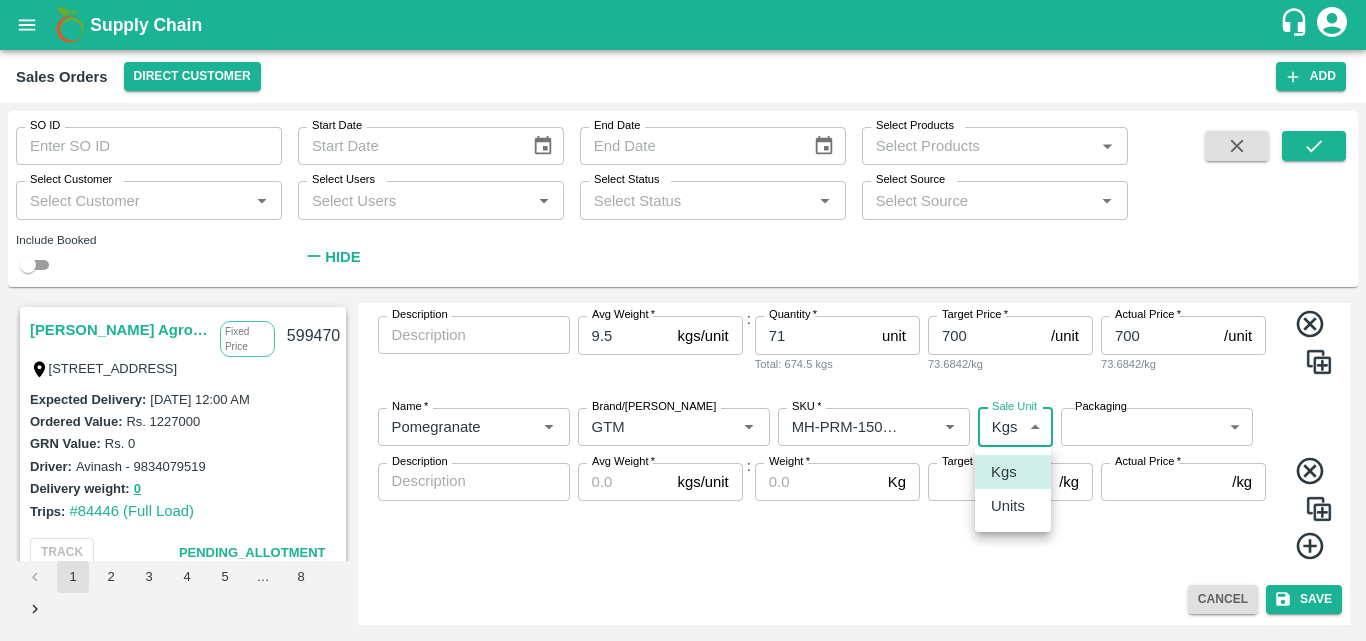 click on "Supply Chain Sales Orders Direct Customer Add SO ID SO ID Start Date Start Date End Date End Date Select Products Select Products   * Select Customer Select Customer   * Select Users Select Users   * Select Status Select Status   * Select Source Select Source   * Include Booked Hide Saradha Devi Agro Tech Fixed Price [STREET_ADDRESS] 599470 Expected Delivery : [DATE] 12:00 AM Ordered Value: Rs.   1227000 GRN Value: Rs.   0 Driver: [GEOGRAPHIC_DATA]  - 9834079519 Delivery weight: 0 Trips: #84446 (Full Load) TRACK Pending_Allotment INIYA FRUITS AND VEGETABLES Commission TC/73,  [PERSON_NAME] FRUITS MARKET KOYAMBEDU, [GEOGRAPHIC_DATA] 599458 Expected Delivery : [DATE] 11:00 PM Ordered Value: Rs.   549000 GRN Value: Rs.   0 Driver:  -  Delivery weight: 0 Trips: TRACK Pending_Allotment MKL Fruits - Bangalore Commission [STREET_ADDRESS] 599440 : Rs." at bounding box center [683, 320] 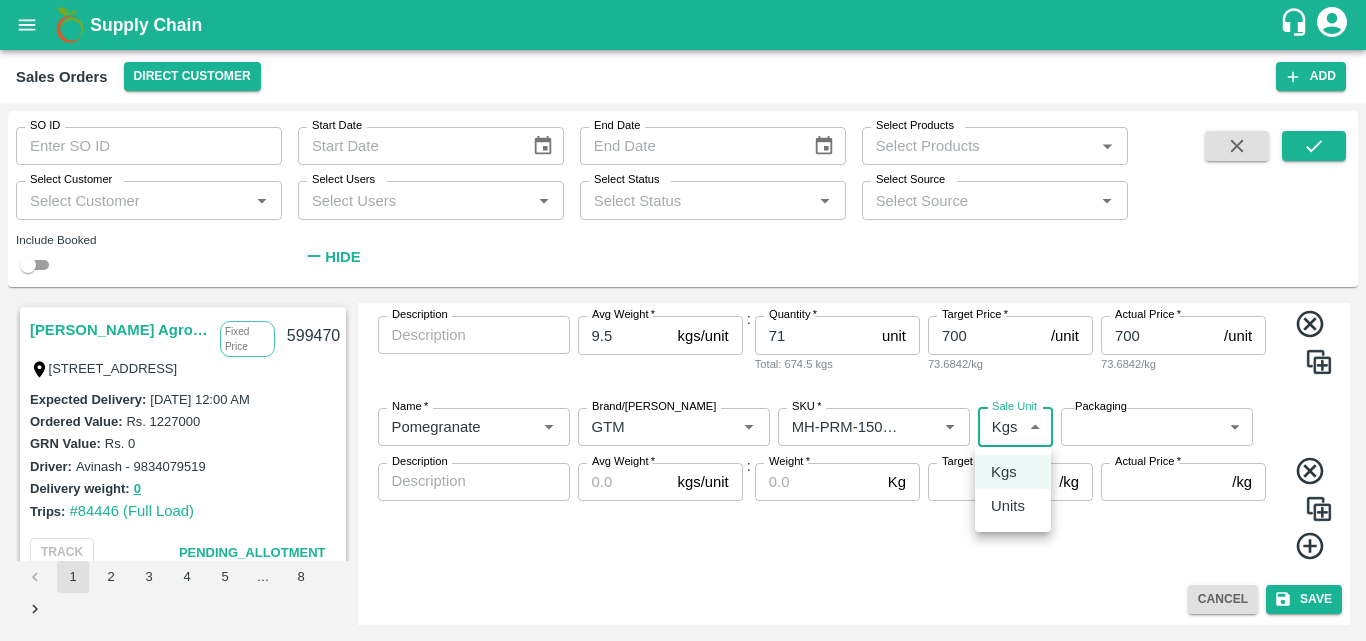 click on "Kgs Units" at bounding box center (1013, 489) 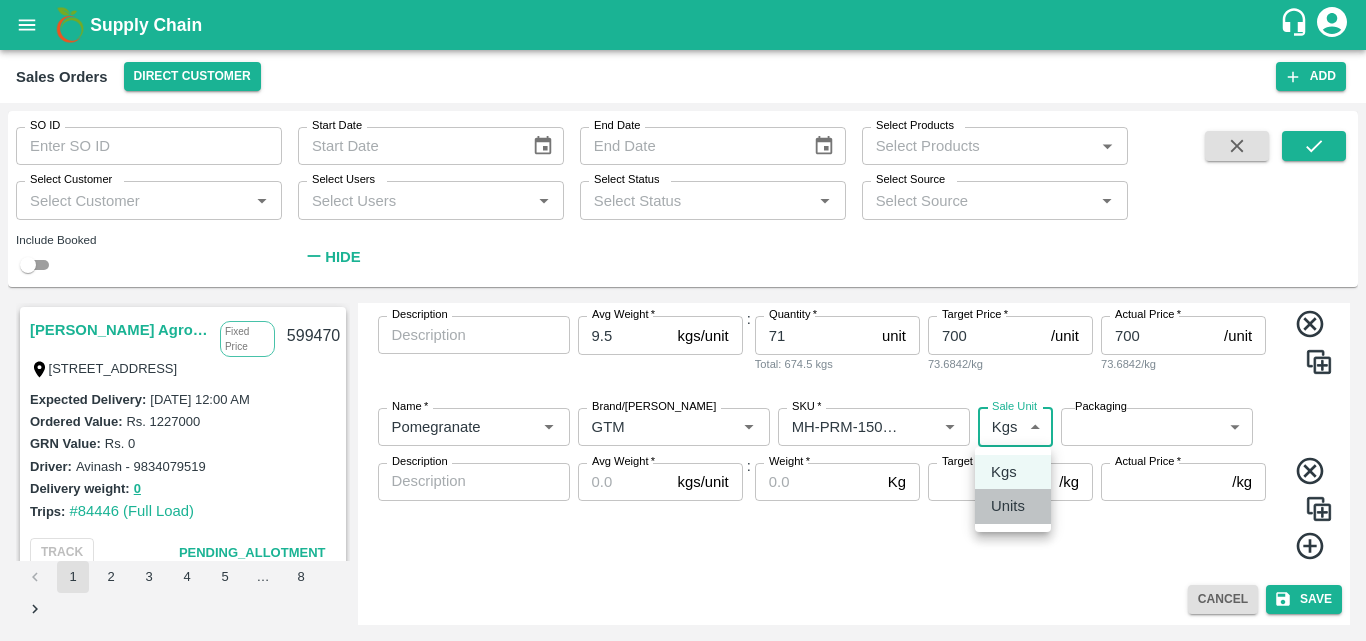 click on "Units" at bounding box center [1008, 506] 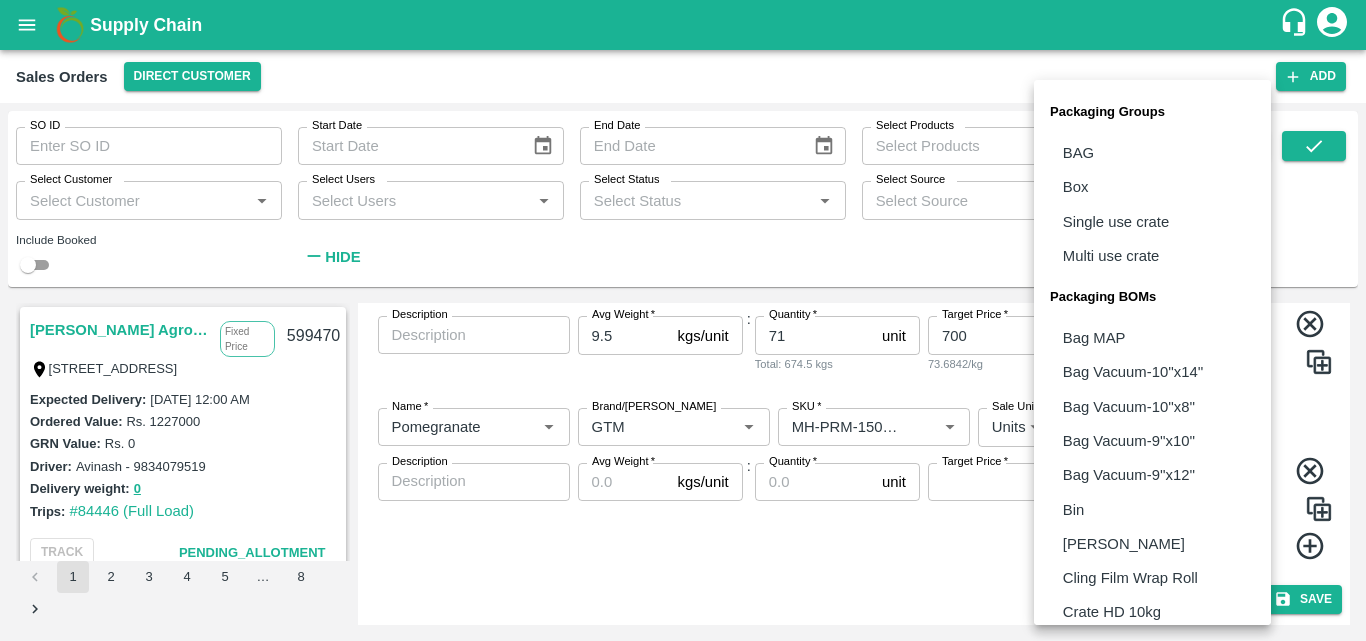 click on "Supply Chain Sales Orders Direct Customer Add SO ID SO ID Start Date Start Date End Date End Date Select Products Select Products   * Select Customer Select Customer   * Select Users Select Users   * Select Status Select Status   * Select Source Select Source   * Include Booked Hide Saradha Devi Agro Tech Fixed Price [STREET_ADDRESS] 599470 Expected Delivery : [DATE] 12:00 AM Ordered Value: Rs.   1227000 GRN Value: Rs.   0 Driver: [GEOGRAPHIC_DATA]  - 9834079519 Delivery weight: 0 Trips: #84446 (Full Load) TRACK Pending_Allotment INIYA FRUITS AND VEGETABLES Commission TC/73,  [PERSON_NAME] FRUITS MARKET KOYAMBEDU, [GEOGRAPHIC_DATA] 599458 Expected Delivery : [DATE] 11:00 PM Ordered Value: Rs.   549000 GRN Value: Rs.   0 Driver:  -  Delivery weight: 0 Trips: TRACK Pending_Allotment MKL Fruits - Bangalore Commission [STREET_ADDRESS] 599440 : Rs." at bounding box center [683, 320] 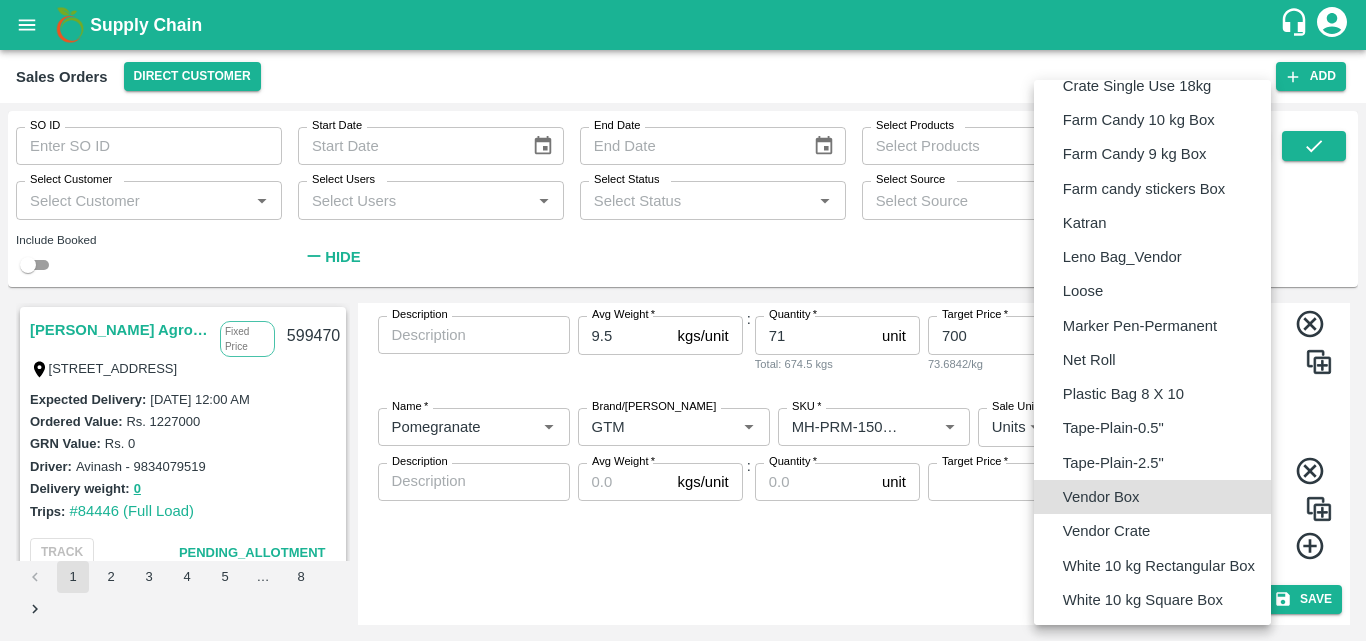 click on "Vendor Box" at bounding box center (1101, 497) 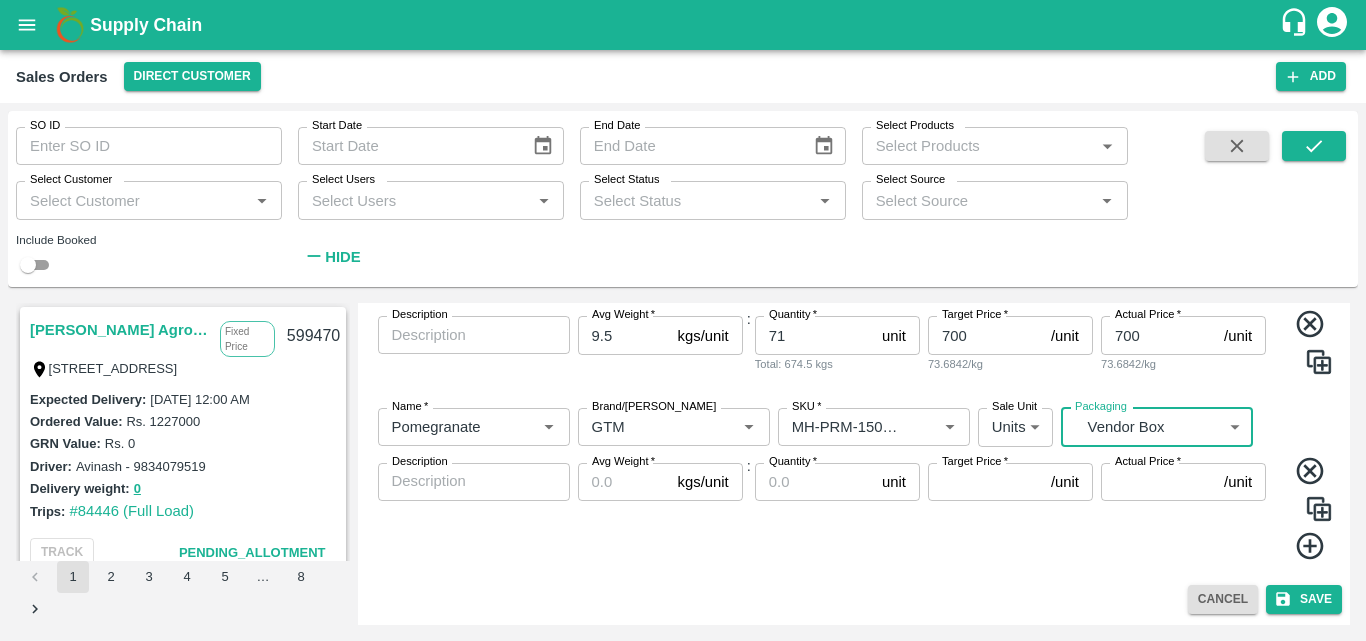 click on "Avg Weight   *" at bounding box center (624, 482) 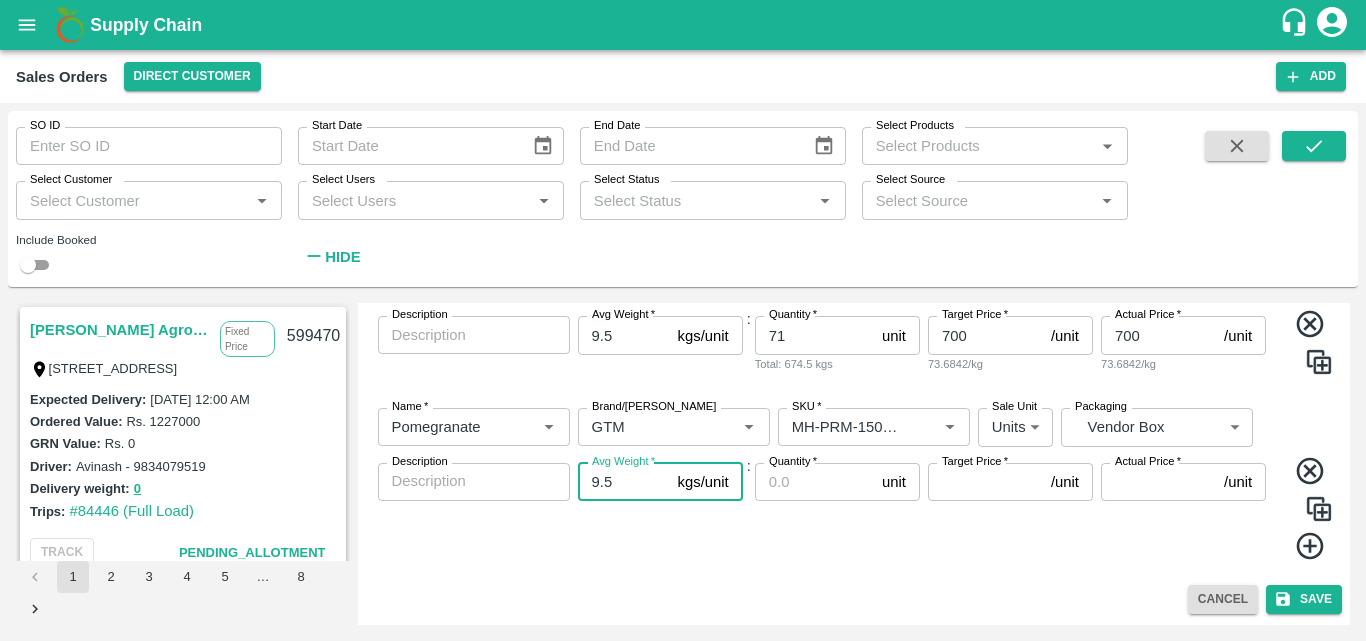 type on "9.5" 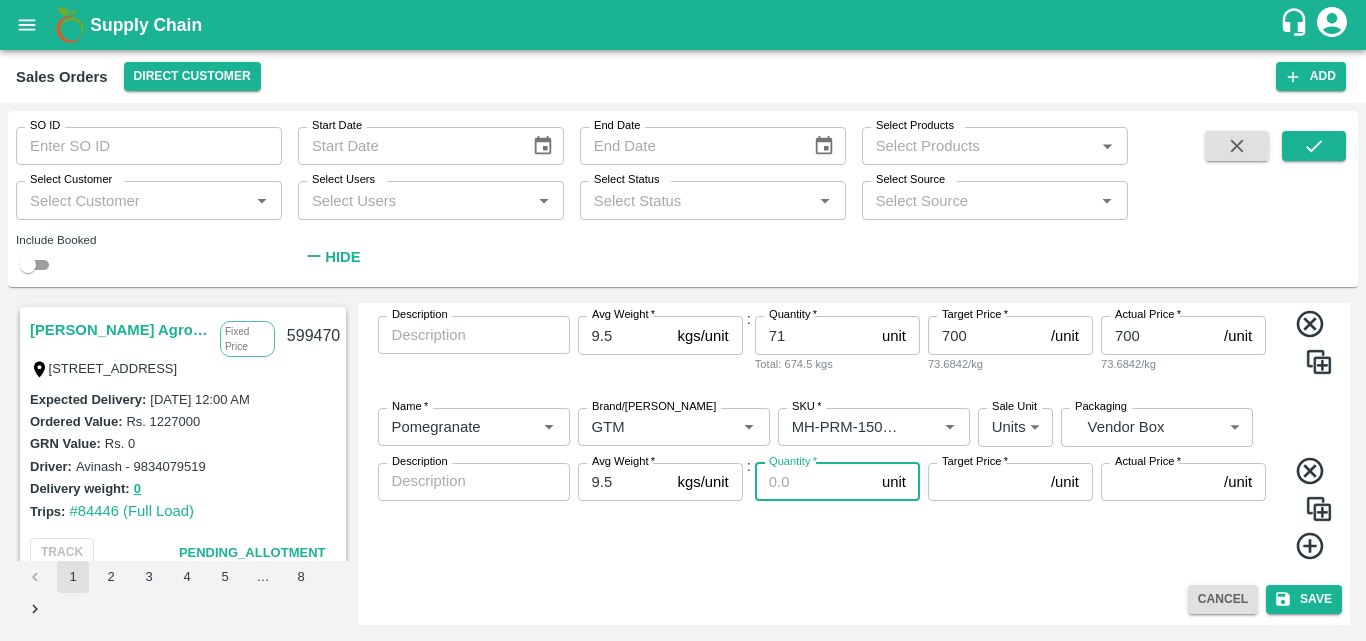 click on "Quantity   *" at bounding box center (814, 482) 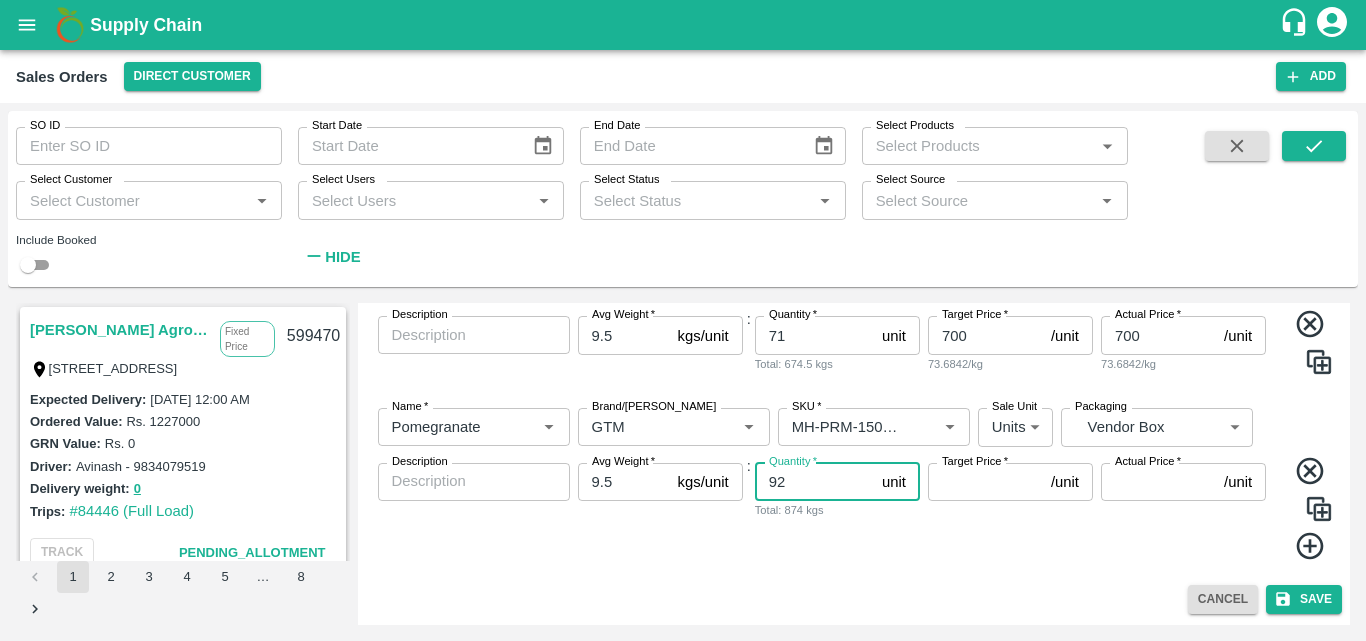 type on "92" 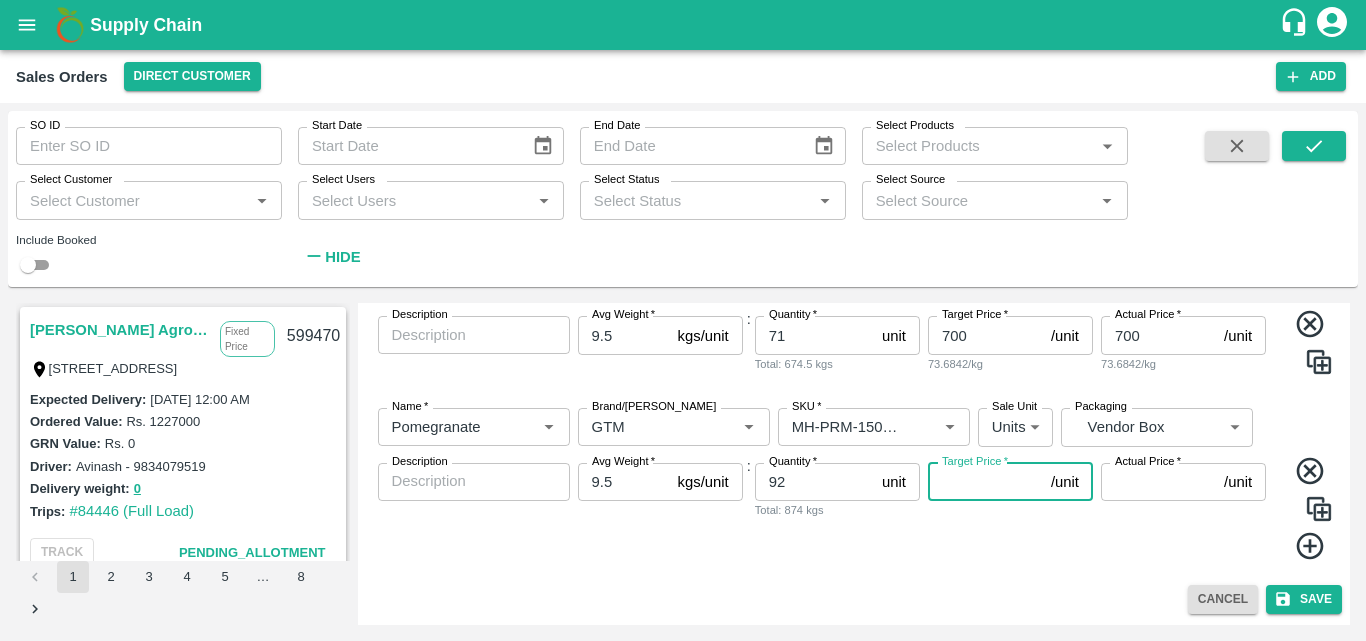click on "Target Price   *" at bounding box center (985, 482) 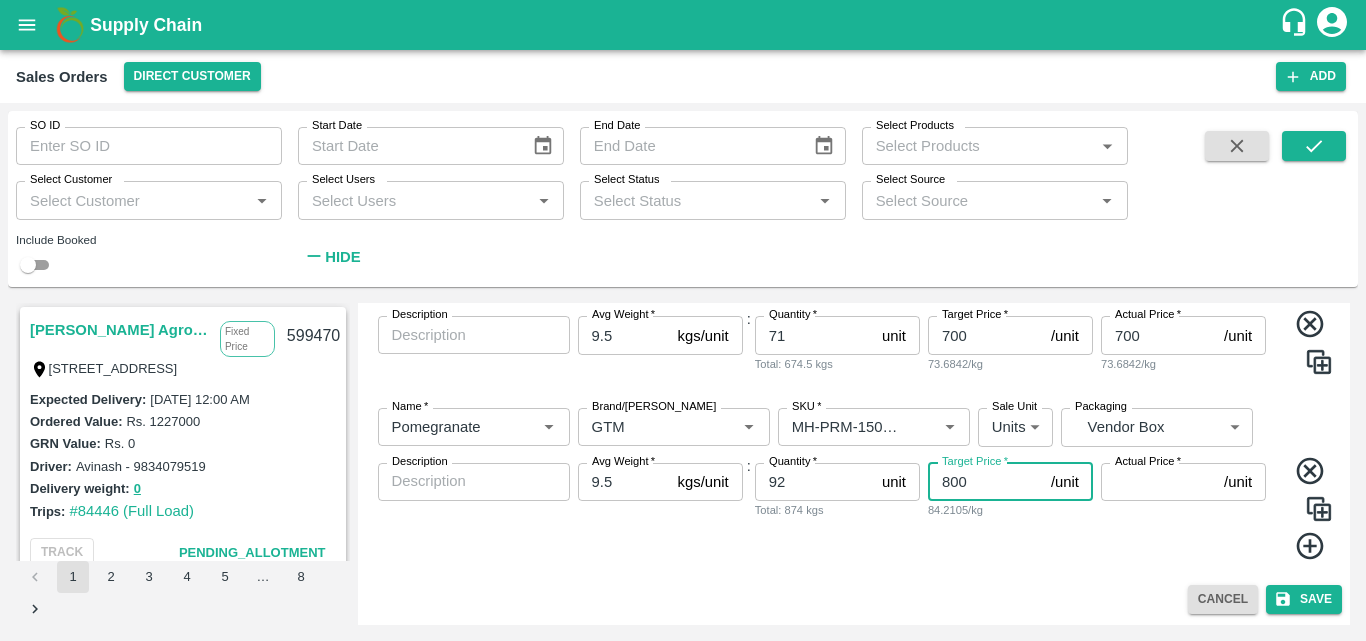 type on "800" 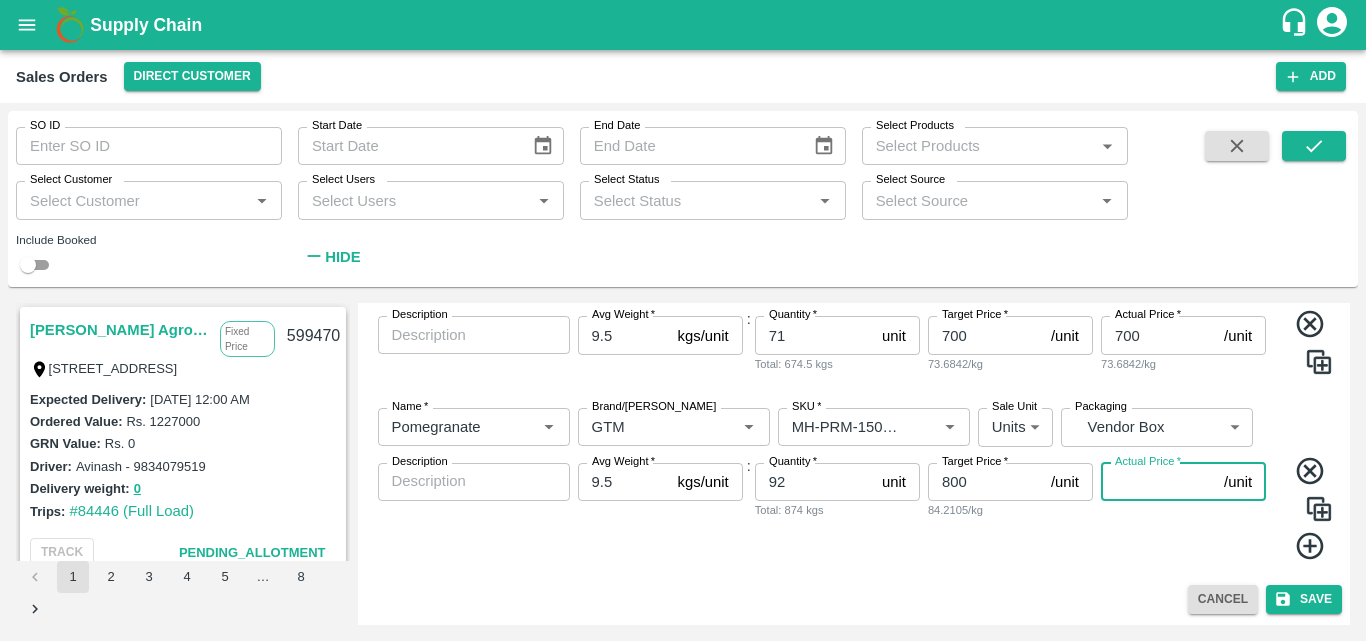 click on "Actual Price   *" at bounding box center (1158, 482) 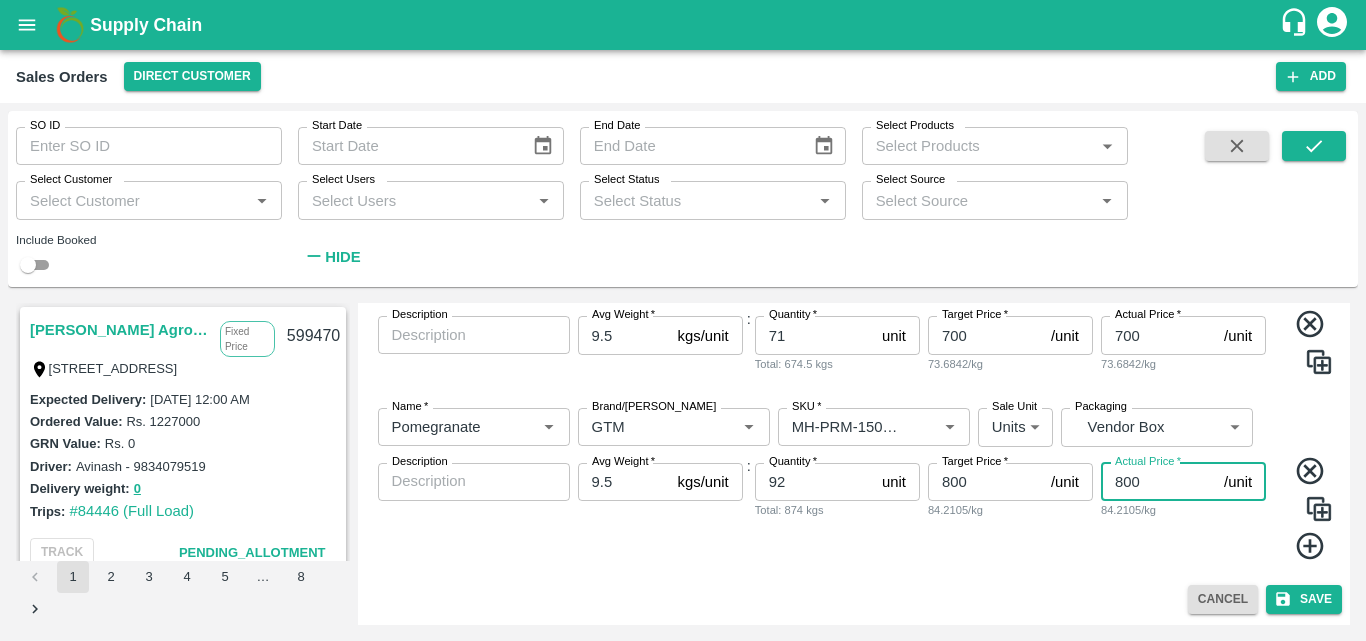 type on "800" 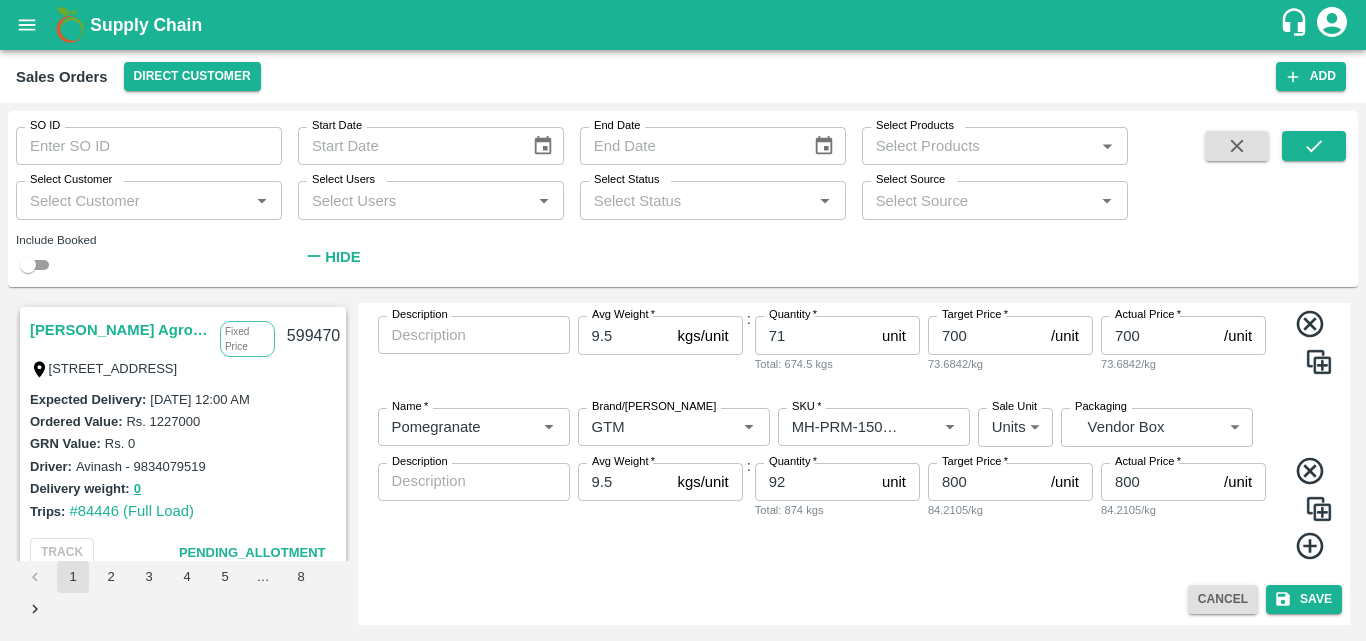 click 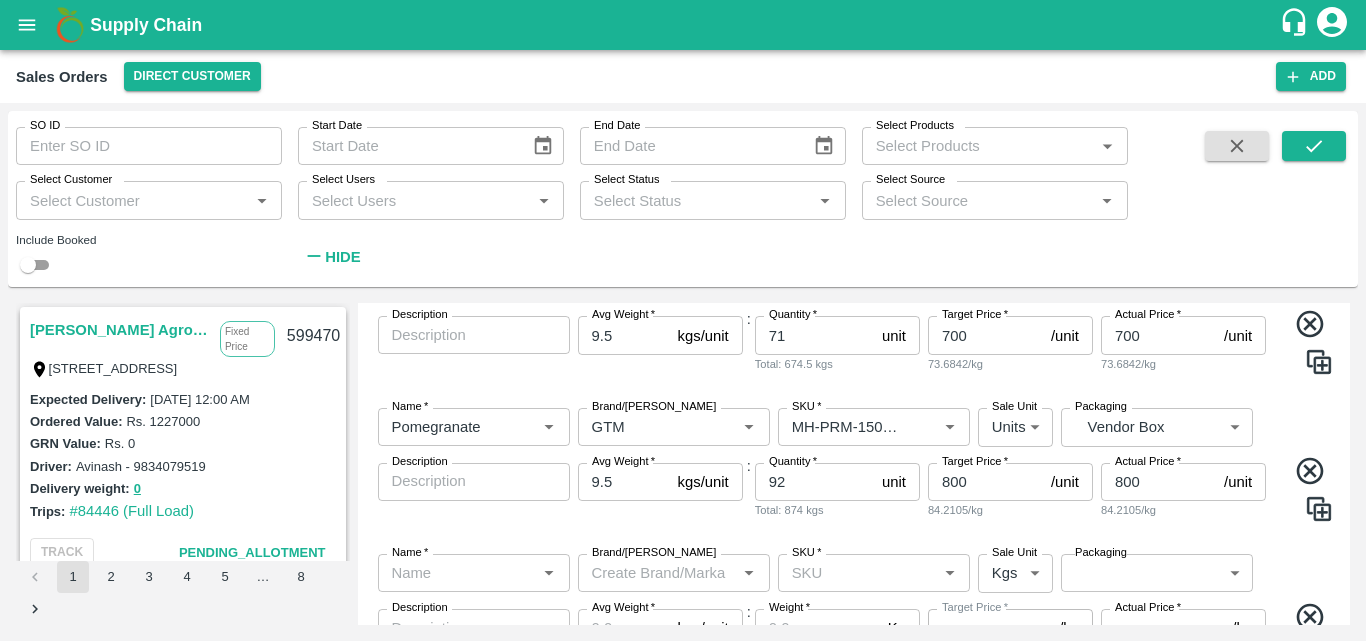 click on "Name   * Name   * Brand/[PERSON_NAME]/[PERSON_NAME]   * SKU   * Sale Unit Units 2 Sale Unit Packaging Vendor Box BOM/276 Packaging Description x Description Avg Weight   * 9.5 kgs/unit Avg Weight   :  Quantity   * 92 unit Quantity Total: 874 kgs Target Price   * 800 /unit Target Price 84.2105/kg Actual Price   * 800 /unit Actual Price 84.2105/kg" at bounding box center (854, 465) 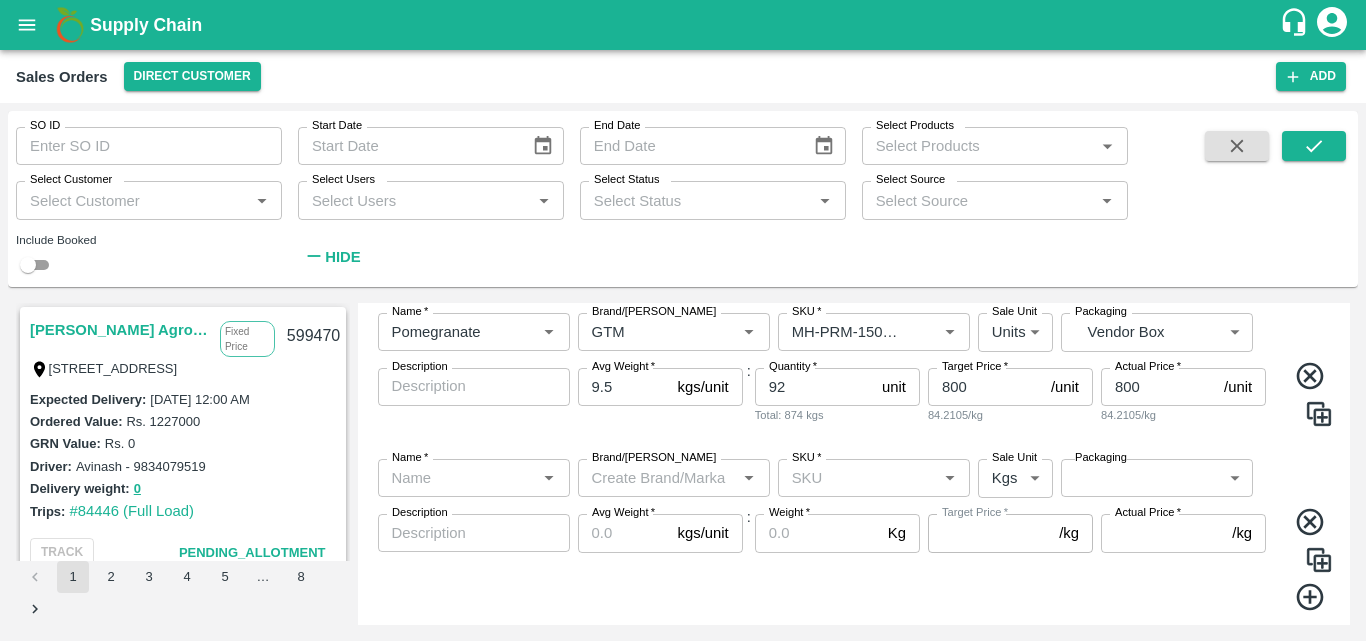 scroll, scrollTop: 560, scrollLeft: 0, axis: vertical 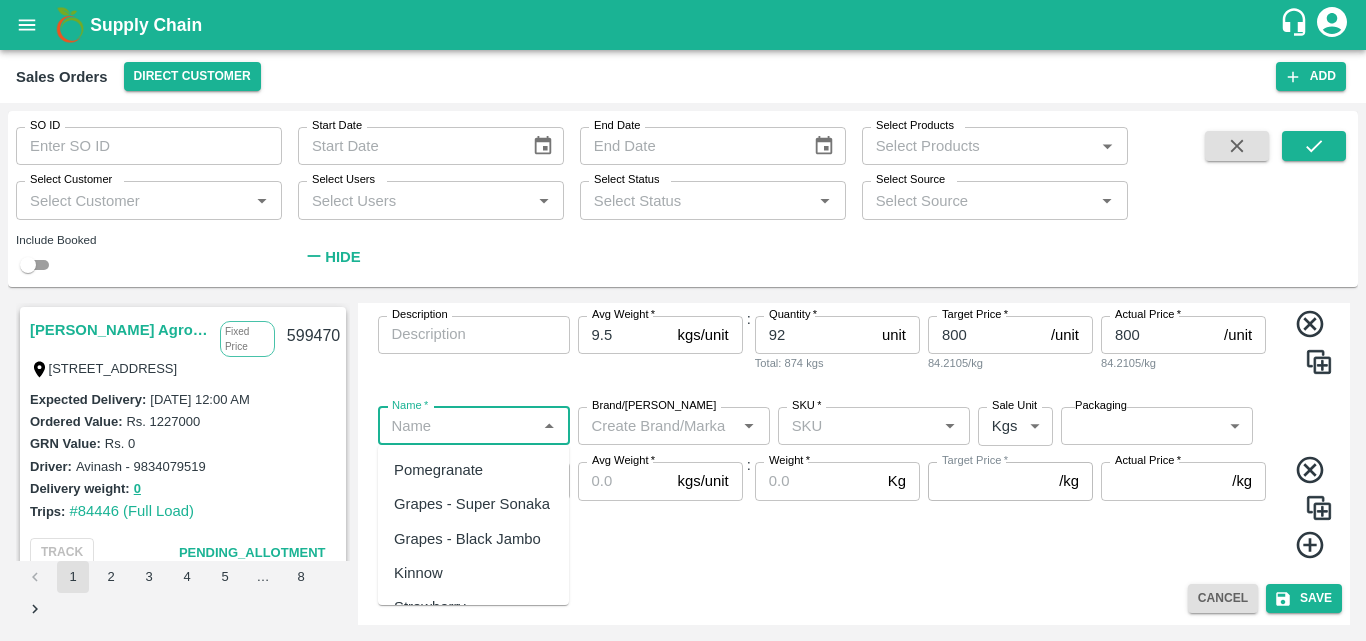click on "Name   *" at bounding box center (457, 426) 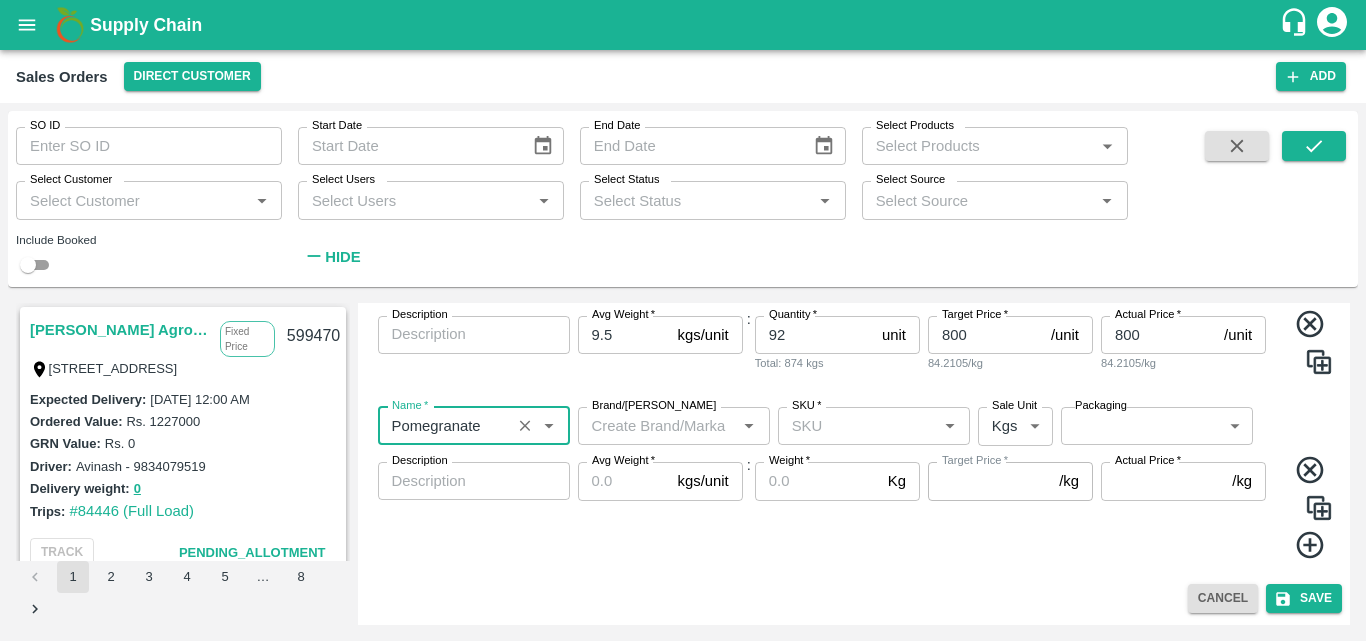 click on "Brand/[PERSON_NAME]" at bounding box center [657, 426] 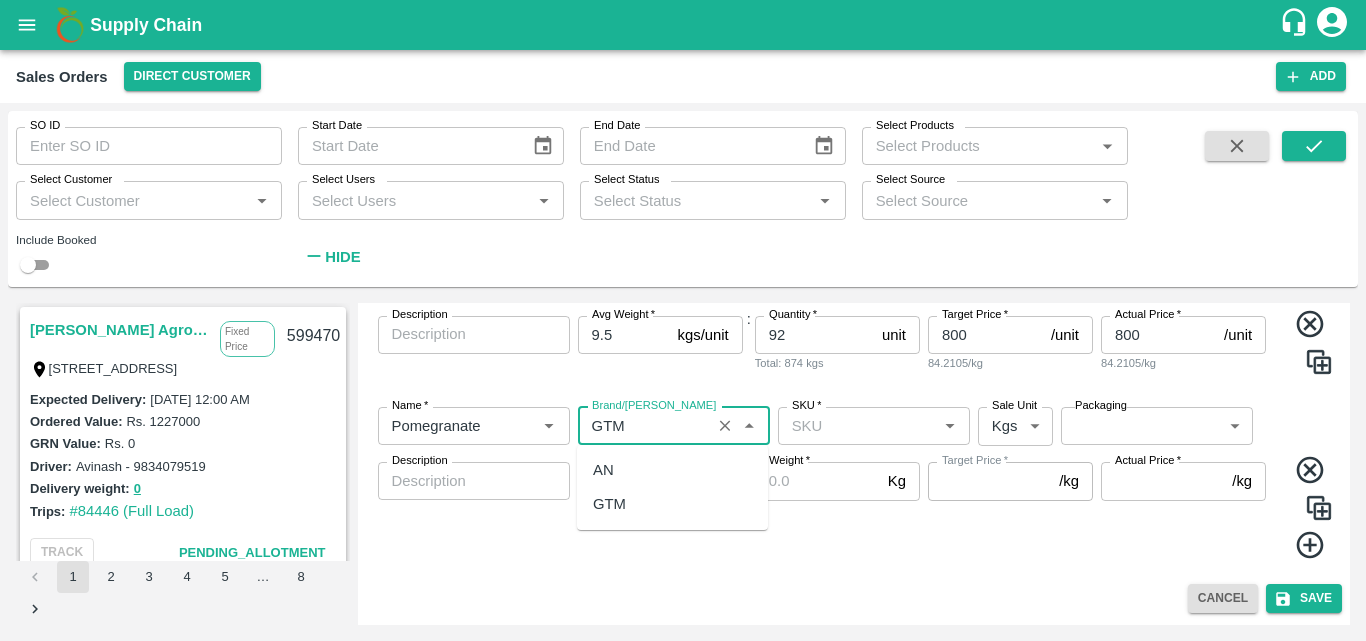 click on "GTM" at bounding box center (609, 504) 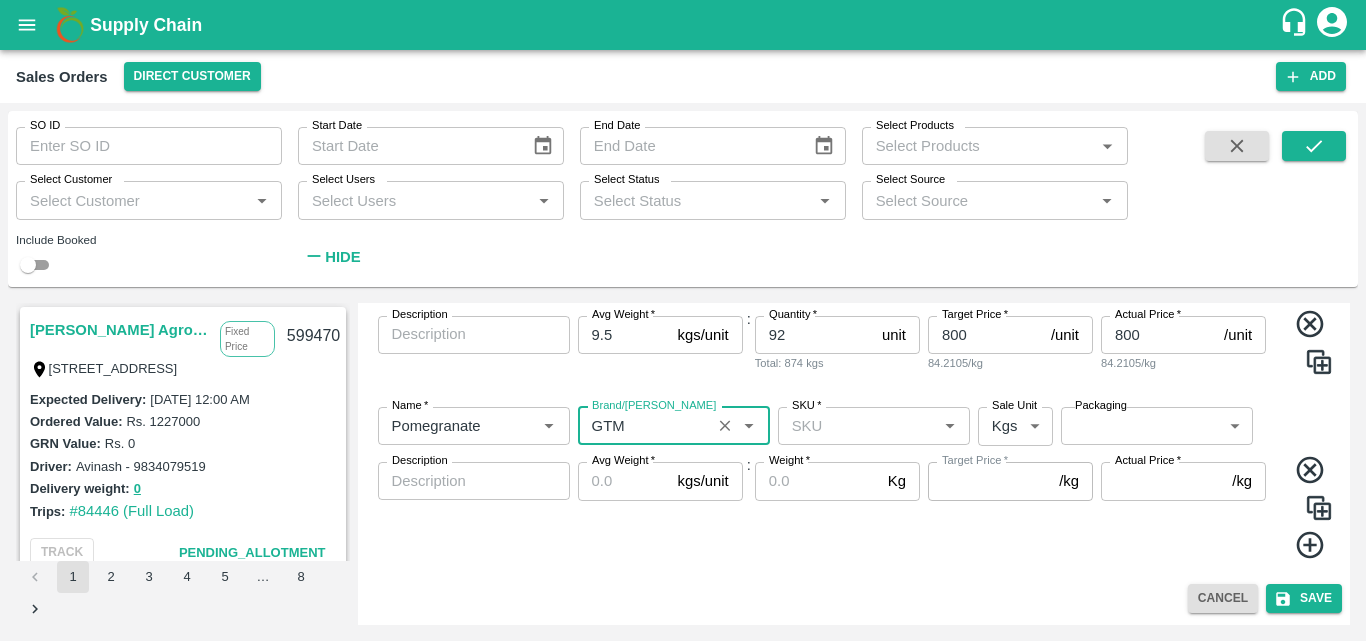 type on "GTM" 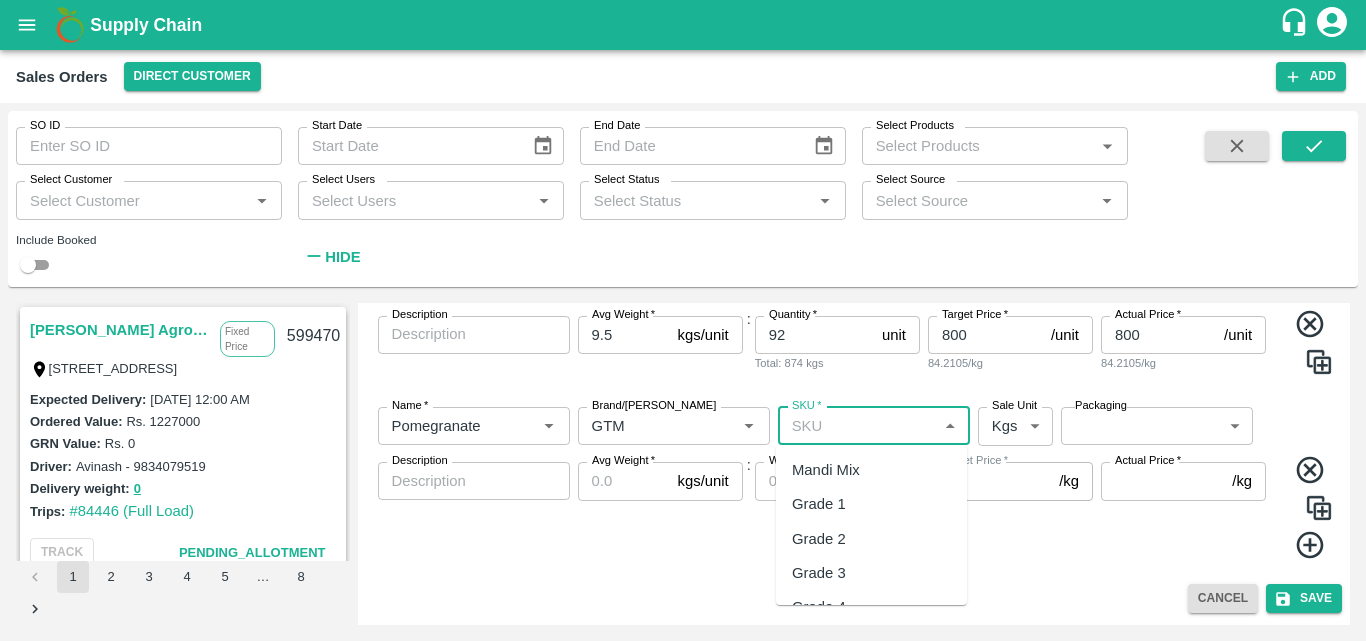 click on "SKU   *" at bounding box center [857, 426] 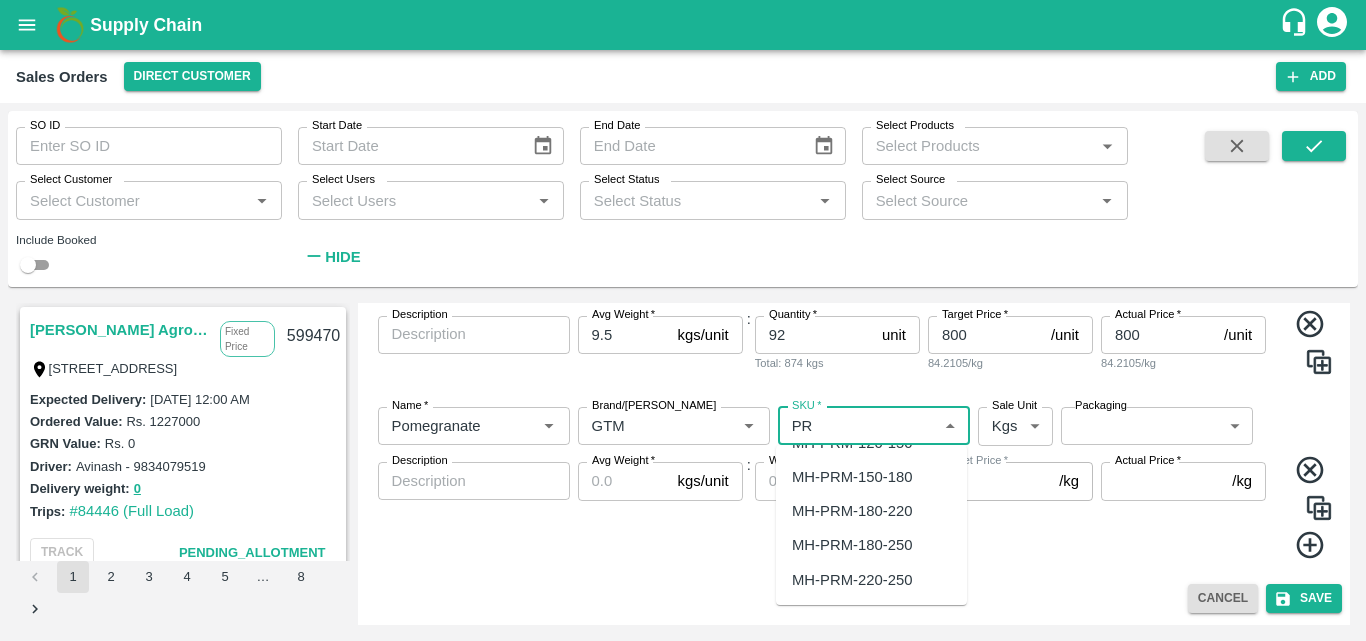 scroll, scrollTop: 140, scrollLeft: 0, axis: vertical 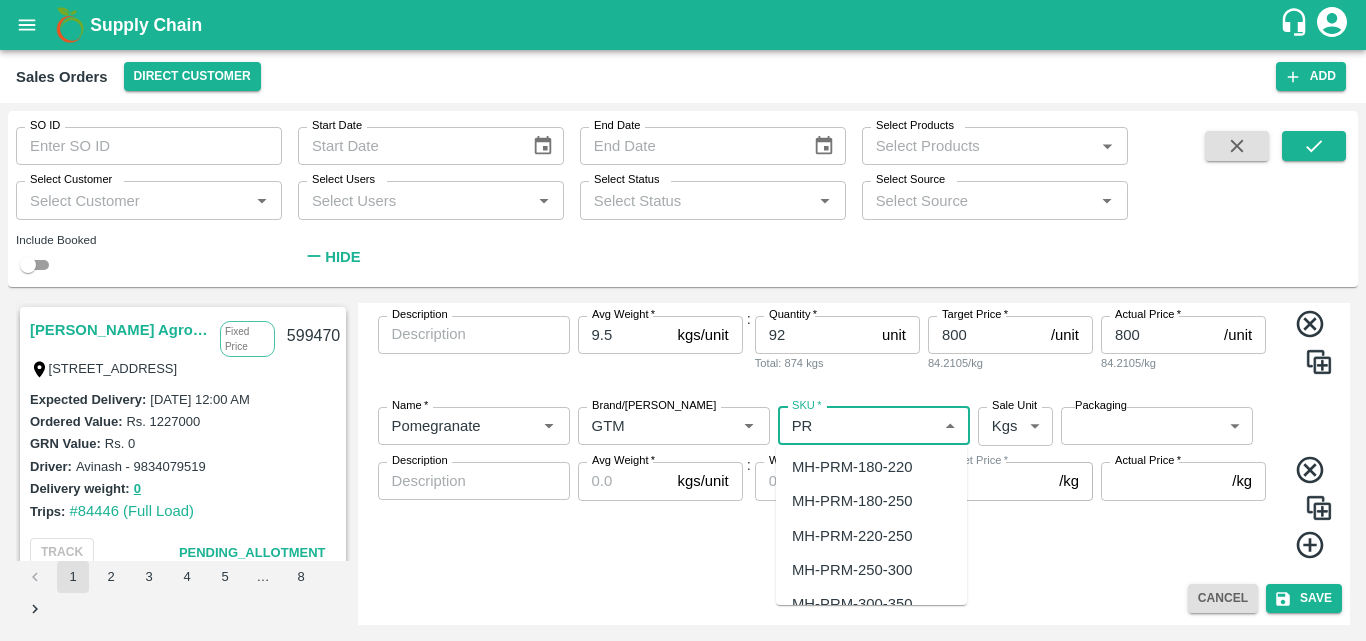 click on "MH-PRM-180-220" at bounding box center [852, 467] 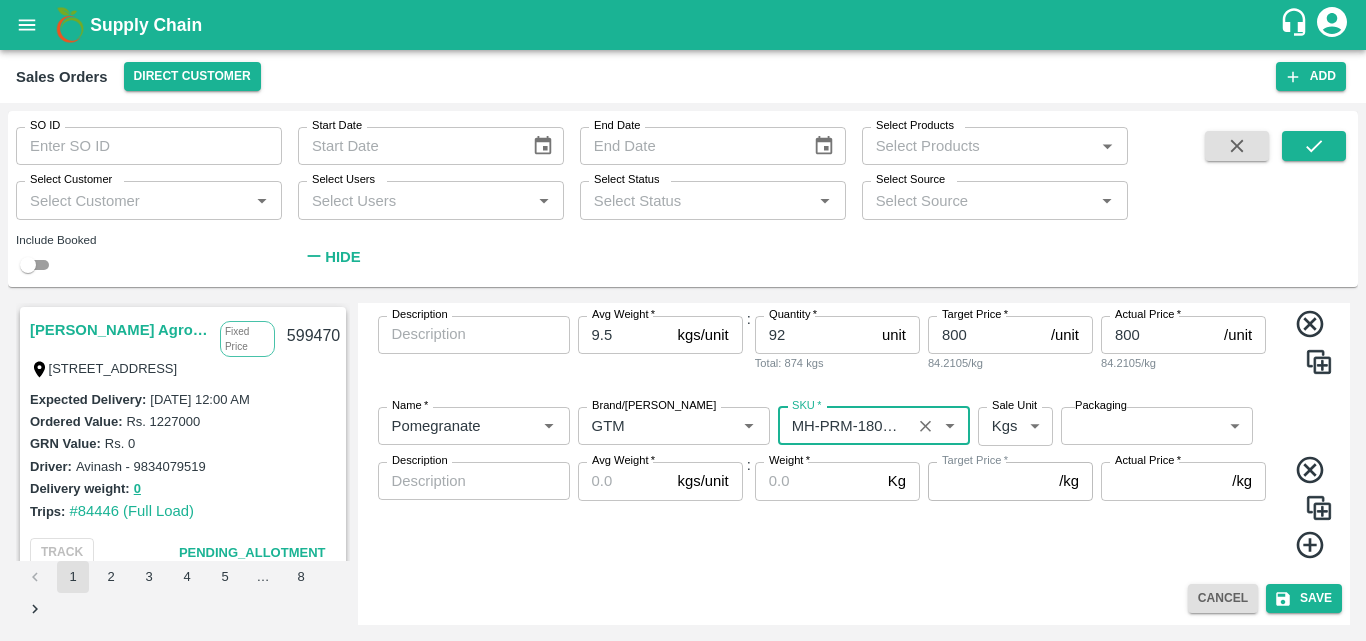 type on "MH-PRM-180-220" 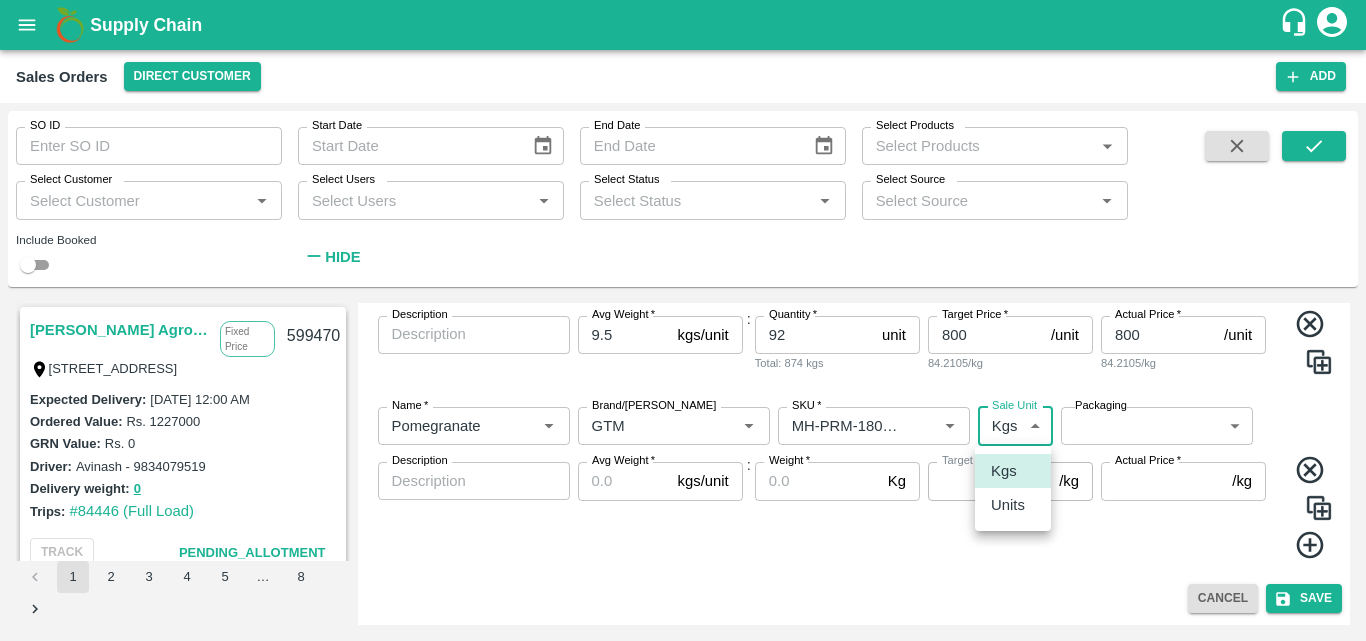 click on "Supply Chain Sales Orders Direct Customer Add SO ID SO ID Start Date Start Date End Date End Date Select Products Select Products   * Select Customer Select Customer   * Select Users Select Users   * Select Status Select Status   * Select Source Select Source   * Include Booked Hide Saradha Devi Agro Tech Fixed Price [STREET_ADDRESS] 599470 Expected Delivery : [DATE] 12:00 AM Ordered Value: Rs.   1227000 GRN Value: Rs.   0 Driver: [GEOGRAPHIC_DATA]  - 9834079519 Delivery weight: 0 Trips: #84446 (Full Load) TRACK Pending_Allotment INIYA FRUITS AND VEGETABLES Commission TC/73,  [PERSON_NAME] FRUITS MARKET KOYAMBEDU, [GEOGRAPHIC_DATA] 599458 Expected Delivery : [DATE] 11:00 PM Ordered Value: Rs.   549000 GRN Value: Rs.   0 Driver:  -  Delivery weight: 0 Trips: TRACK Pending_Allotment MKL Fruits - Bangalore Commission [STREET_ADDRESS] 599440 : Rs." at bounding box center [683, 320] 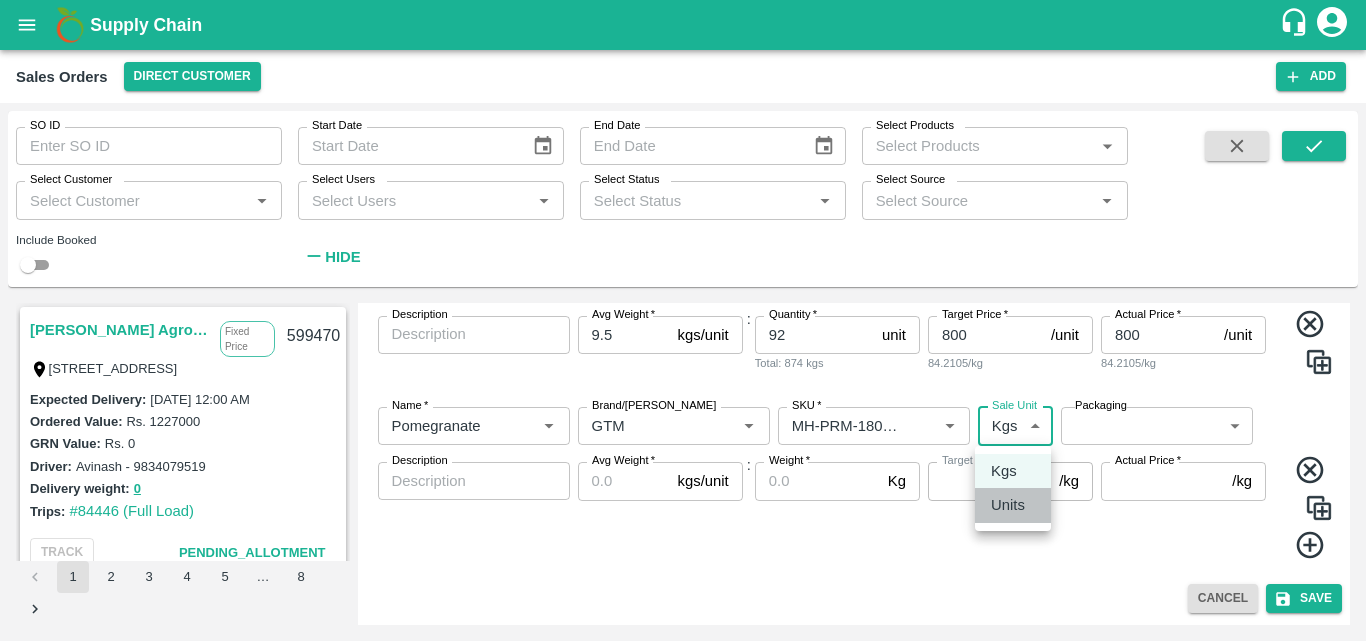 click on "Units" at bounding box center [1013, 505] 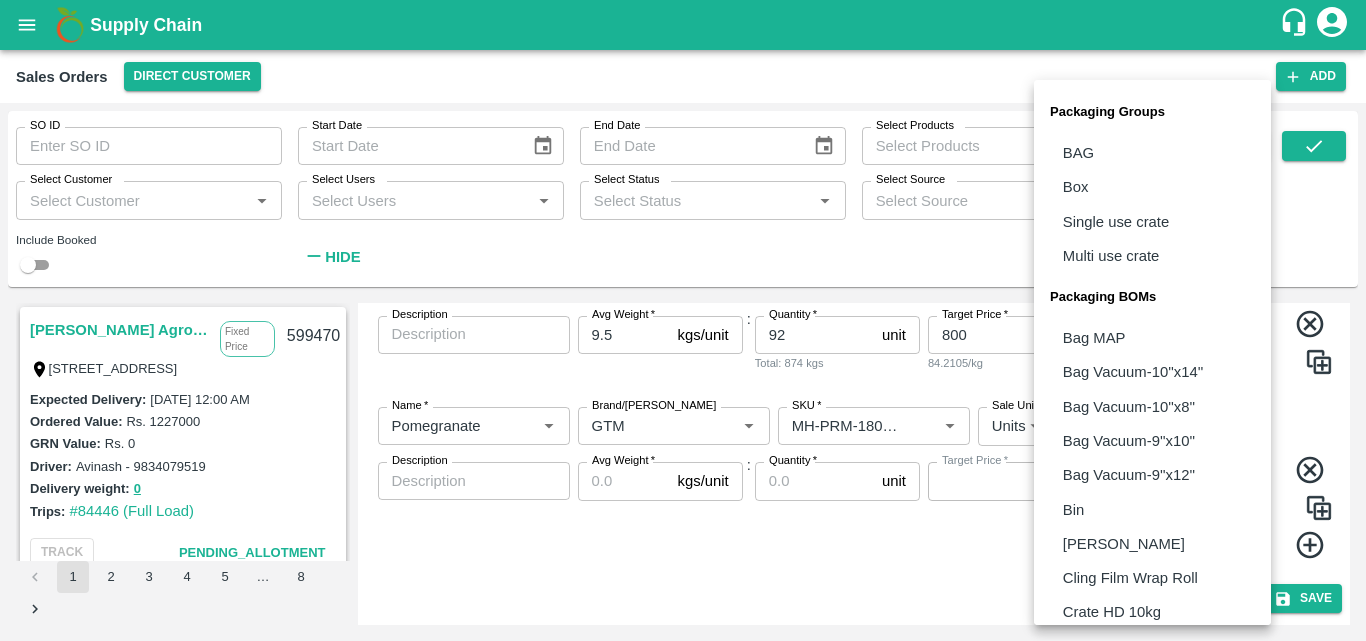click on "Supply Chain Sales Orders Direct Customer Add SO ID SO ID Start Date Start Date End Date End Date Select Products Select Products   * Select Customer Select Customer   * Select Users Select Users   * Select Status Select Status   * Select Source Select Source   * Include Booked Hide Saradha Devi Agro Tech Fixed Price [STREET_ADDRESS] 599470 Expected Delivery : [DATE] 12:00 AM Ordered Value: Rs.   1227000 GRN Value: Rs.   0 Driver: [GEOGRAPHIC_DATA]  - 9834079519 Delivery weight: 0 Trips: #84446 (Full Load) TRACK Pending_Allotment INIYA FRUITS AND VEGETABLES Commission TC/73,  [PERSON_NAME] FRUITS MARKET KOYAMBEDU, [GEOGRAPHIC_DATA] 599458 Expected Delivery : [DATE] 11:00 PM Ordered Value: Rs.   549000 GRN Value: Rs.   0 Driver:  -  Delivery weight: 0 Trips: TRACK Pending_Allotment MKL Fruits - Bangalore Commission [STREET_ADDRESS] 599440 : Rs." at bounding box center (683, 320) 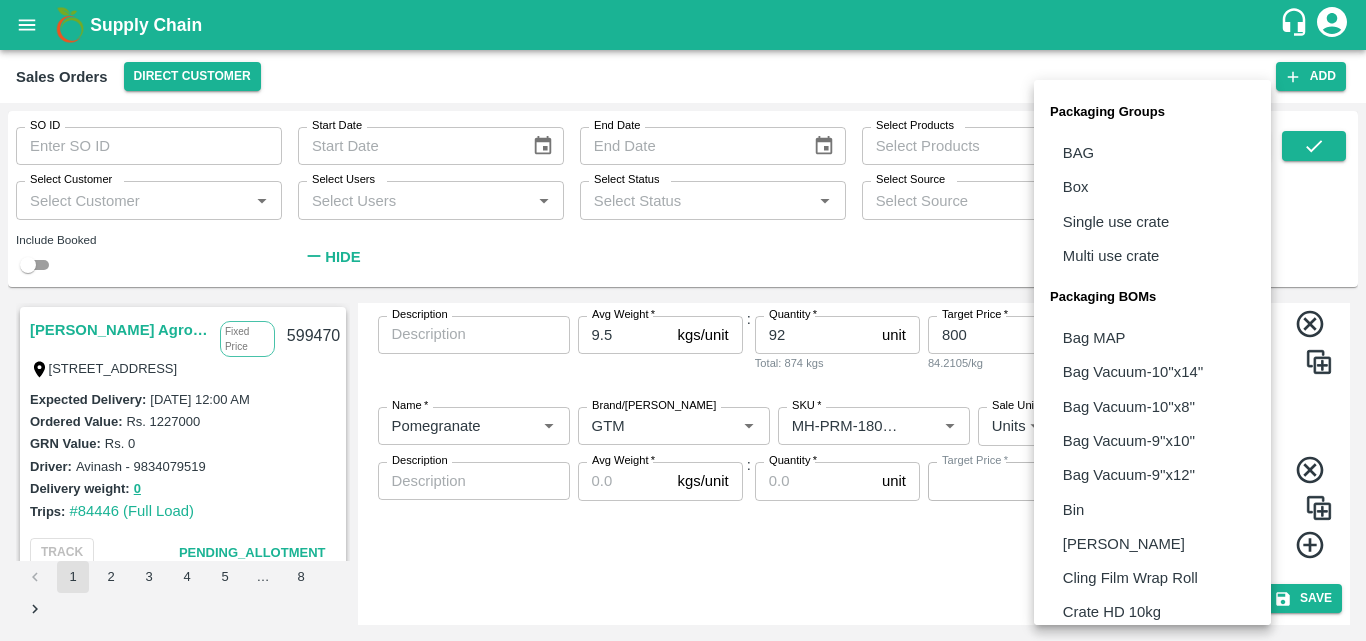 type 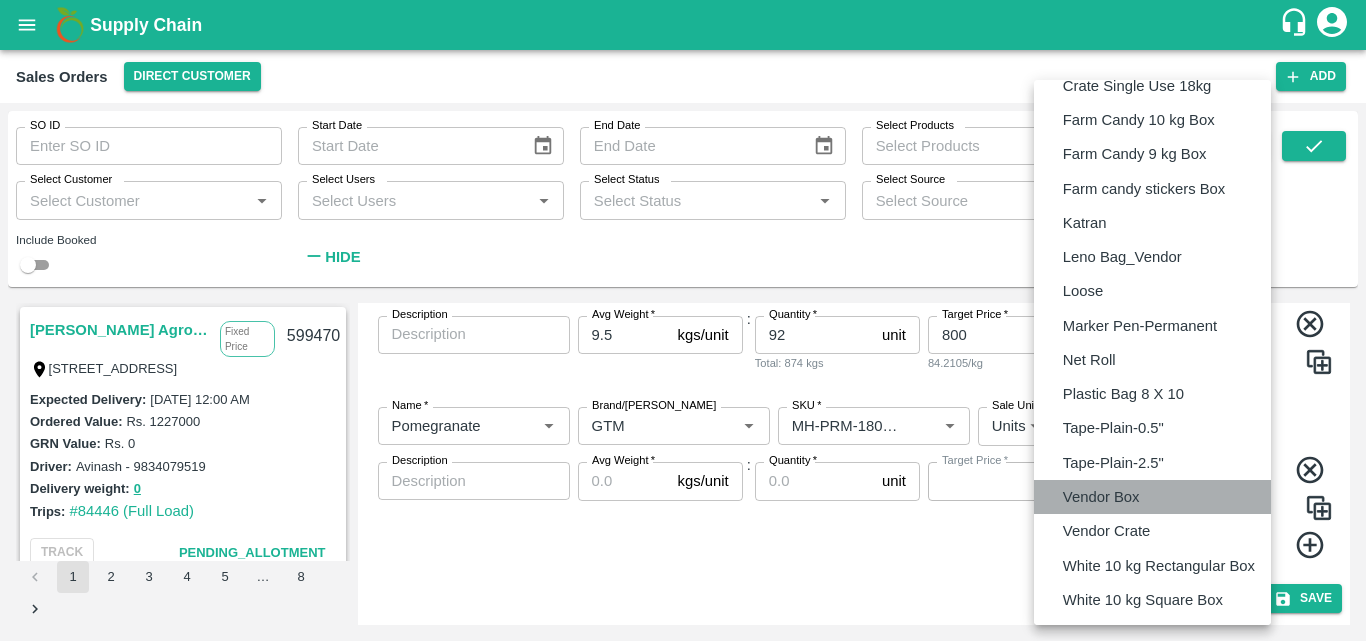 click on "Vendor Box" at bounding box center (1152, 497) 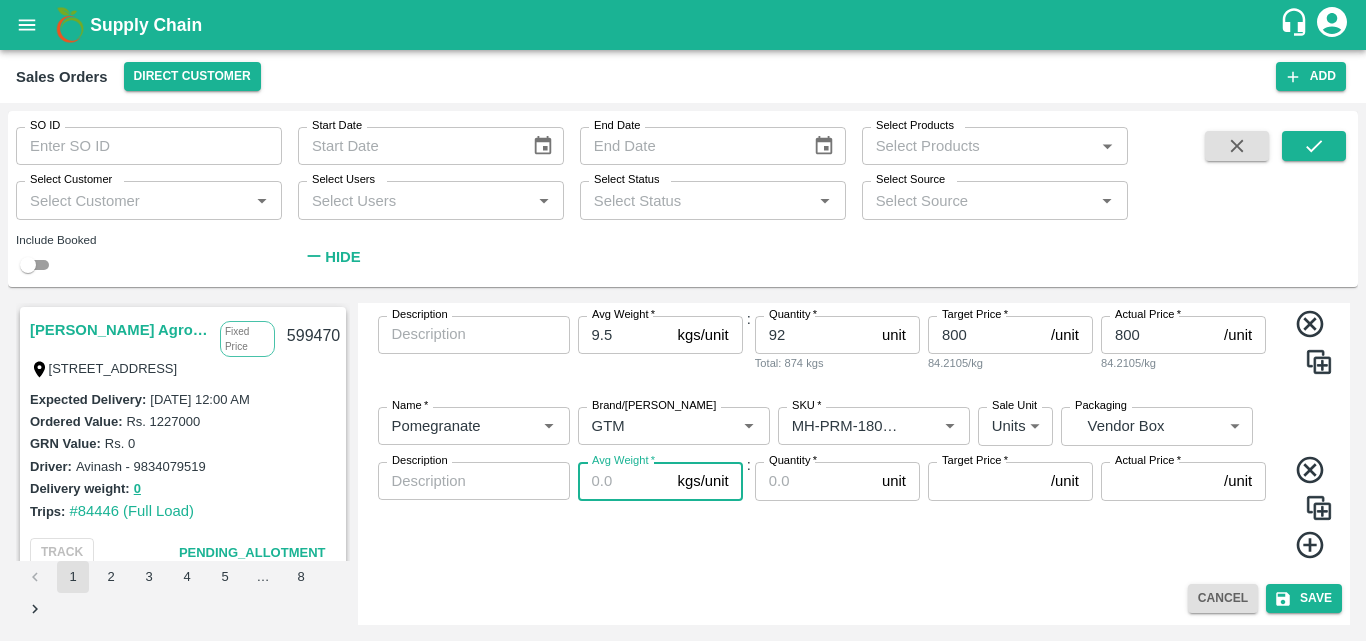 click on "Avg Weight   *" at bounding box center (624, 481) 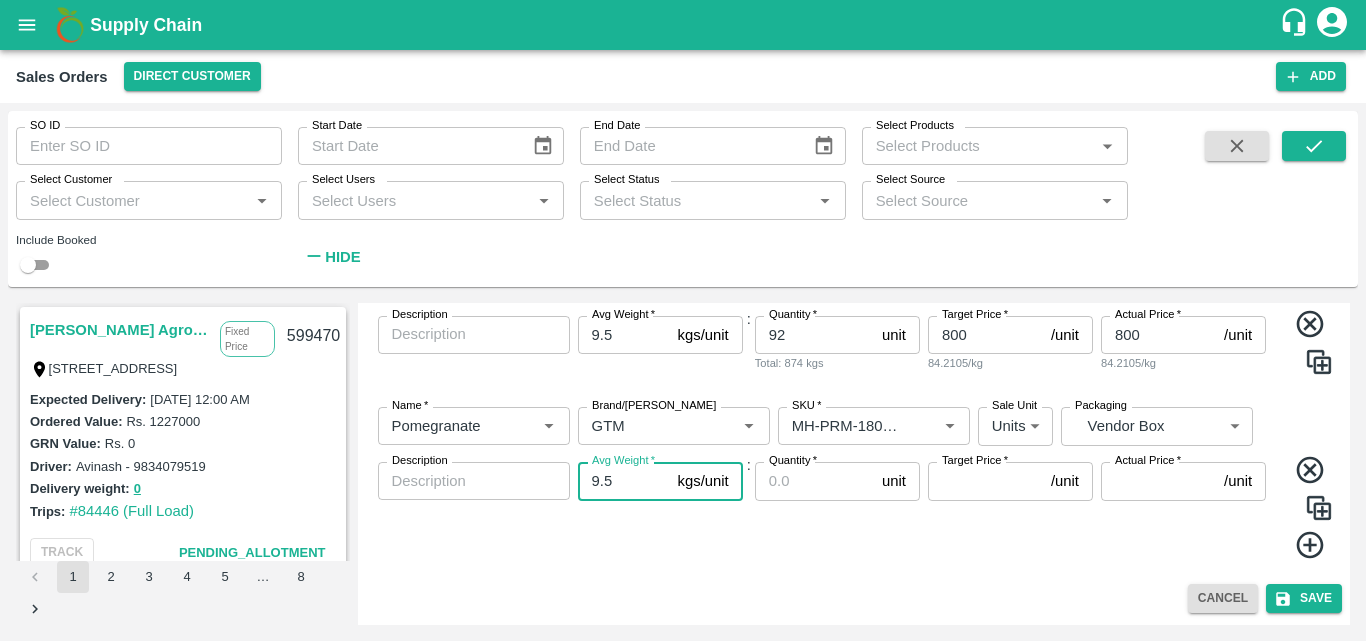 type on "9.5" 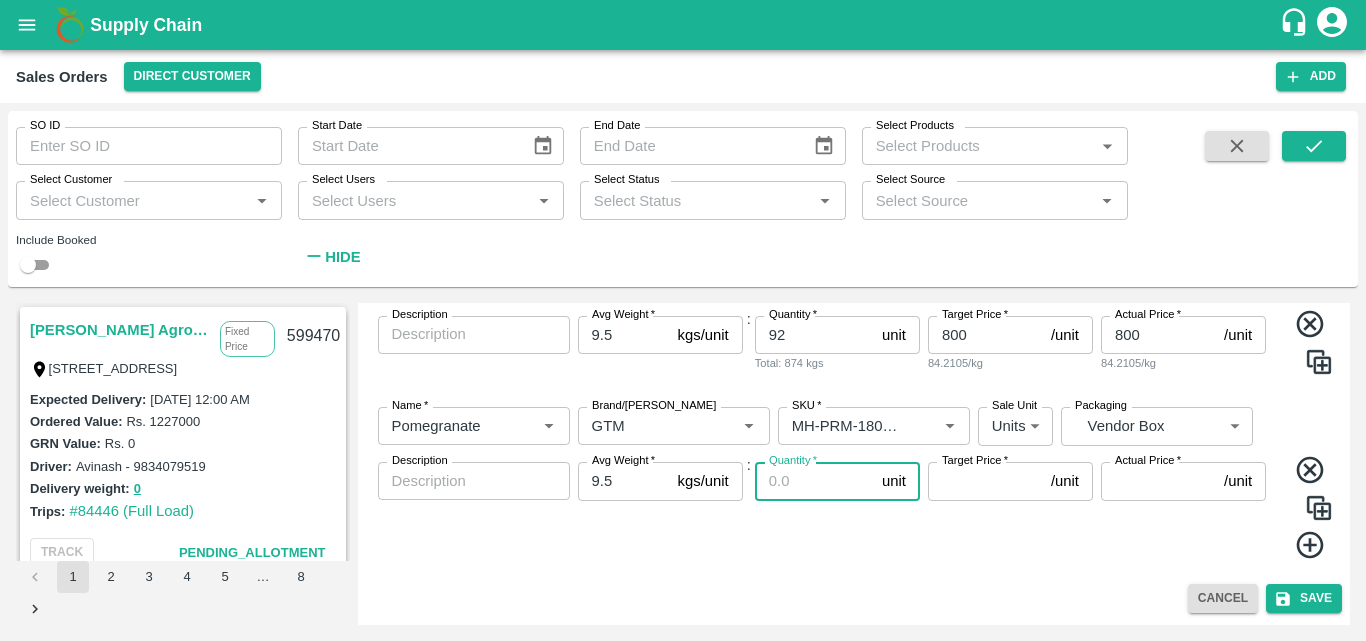 click on "Quantity   *" at bounding box center (814, 481) 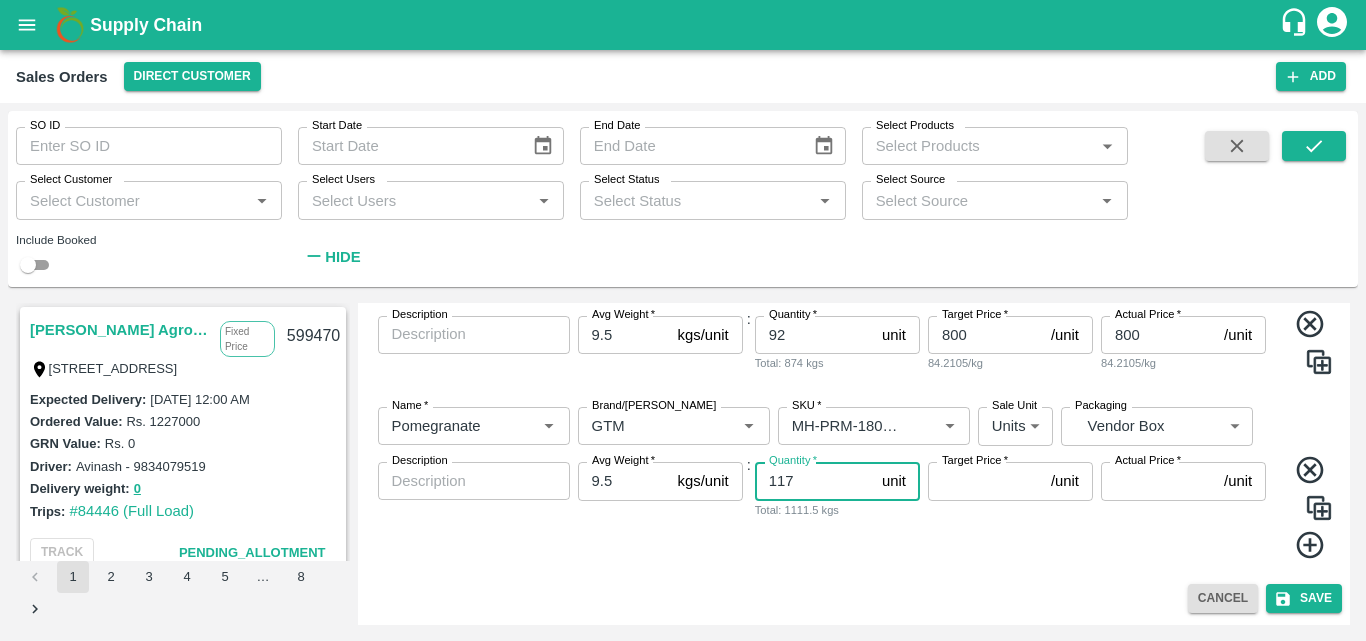 type on "117" 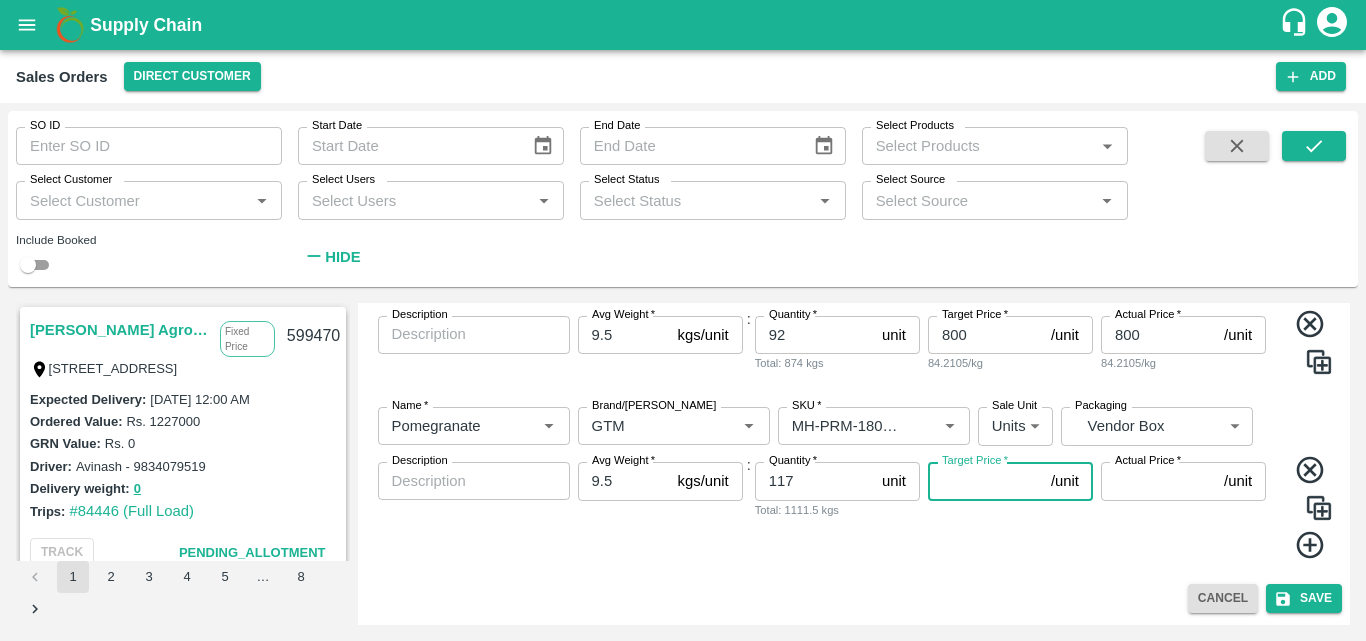 click on "Target Price   *" at bounding box center (985, 481) 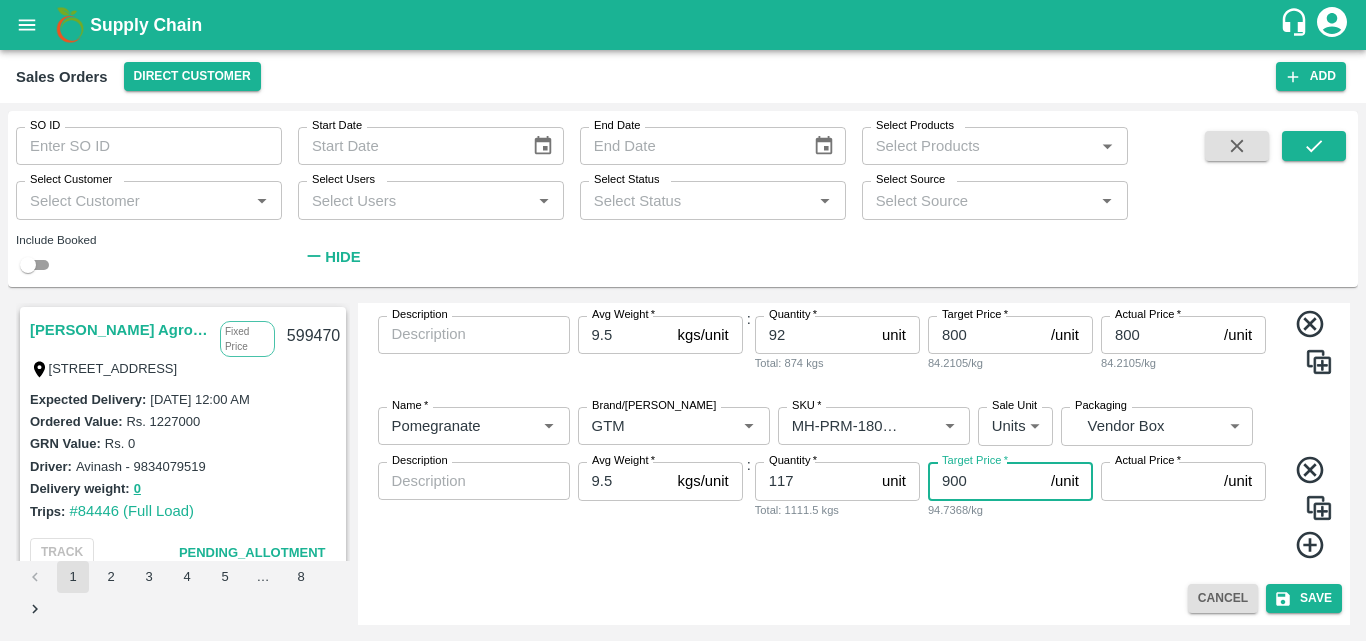 type on "900" 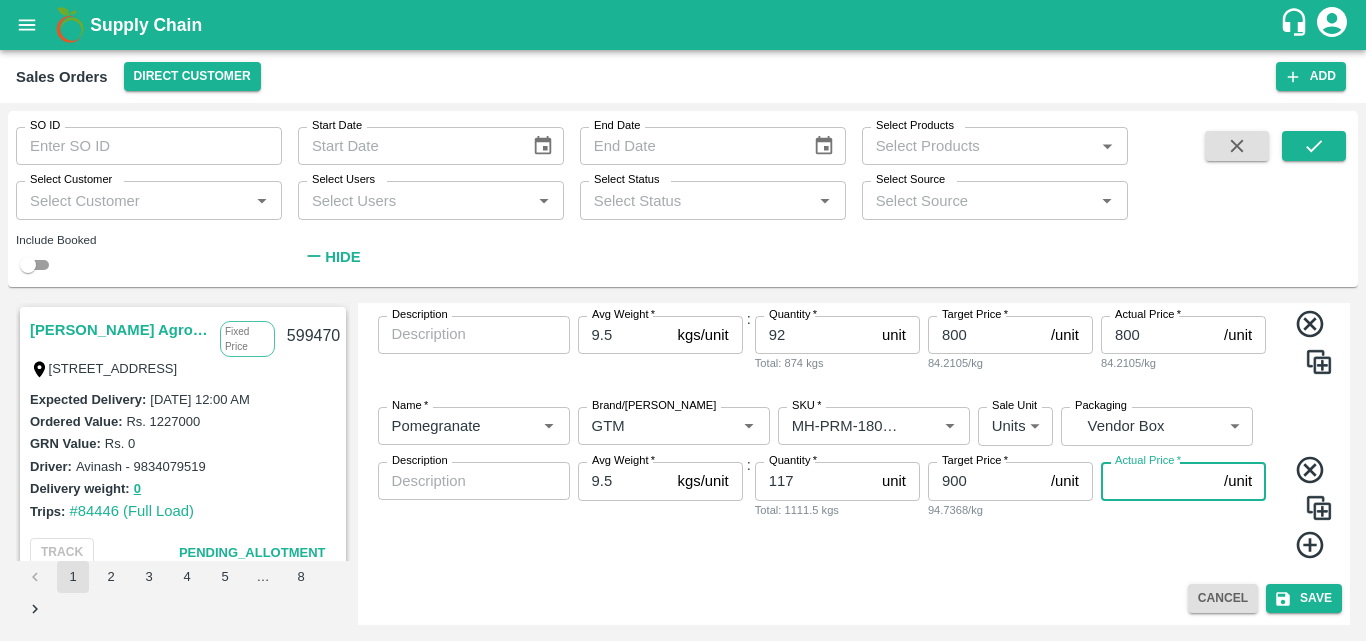 click on "Actual Price   *" at bounding box center (1158, 481) 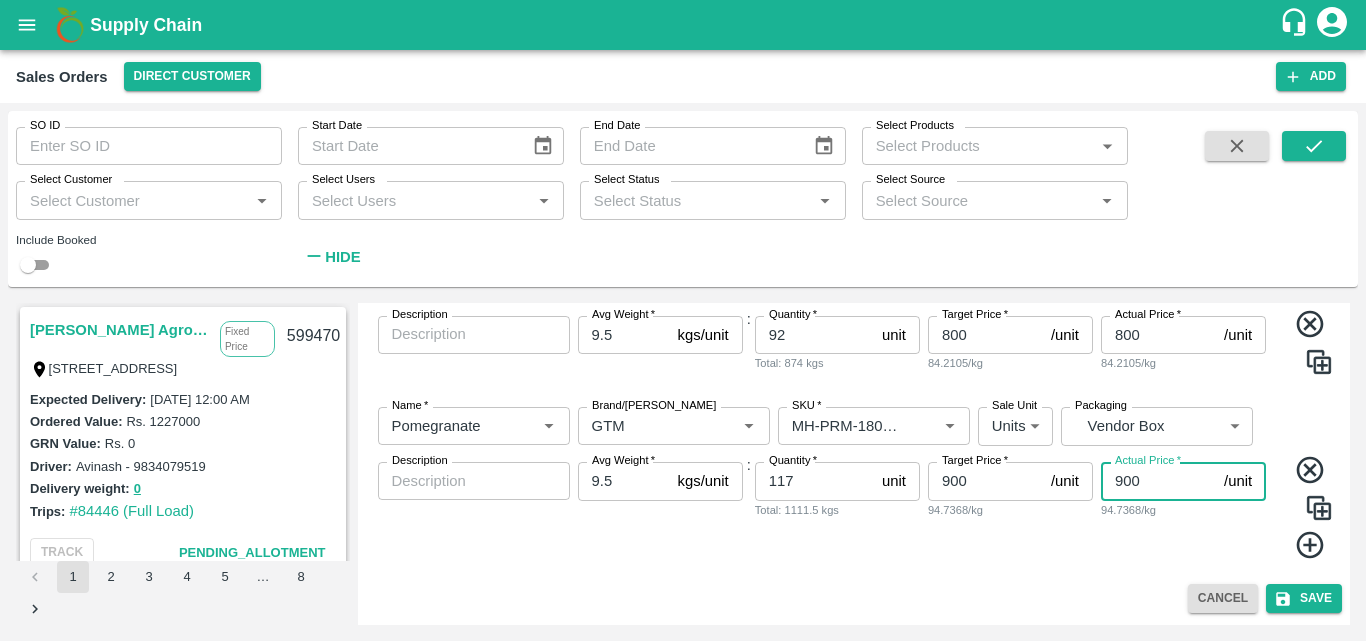 type on "900" 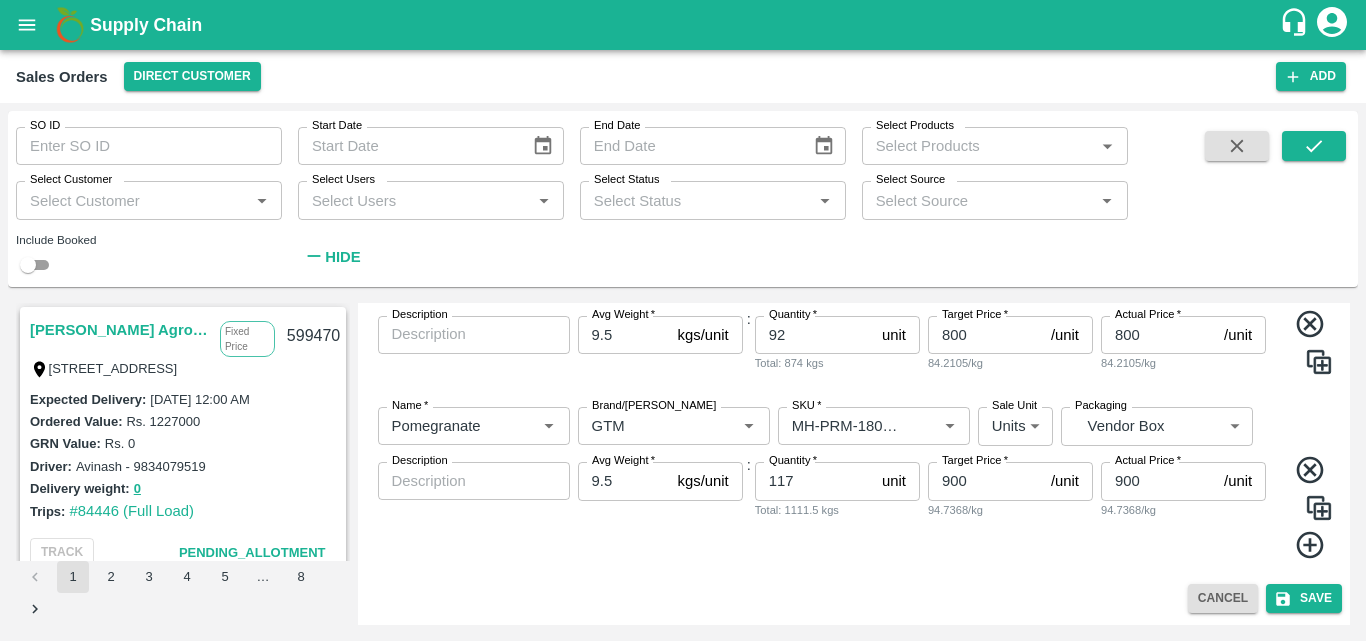 click 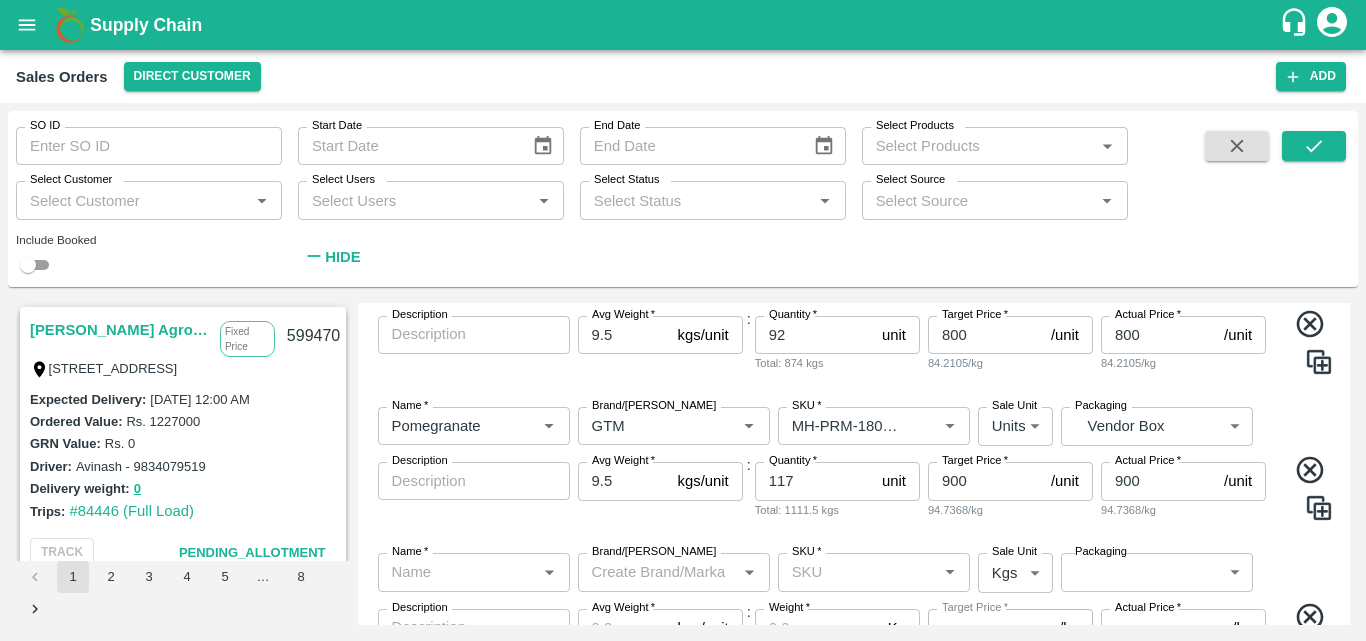 click on "Name   * Name   * Brand/[PERSON_NAME]/[PERSON_NAME]   * SKU   * Sale Unit Units 2 Sale Unit Packaging Vendor Box BOM/276 Packaging Description x Description Avg Weight   * 9.5 kgs/unit Avg Weight   :  Quantity   * 117 unit Quantity Total: 1111.5 kgs Target Price   * 900 /unit Target Price 94.7368/kg Actual Price   * 900 /unit Actual Price 94.7368/kg" at bounding box center [854, 464] 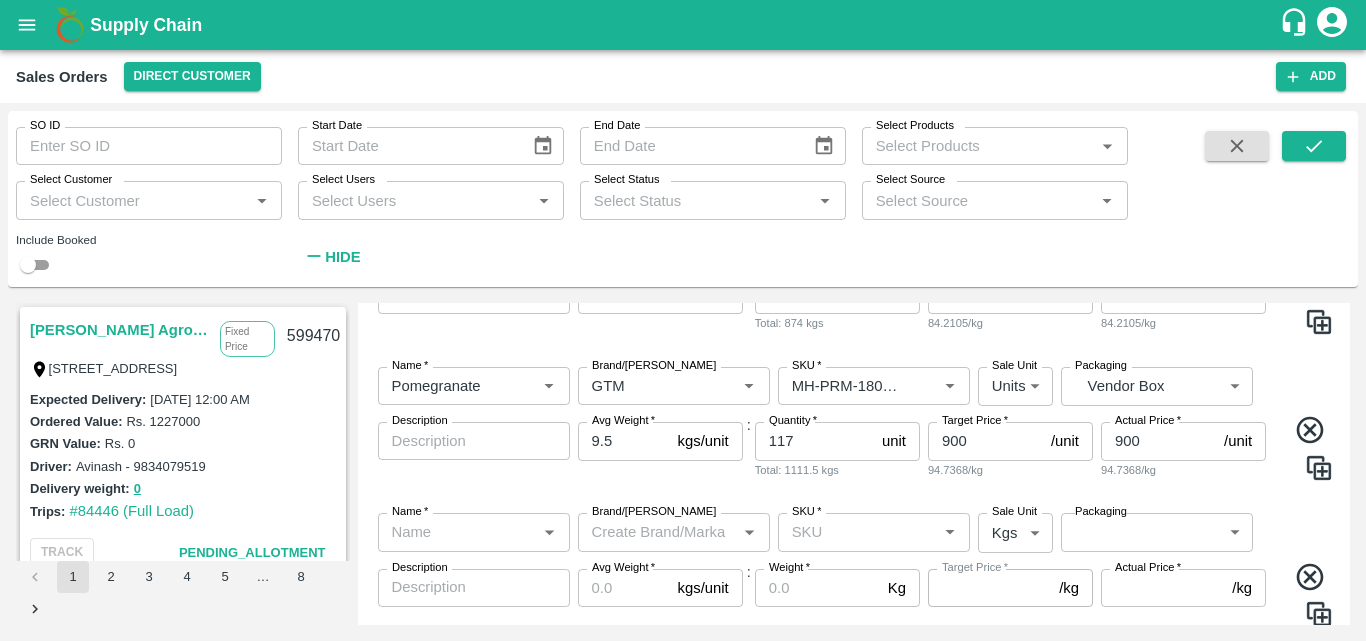 scroll, scrollTop: 706, scrollLeft: 0, axis: vertical 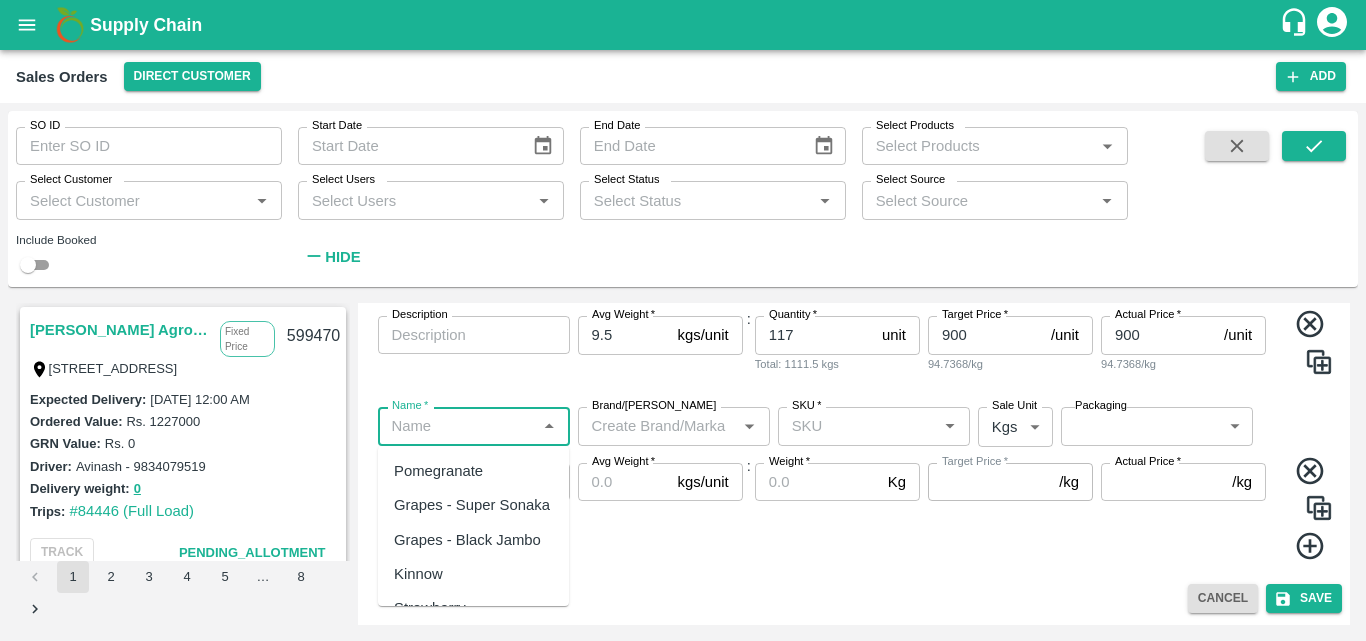 click on "Name   *" at bounding box center (457, 426) 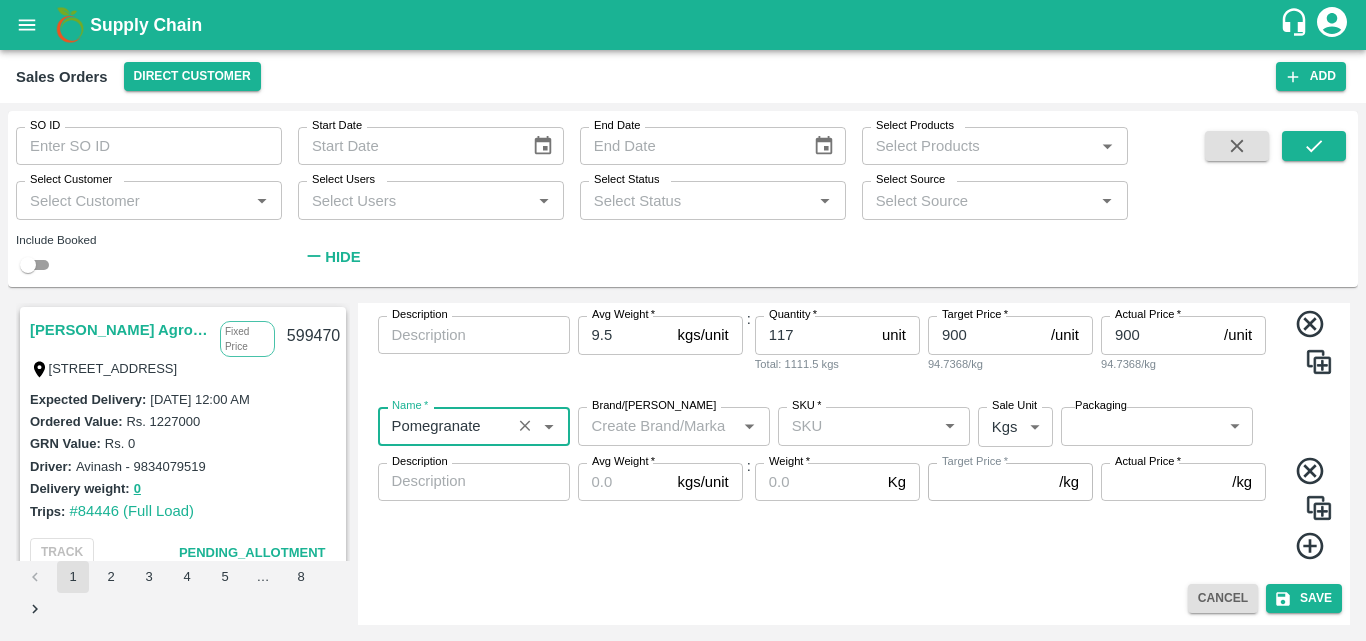 click on "Brand/[PERSON_NAME]" at bounding box center (657, 426) 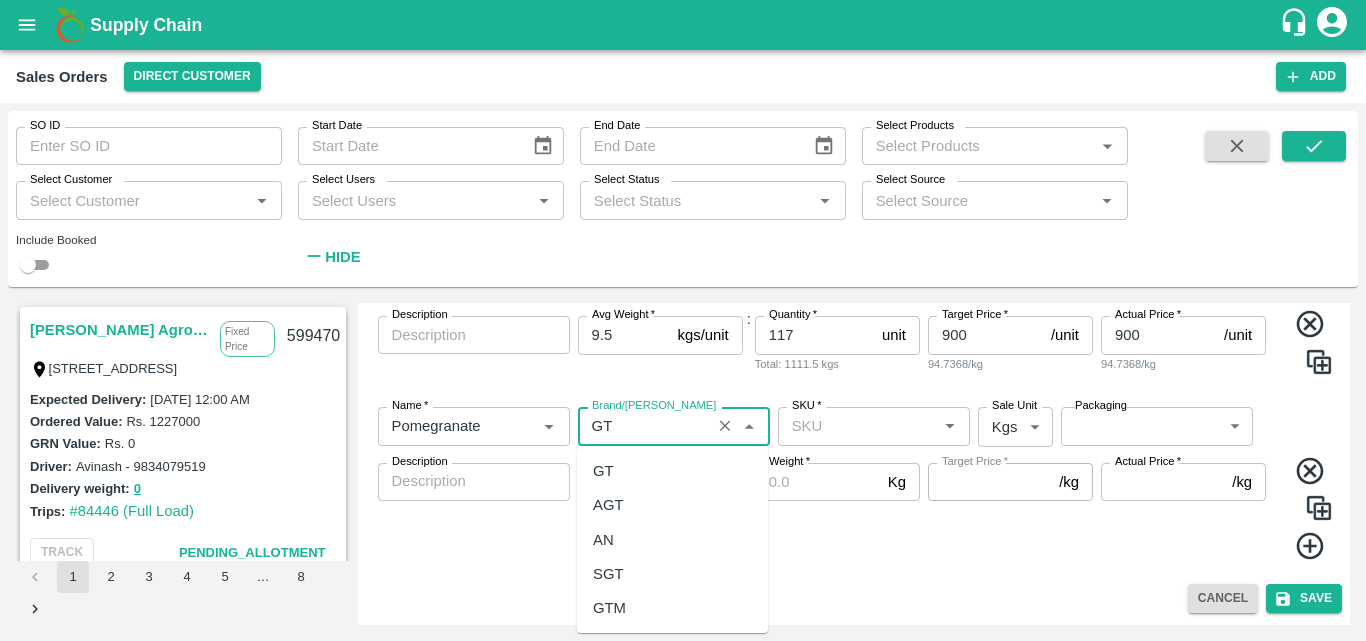 click on "GTM" at bounding box center [609, 608] 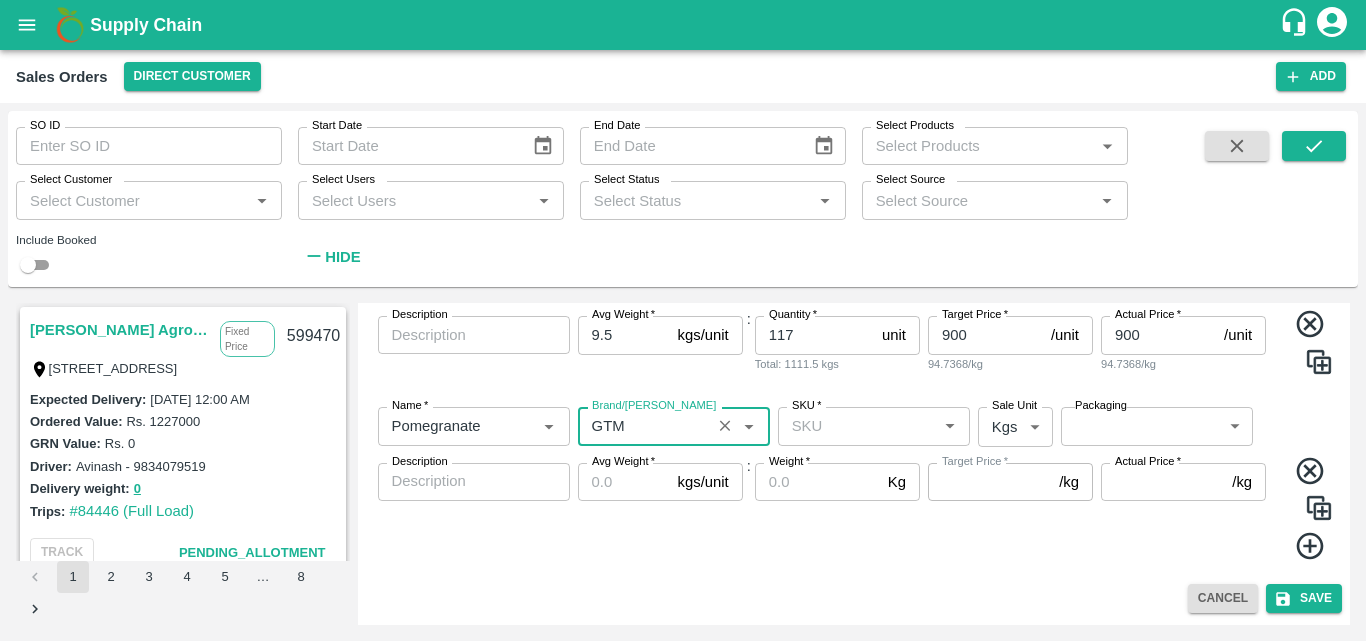 type on "GTM" 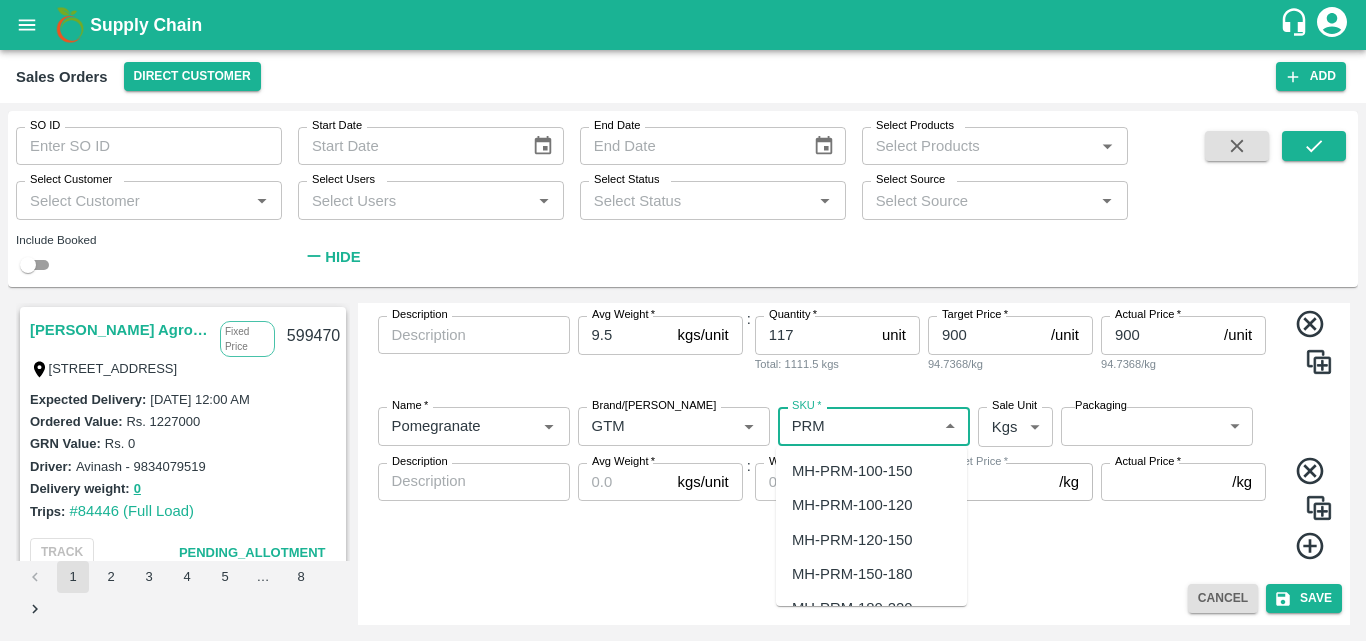 scroll, scrollTop: 140, scrollLeft: 0, axis: vertical 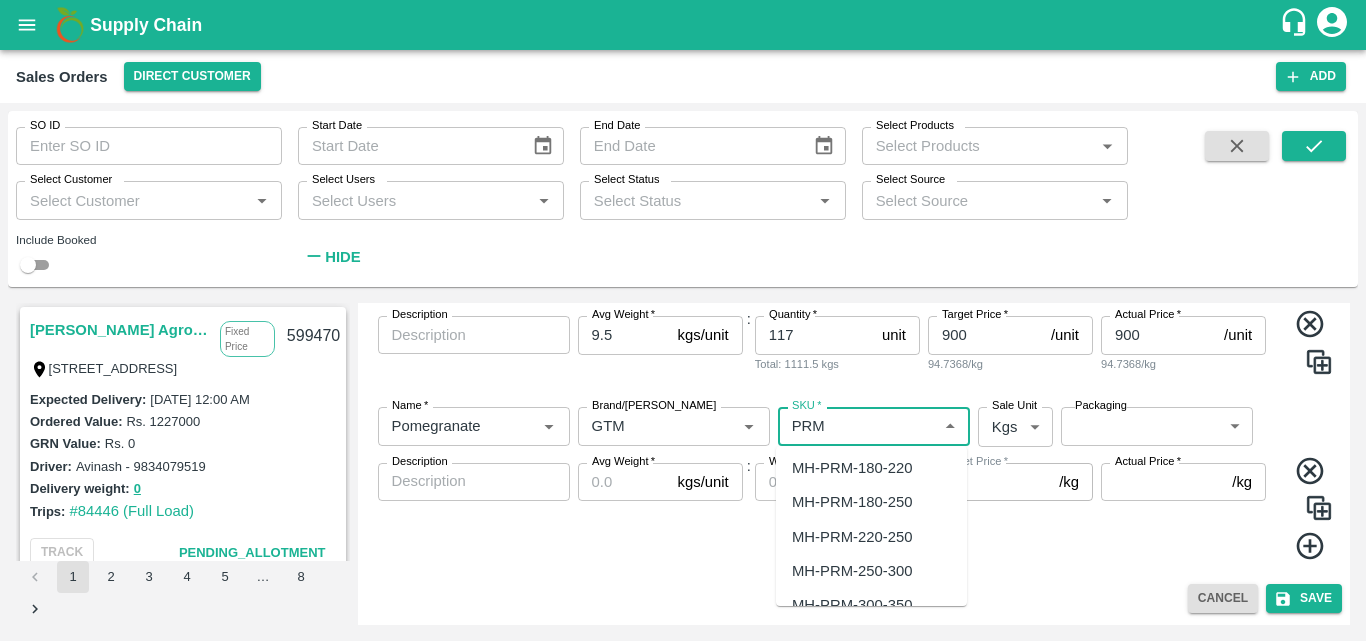 click on "MH-PRM-220-250" at bounding box center (852, 537) 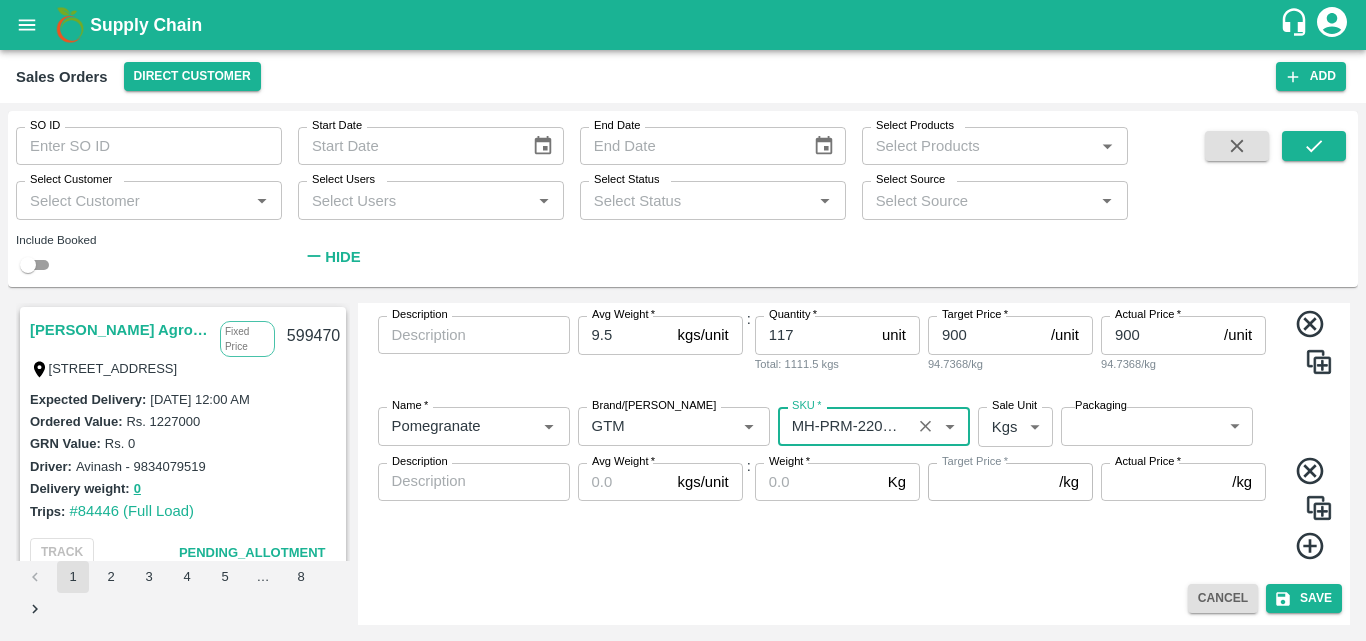 type on "MH-PRM-220-250" 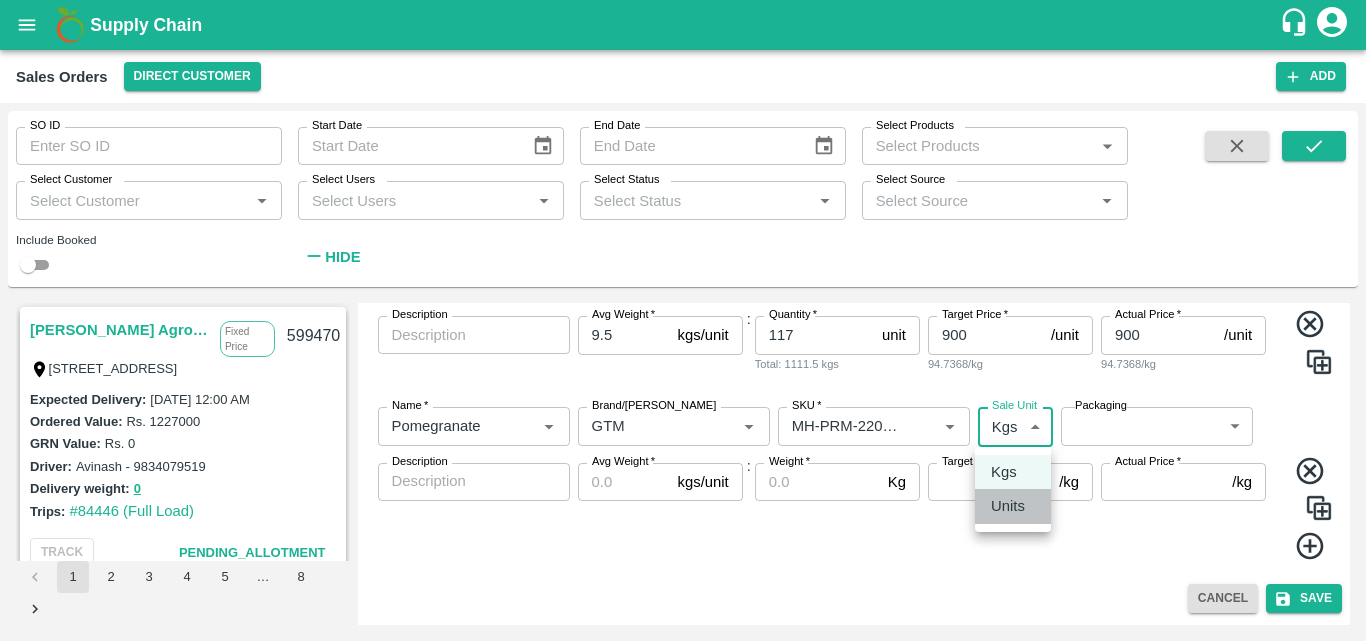 click on "Units" at bounding box center [1008, 506] 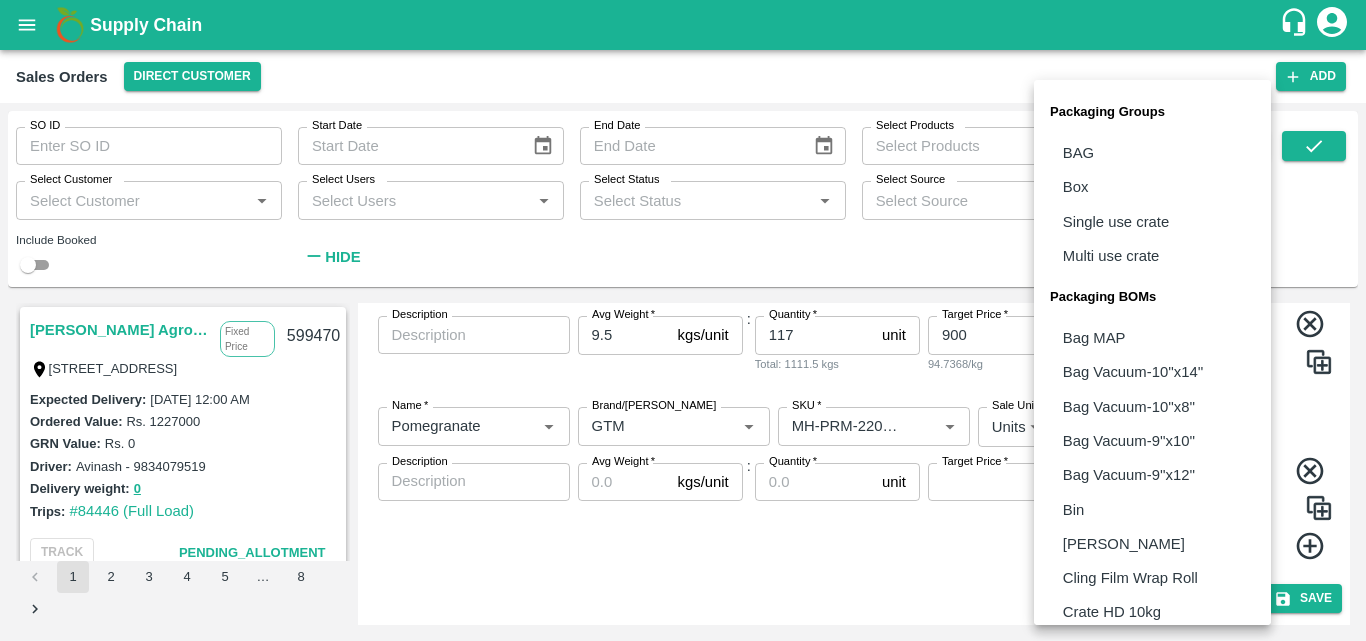 click on "Supply Chain Sales Orders Direct Customer Add SO ID SO ID Start Date Start Date End Date End Date Select Products Select Products   * Select Customer Select Customer   * Select Users Select Users   * Select Status Select Status   * Select Source Select Source   * Include Booked Hide Saradha Devi Agro Tech Fixed Price [STREET_ADDRESS] 599470 Expected Delivery : [DATE] 12:00 AM Ordered Value: Rs.   1227000 GRN Value: Rs.   0 Driver: [GEOGRAPHIC_DATA]  - 9834079519 Delivery weight: 0 Trips: #84446 (Full Load) TRACK Pending_Allotment INIYA FRUITS AND VEGETABLES Commission TC/73,  [PERSON_NAME] FRUITS MARKET KOYAMBEDU, [GEOGRAPHIC_DATA] 599458 Expected Delivery : [DATE] 11:00 PM Ordered Value: Rs.   549000 GRN Value: Rs.   0 Driver:  -  Delivery weight: 0 Trips: TRACK Pending_Allotment MKL Fruits - Bangalore Commission [STREET_ADDRESS] 599440 : Rs." at bounding box center [683, 320] 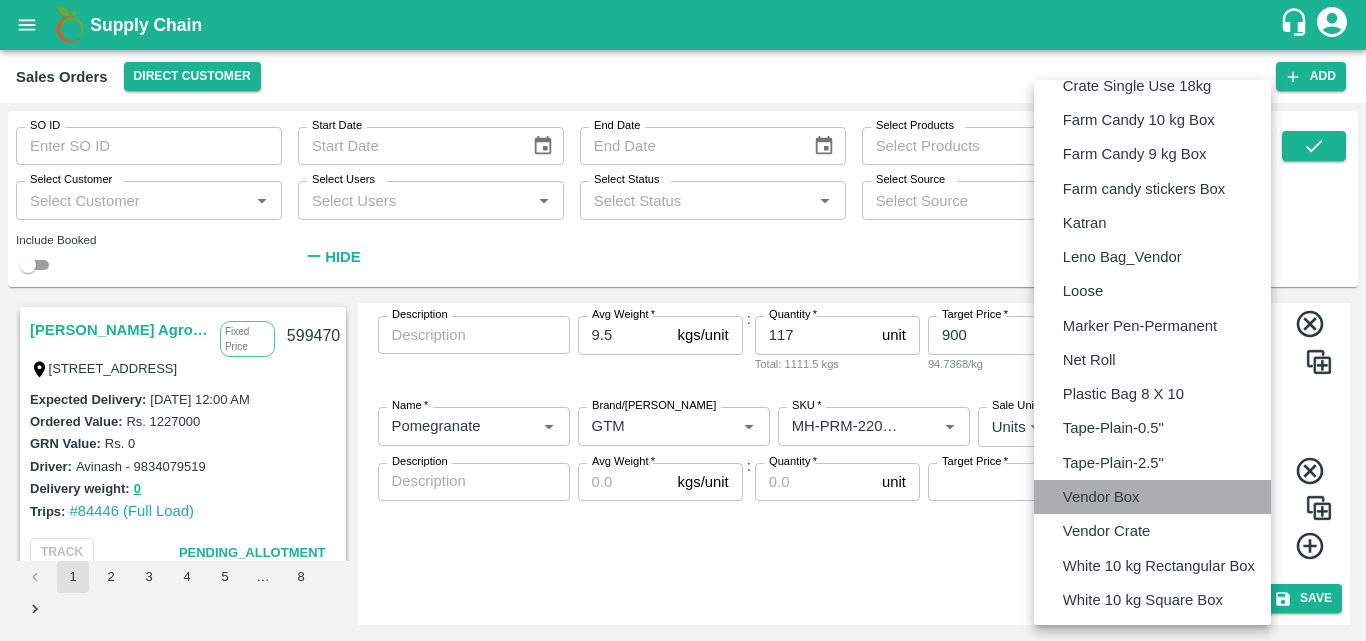click on "Vendor Box" at bounding box center [1101, 497] 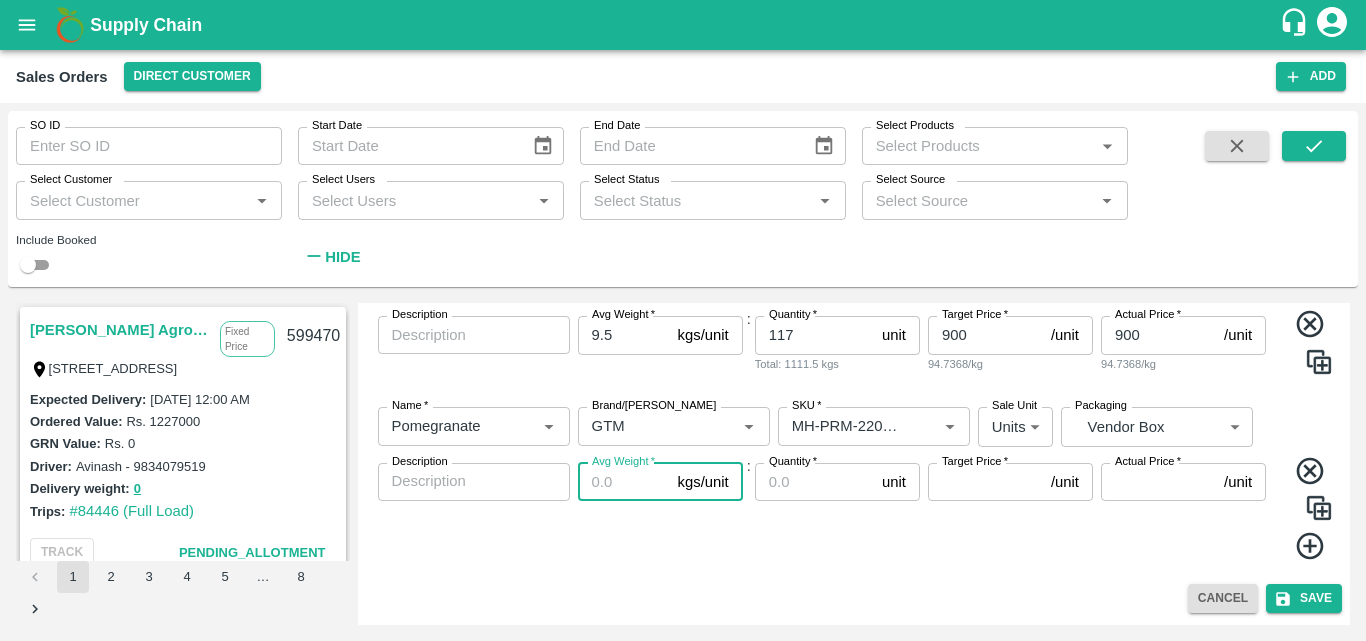 click on "Avg Weight   *" at bounding box center (624, 482) 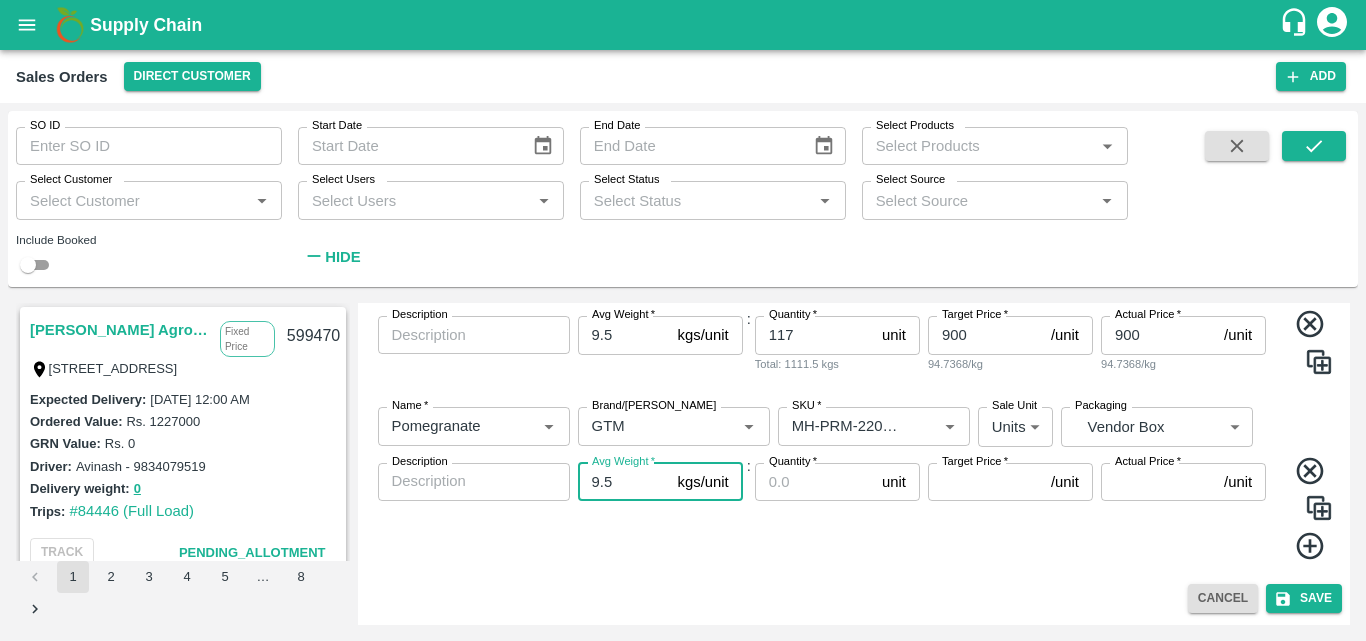 type on "9.5" 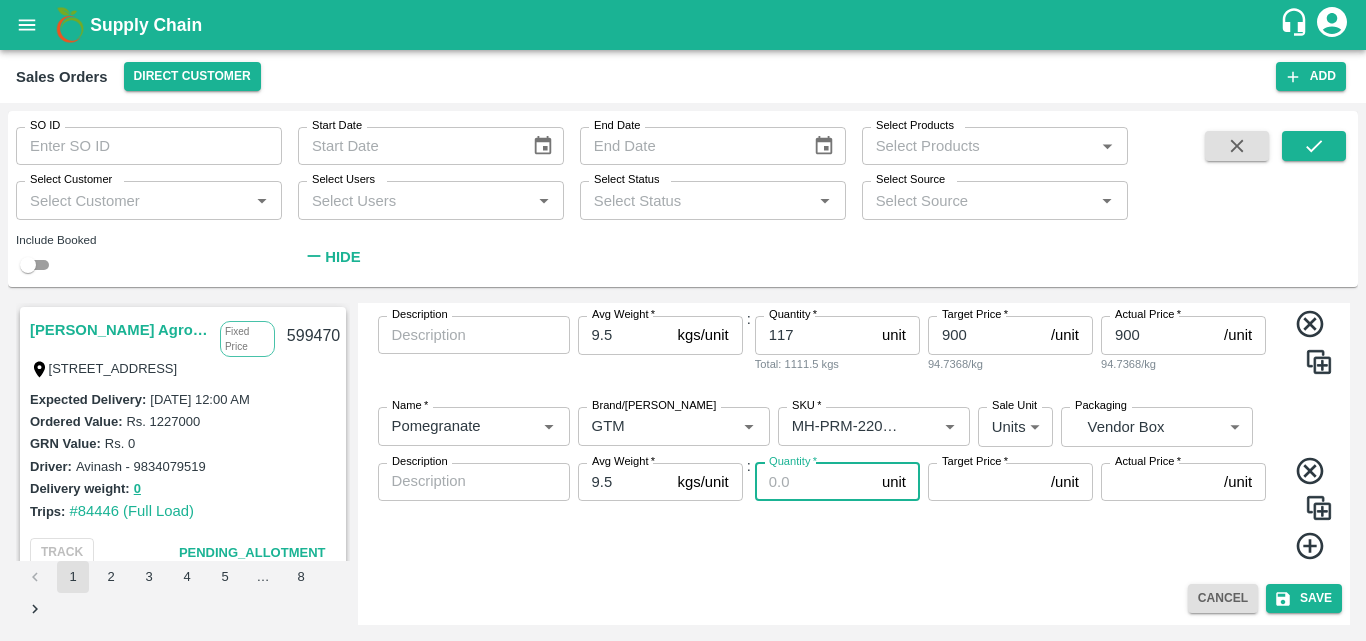 click on "Quantity   *" at bounding box center [814, 482] 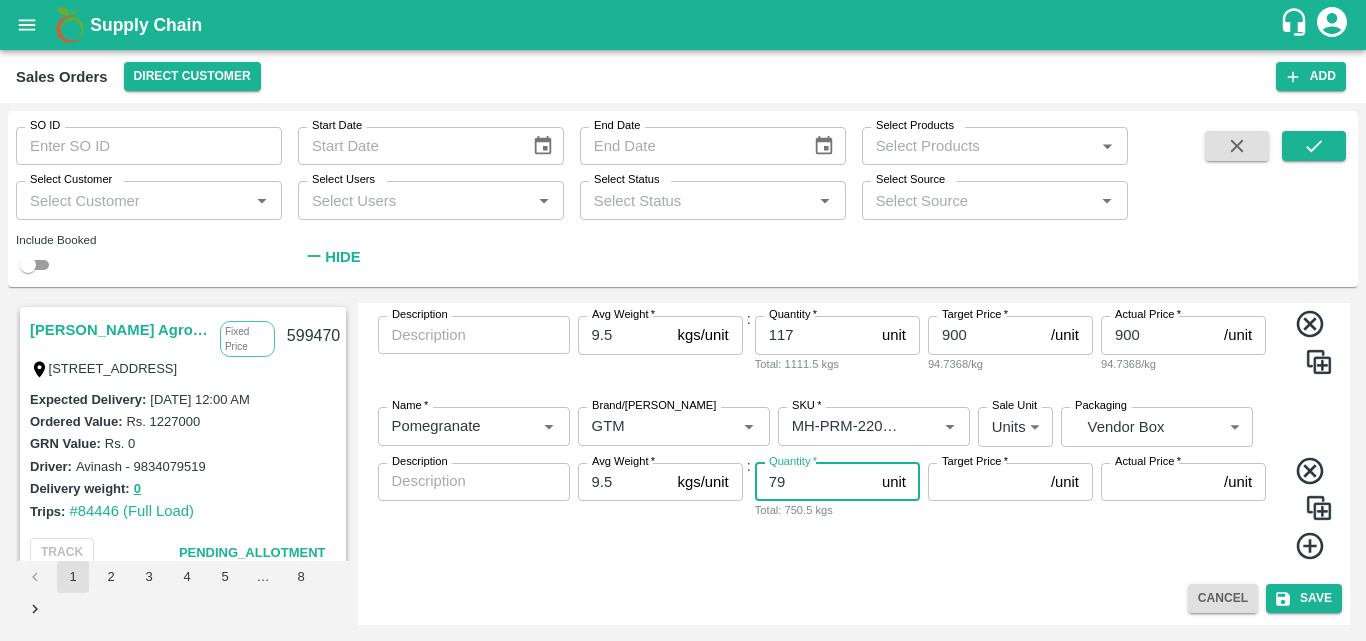 type on "79" 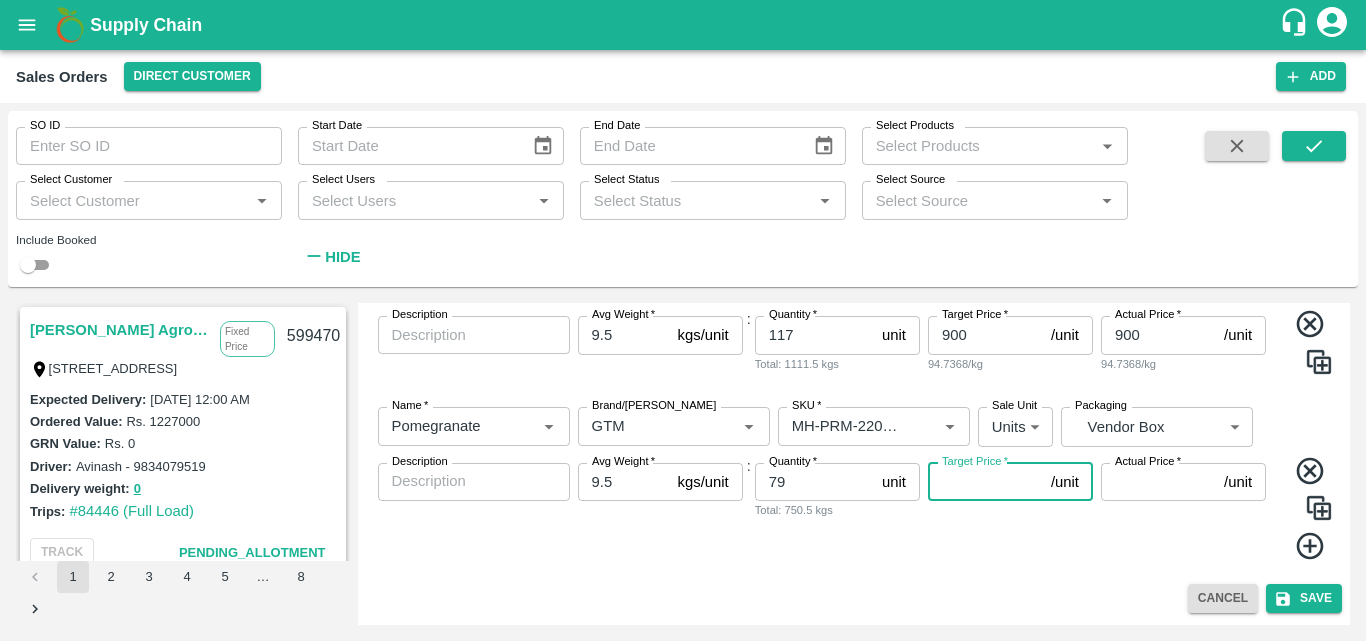 click on "Target Price   *" at bounding box center [985, 482] 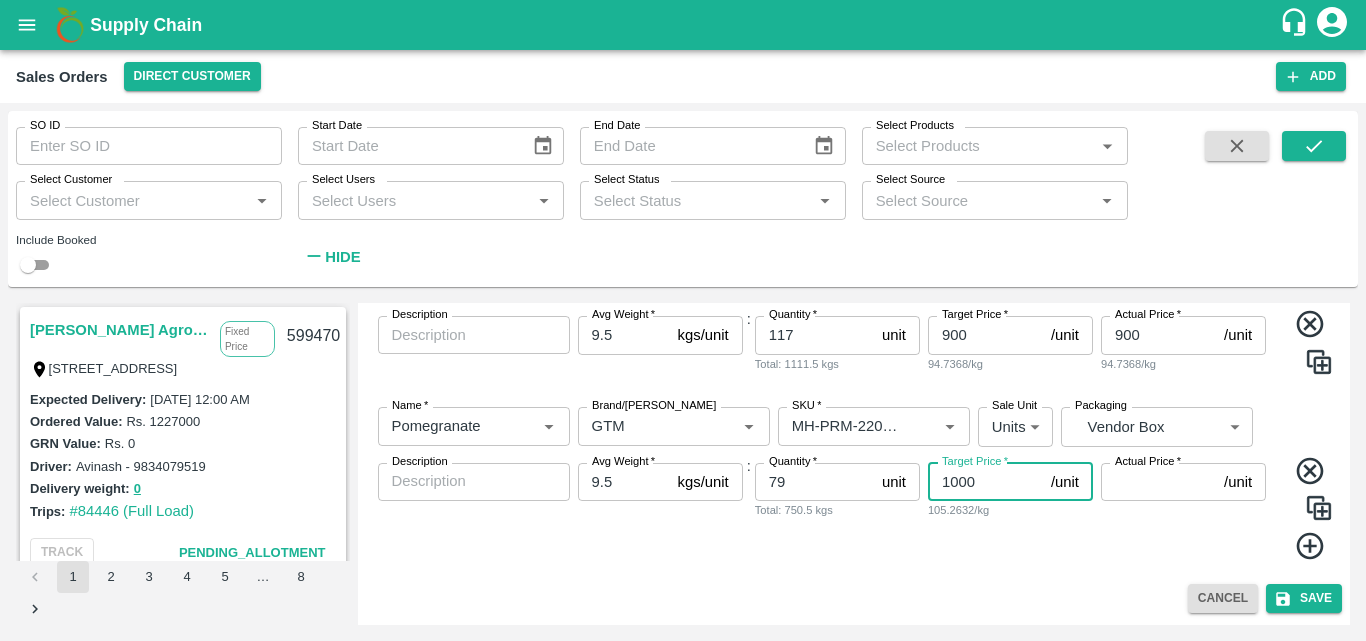 type on "1000" 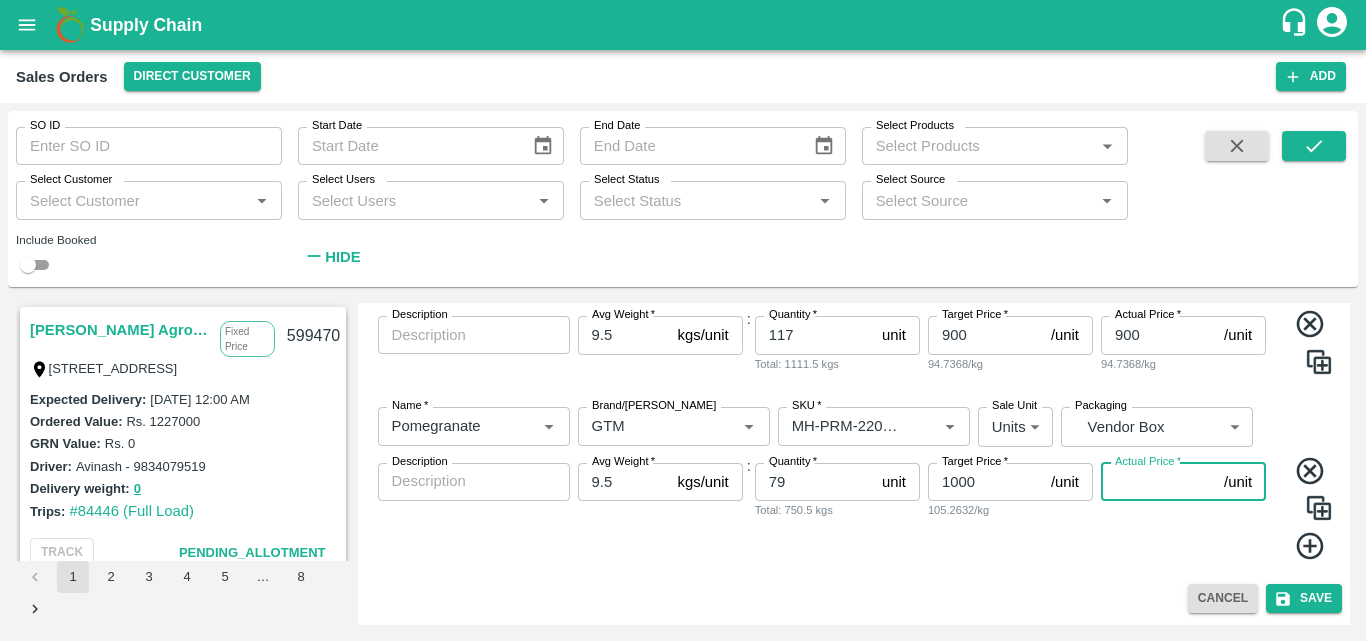 click on "Actual Price   *" at bounding box center (1158, 482) 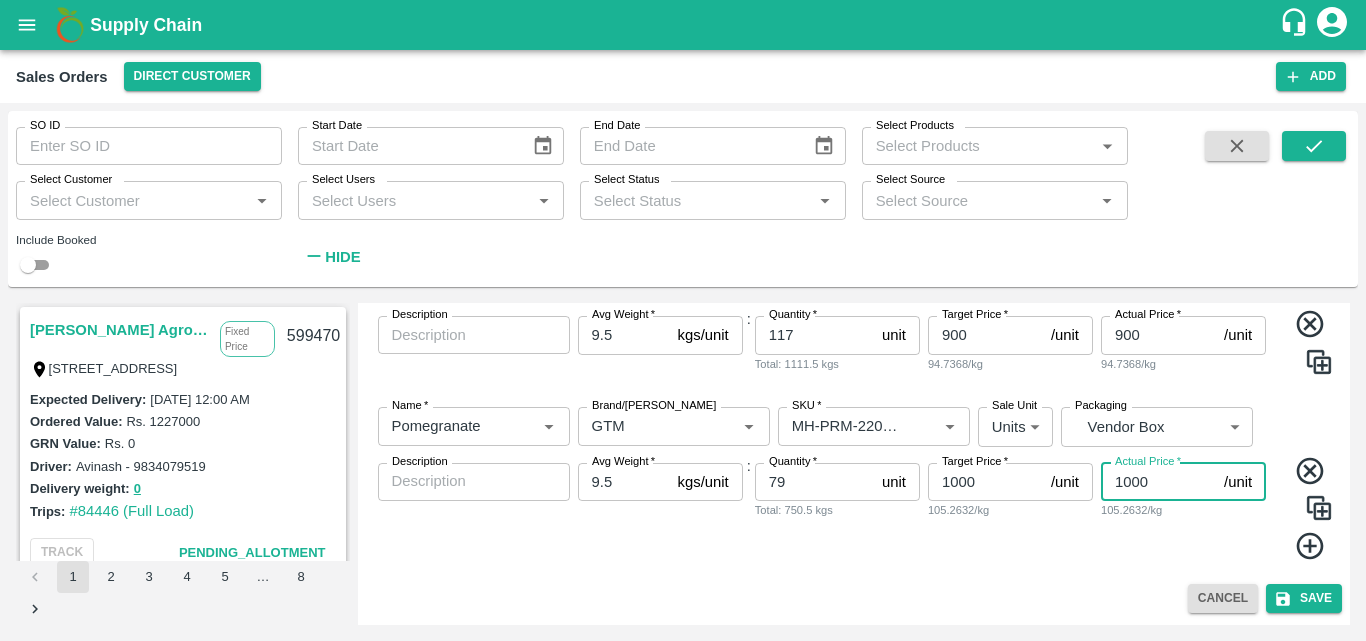 type on "1000" 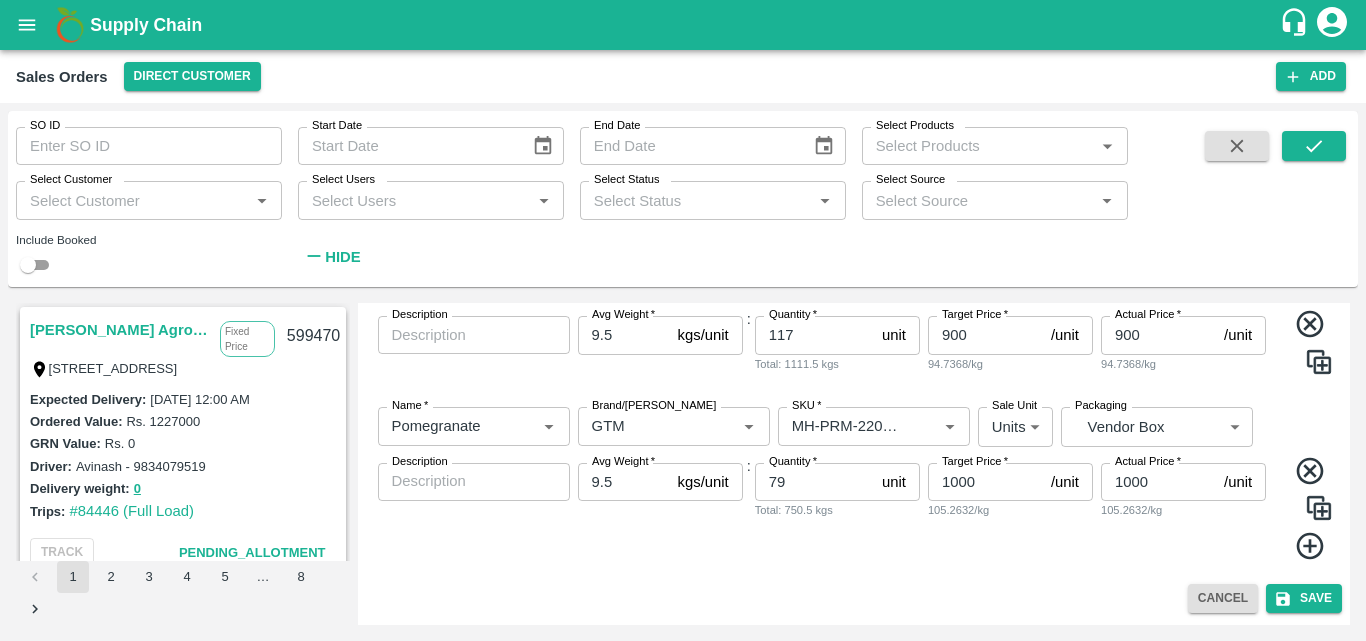 click 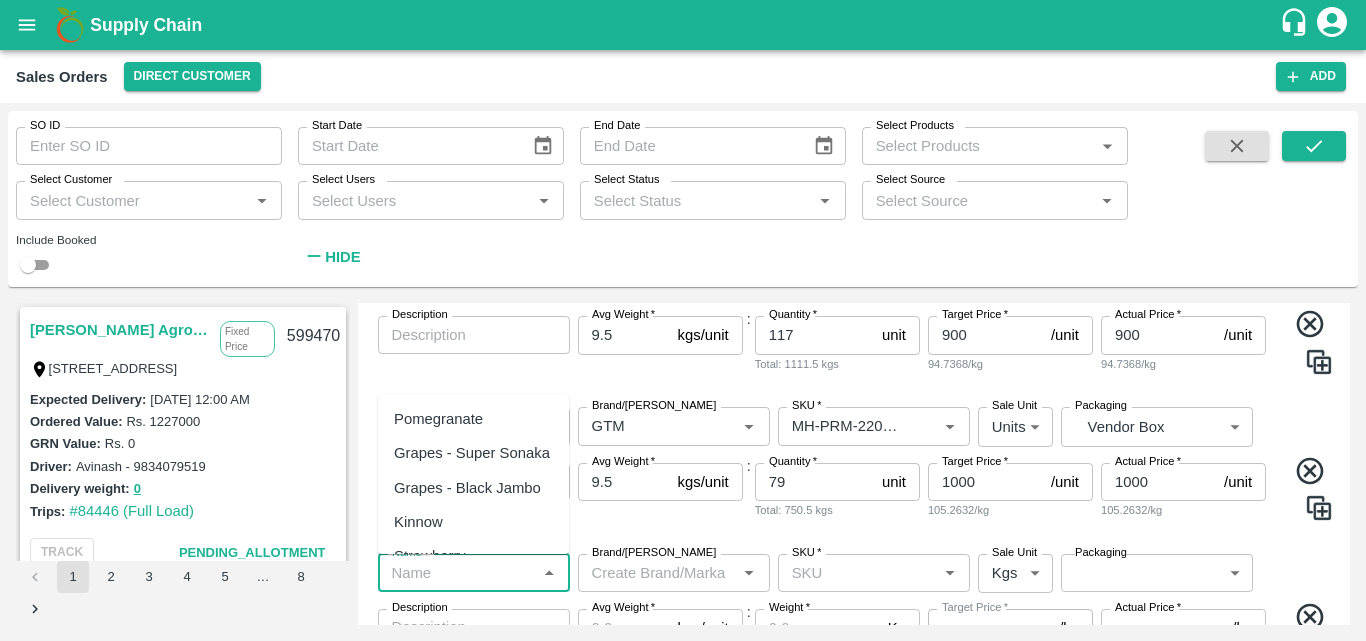 click on "Name   *" at bounding box center [457, 573] 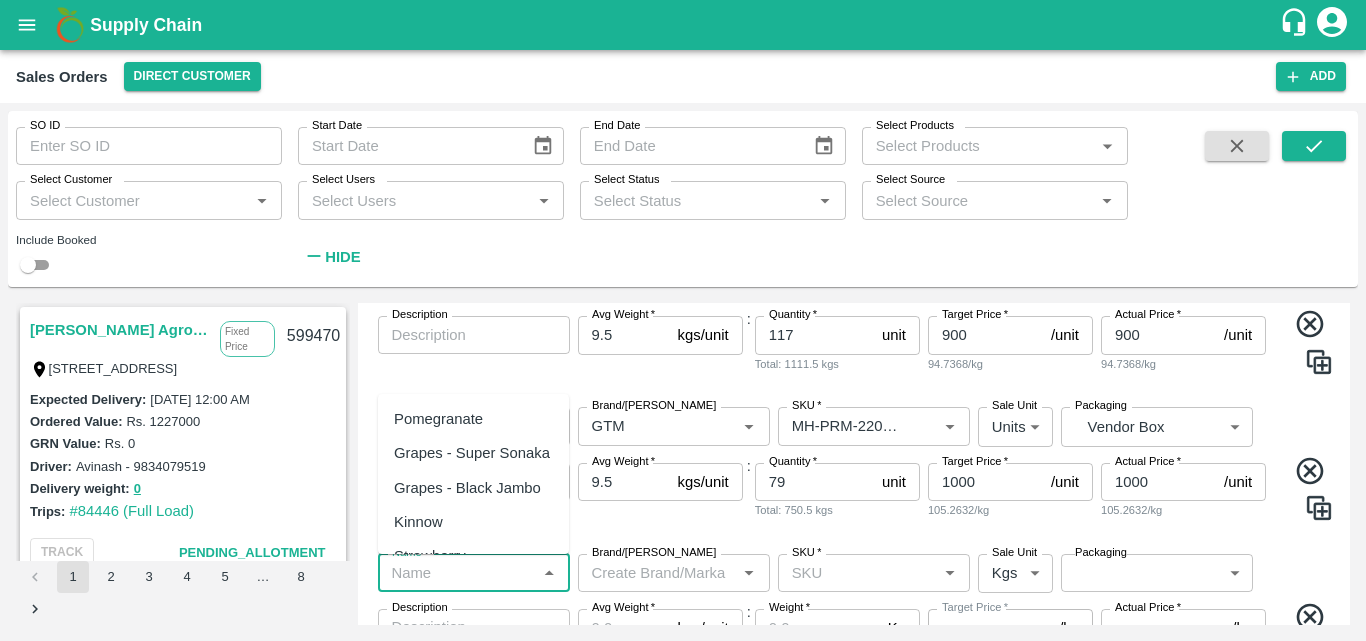 click on "Pomegranate" at bounding box center (473, 419) 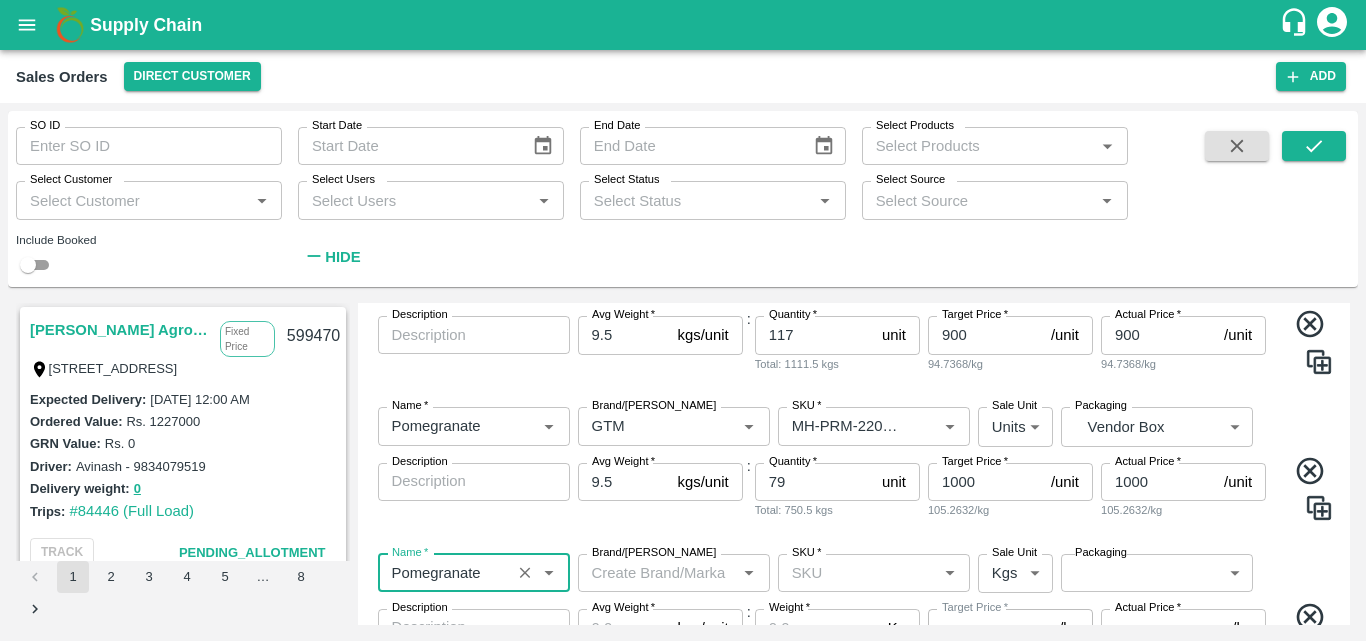 click on "Brand/[PERSON_NAME]" at bounding box center [657, 573] 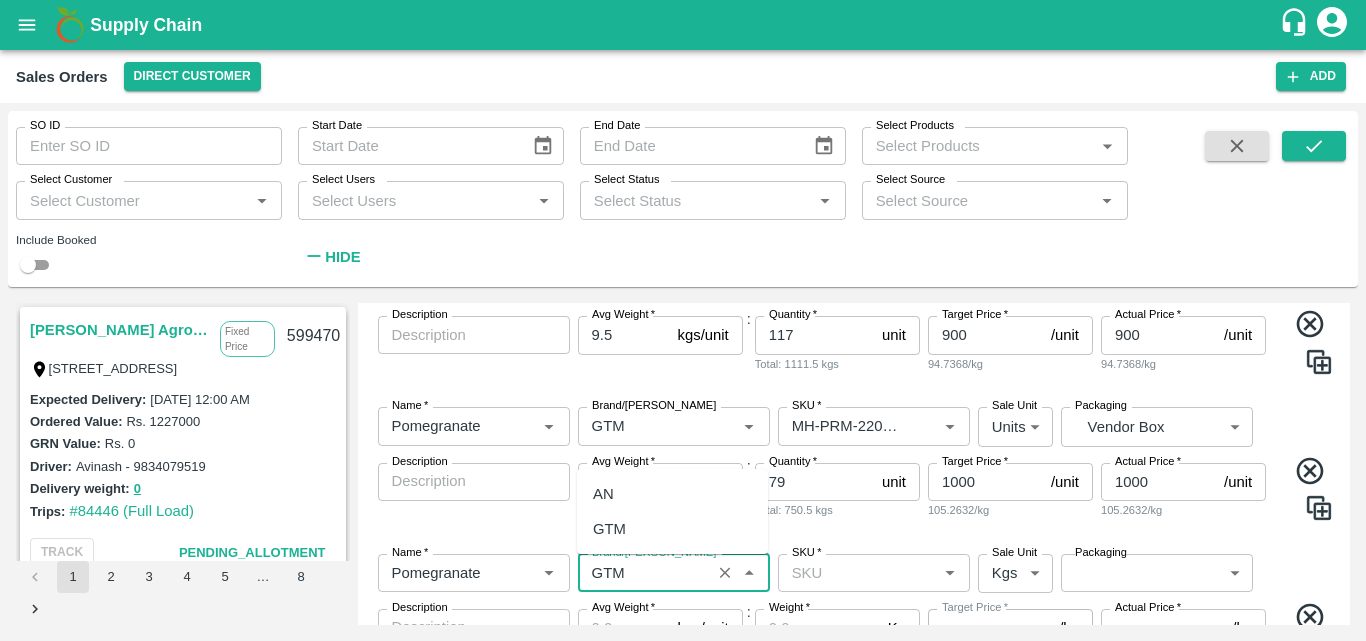 click on "GTM" at bounding box center (672, 529) 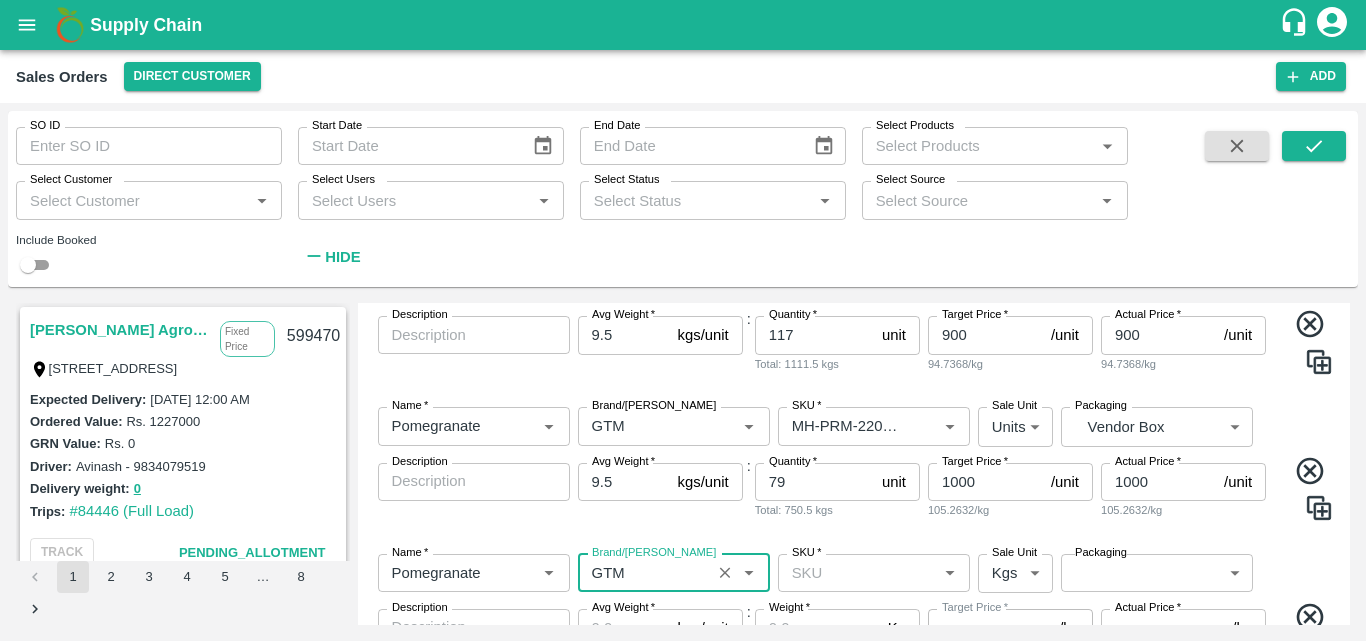 type on "GTM" 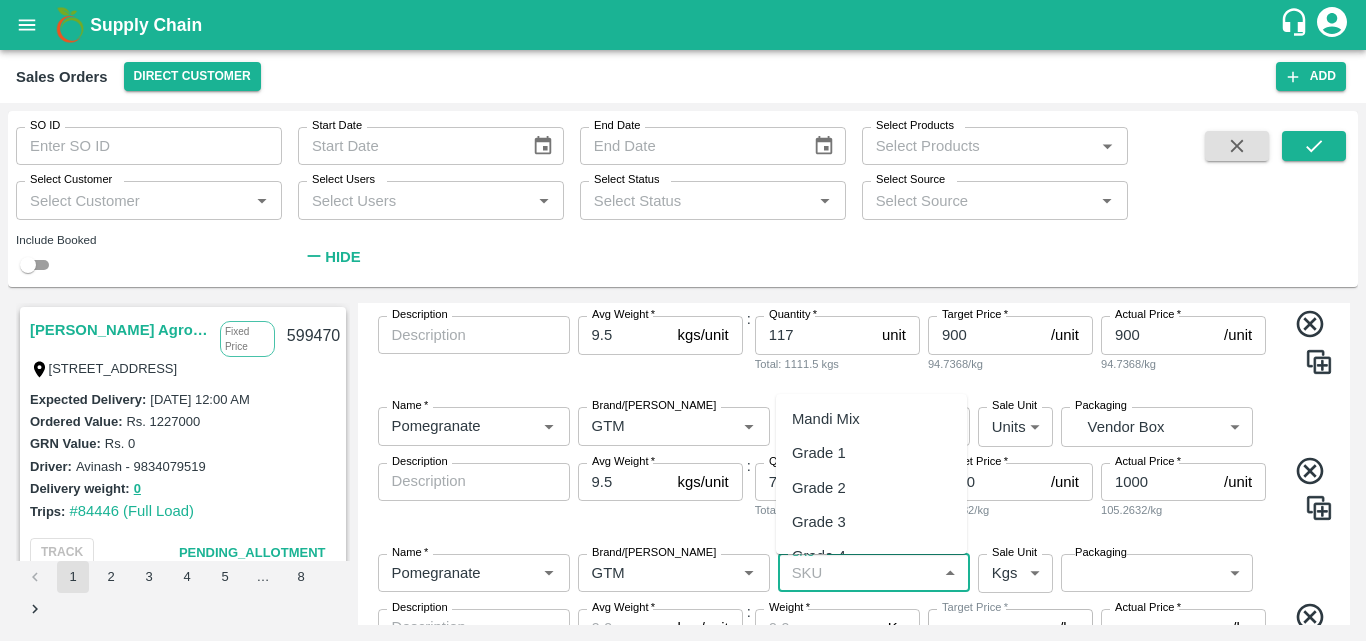 click on "SKU   *" at bounding box center [857, 573] 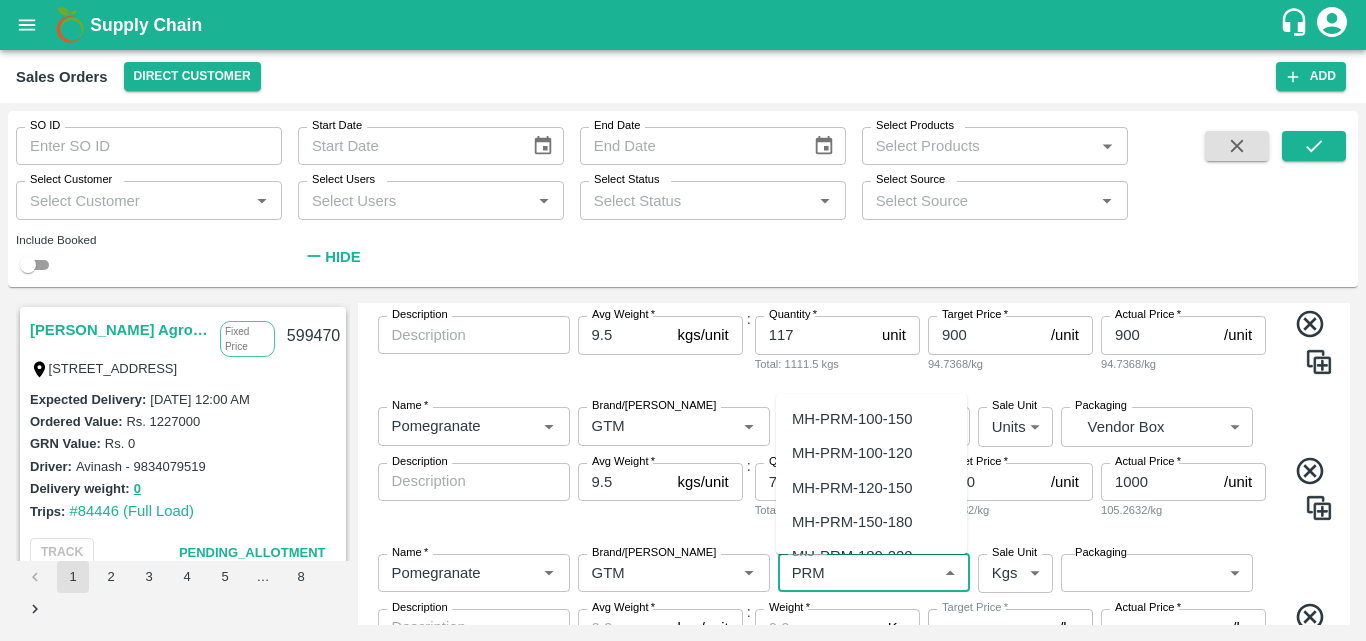scroll, scrollTop: 140, scrollLeft: 0, axis: vertical 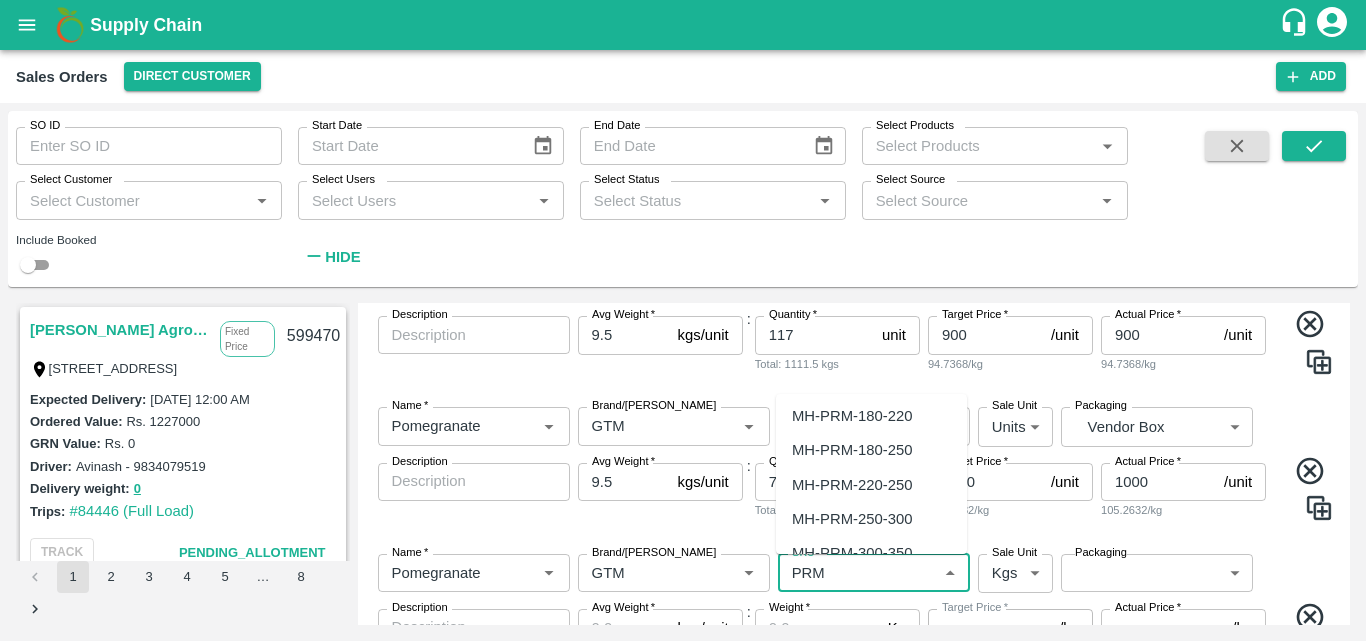 click on "MH-PRM-250-300" at bounding box center (852, 519) 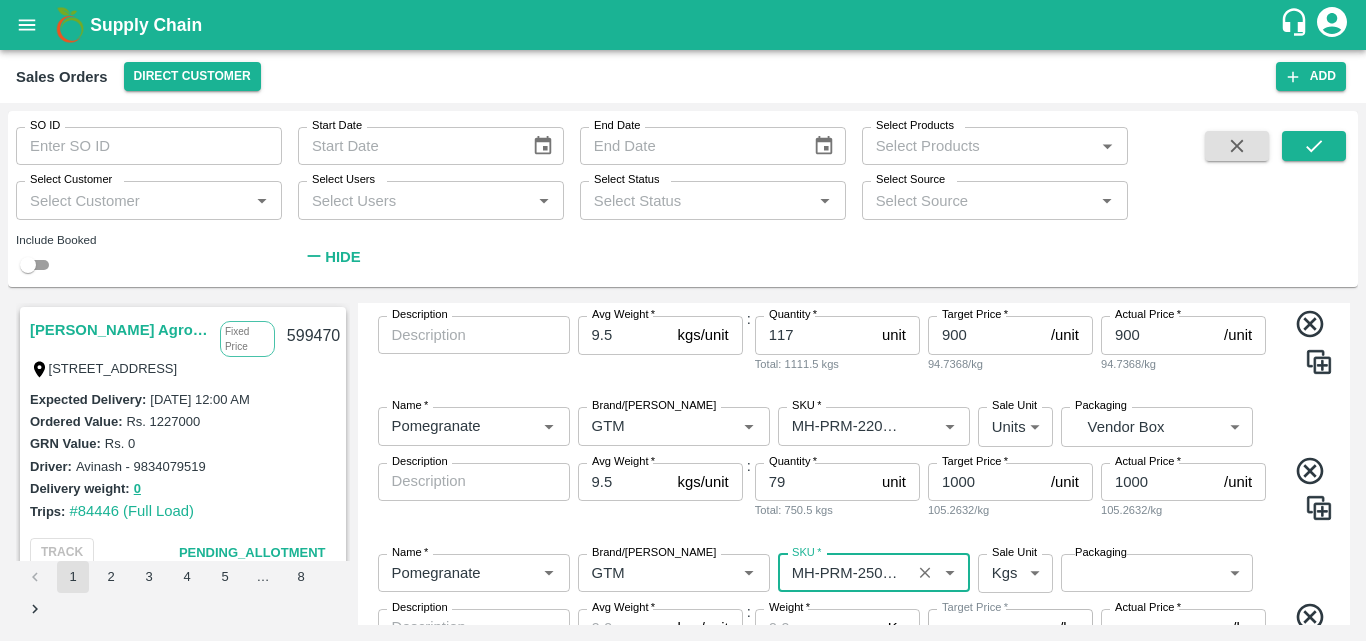 type on "MH-PRM-250-300" 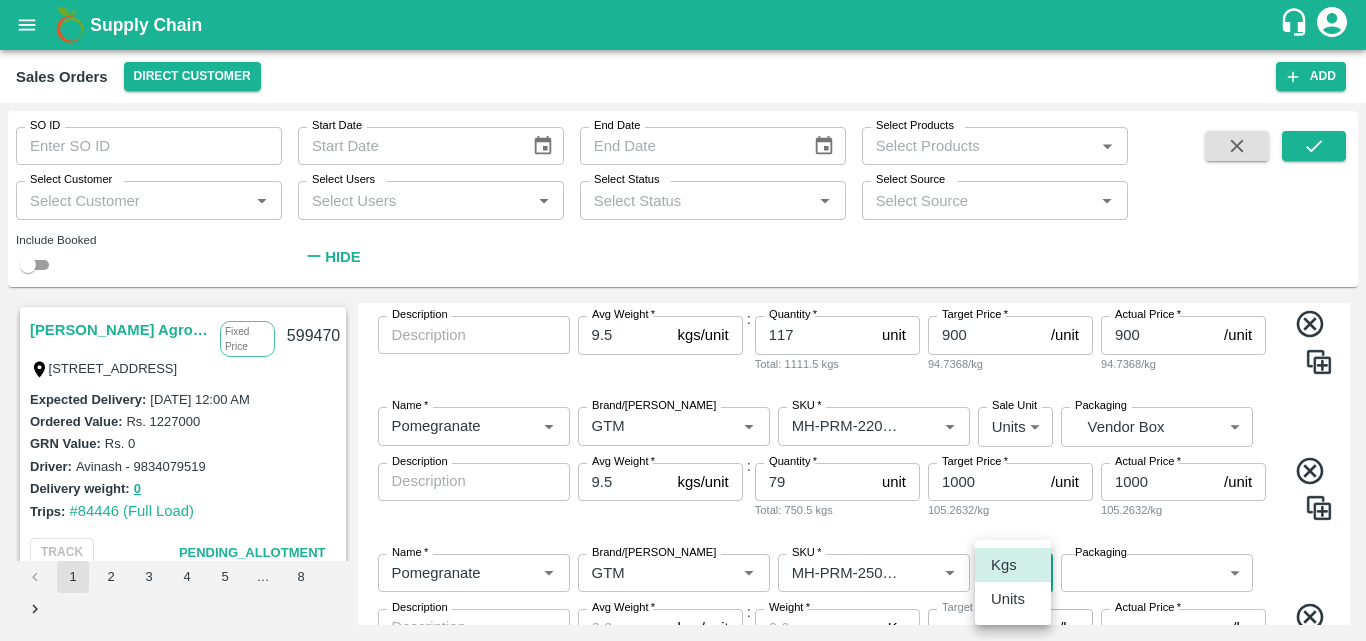 click on "Supply Chain Sales Orders Direct Customer Add SO ID SO ID Start Date Start Date End Date End Date Select Products Select Products   * Select Customer Select Customer   * Select Users Select Users   * Select Status Select Status   * Select Source Select Source   * Include Booked Hide Saradha Devi Agro Tech Fixed Price [STREET_ADDRESS] 599470 Expected Delivery : [DATE] 12:00 AM Ordered Value: Rs.   1227000 GRN Value: Rs.   0 Driver: [GEOGRAPHIC_DATA]  - 9834079519 Delivery weight: 0 Trips: #84446 (Full Load) TRACK Pending_Allotment INIYA FRUITS AND VEGETABLES Commission TC/73,  [PERSON_NAME] FRUITS MARKET KOYAMBEDU, [GEOGRAPHIC_DATA] 599458 Expected Delivery : [DATE] 11:00 PM Ordered Value: Rs.   549000 GRN Value: Rs.   0 Driver:  -  Delivery weight: 0 Trips: TRACK Pending_Allotment MKL Fruits - Bangalore Commission [STREET_ADDRESS] 599440 : Rs." at bounding box center (683, 320) 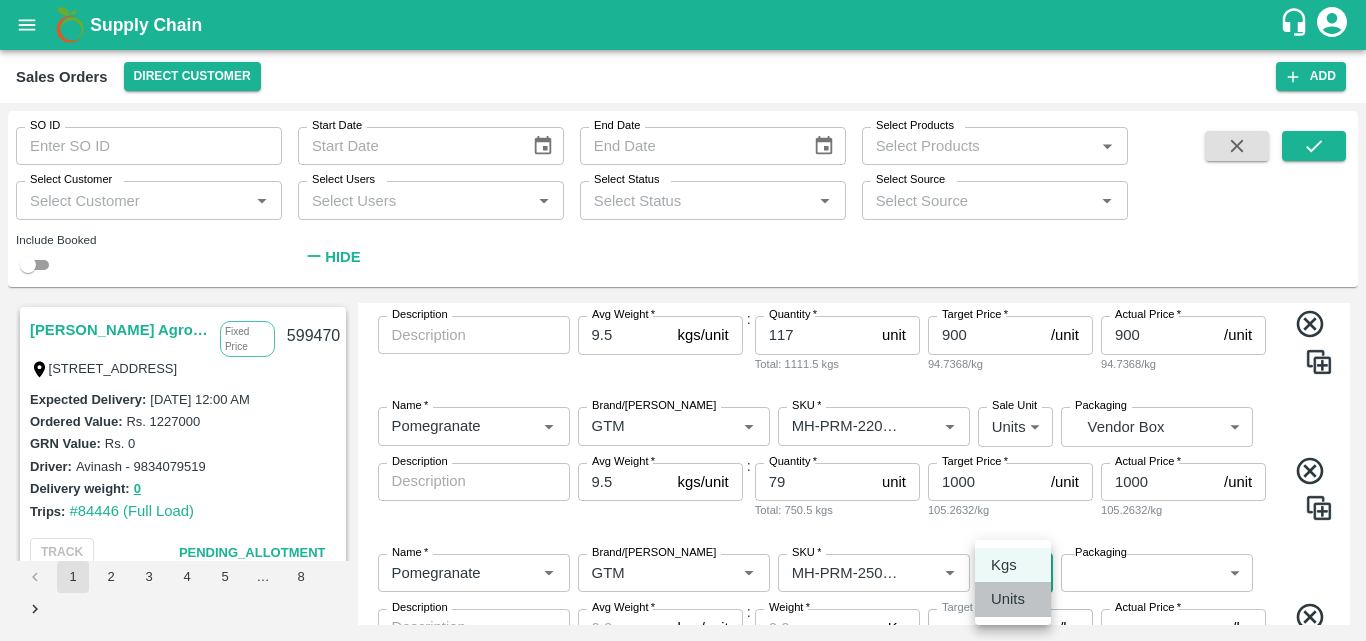 click on "Units" at bounding box center [1013, 599] 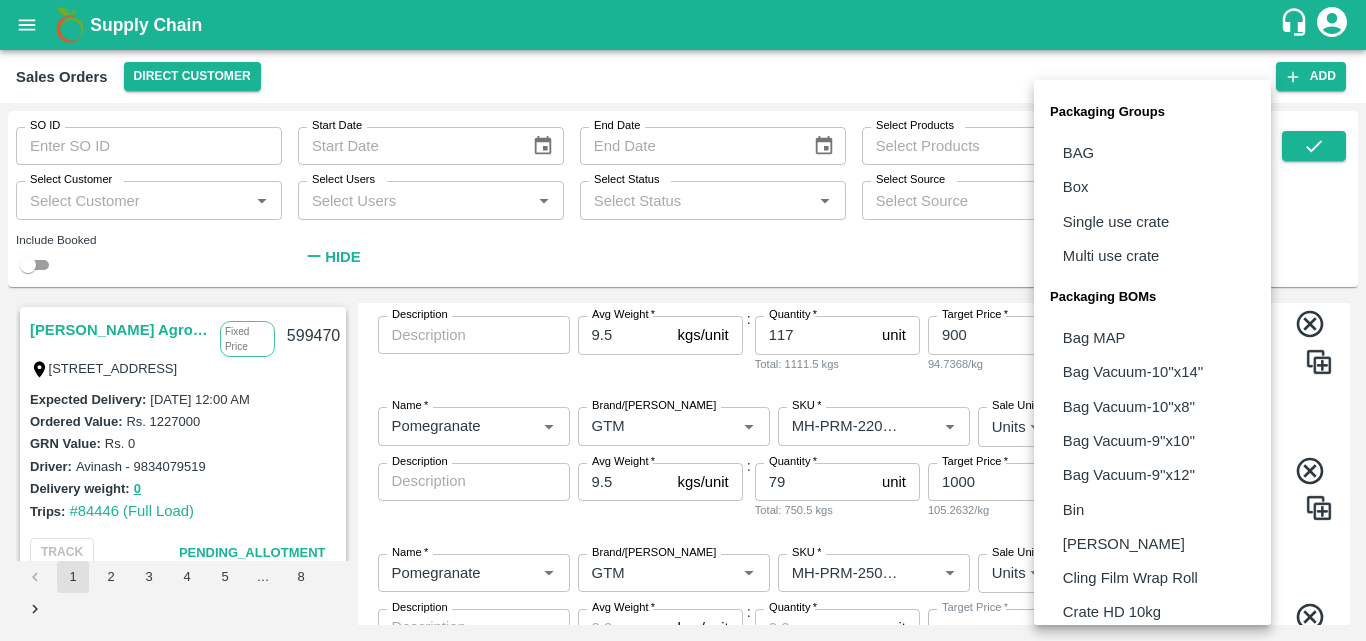 click on "Supply Chain Sales Orders Direct Customer Add SO ID SO ID Start Date Start Date End Date End Date Select Products Select Products   * Select Customer Select Customer   * Select Users Select Users   * Select Status Select Status   * Select Source Select Source   * Include Booked Hide Saradha Devi Agro Tech Fixed Price [STREET_ADDRESS] 599470 Expected Delivery : [DATE] 12:00 AM Ordered Value: Rs.   1227000 GRN Value: Rs.   0 Driver: [GEOGRAPHIC_DATA]  - 9834079519 Delivery weight: 0 Trips: #84446 (Full Load) TRACK Pending_Allotment INIYA FRUITS AND VEGETABLES Commission TC/73,  [PERSON_NAME] FRUITS MARKET KOYAMBEDU, [GEOGRAPHIC_DATA] 599458 Expected Delivery : [DATE] 11:00 PM Ordered Value: Rs.   549000 GRN Value: Rs.   0 Driver:  -  Delivery weight: 0 Trips: TRACK Pending_Allotment MKL Fruits - Bangalore Commission [STREET_ADDRESS] 599440 : Rs." at bounding box center [683, 320] 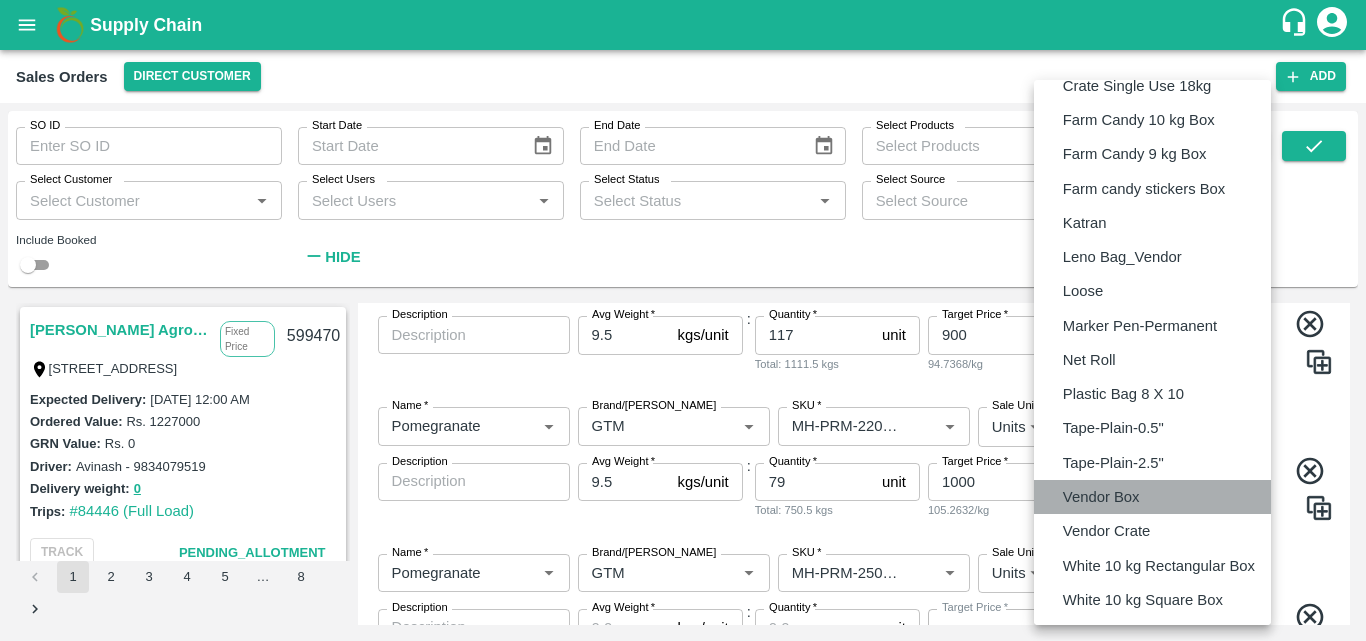 click on "Vendor Box" at bounding box center [1152, 497] 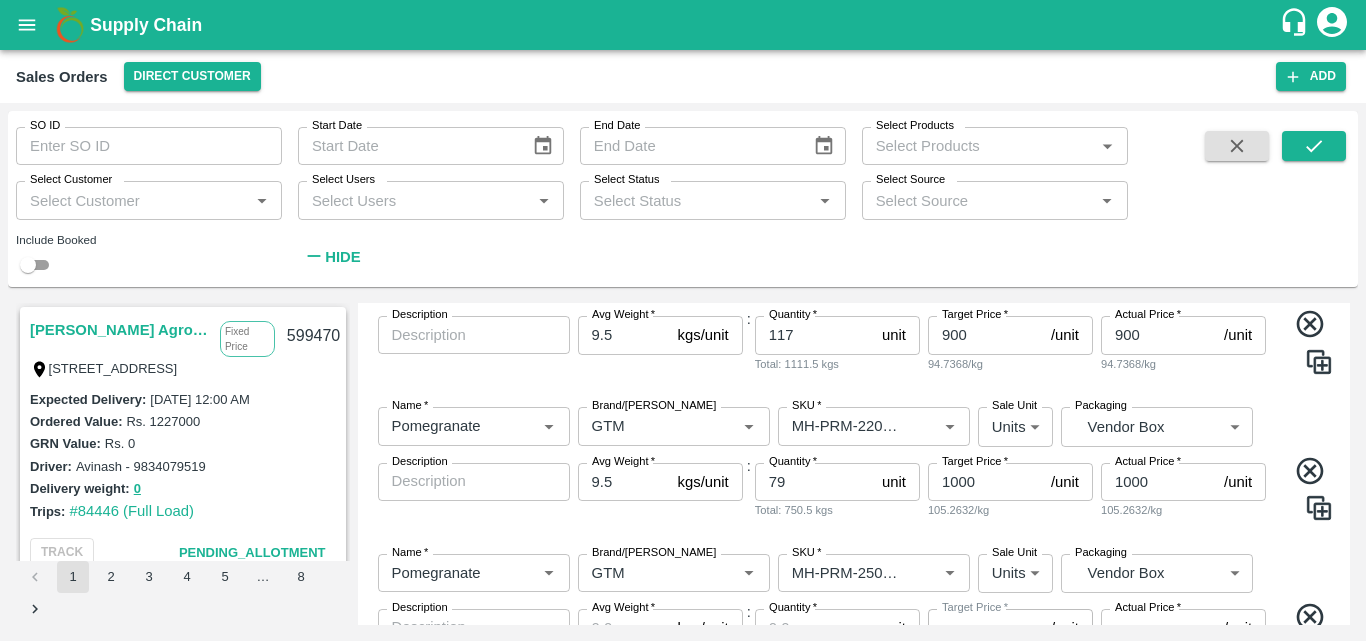click at bounding box center (1302, 492) 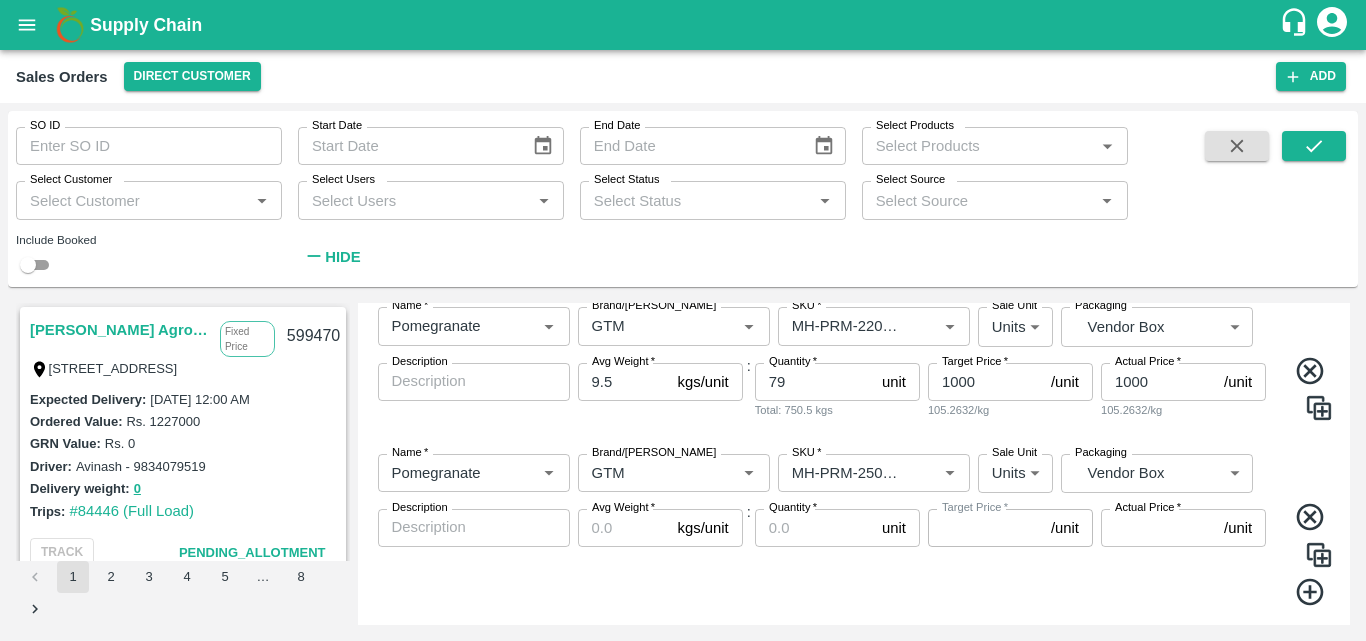 scroll, scrollTop: 852, scrollLeft: 0, axis: vertical 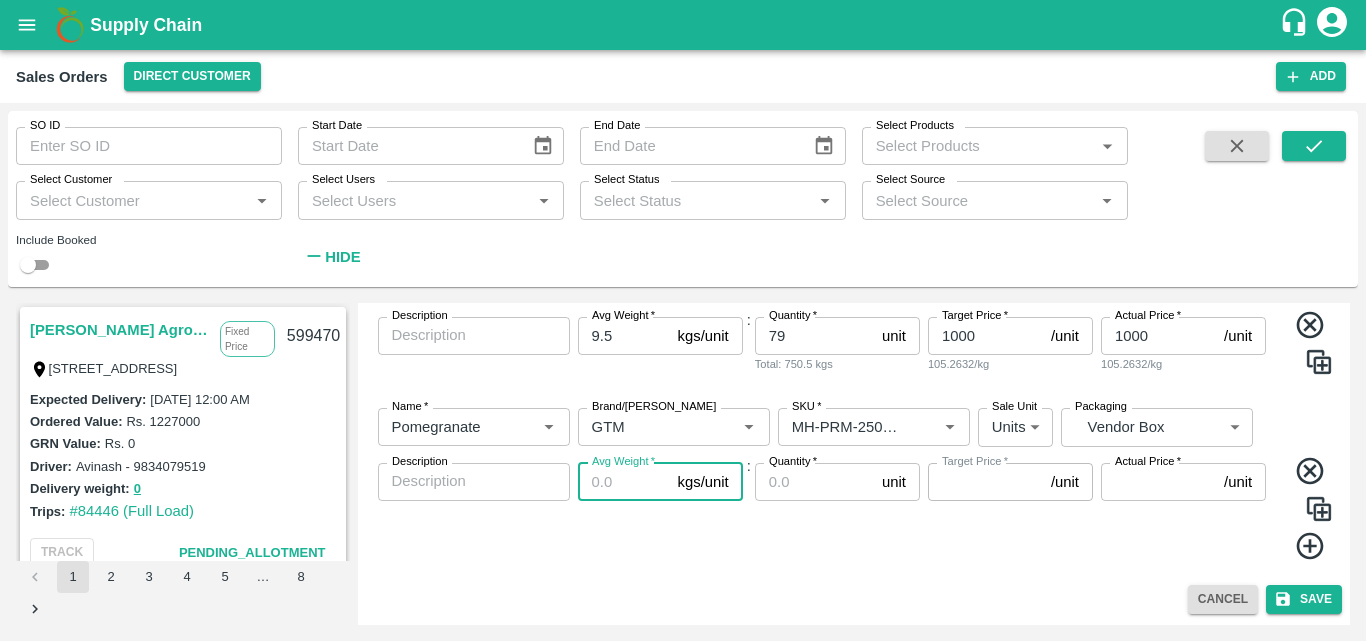 click on "Avg Weight   *" at bounding box center [624, 482] 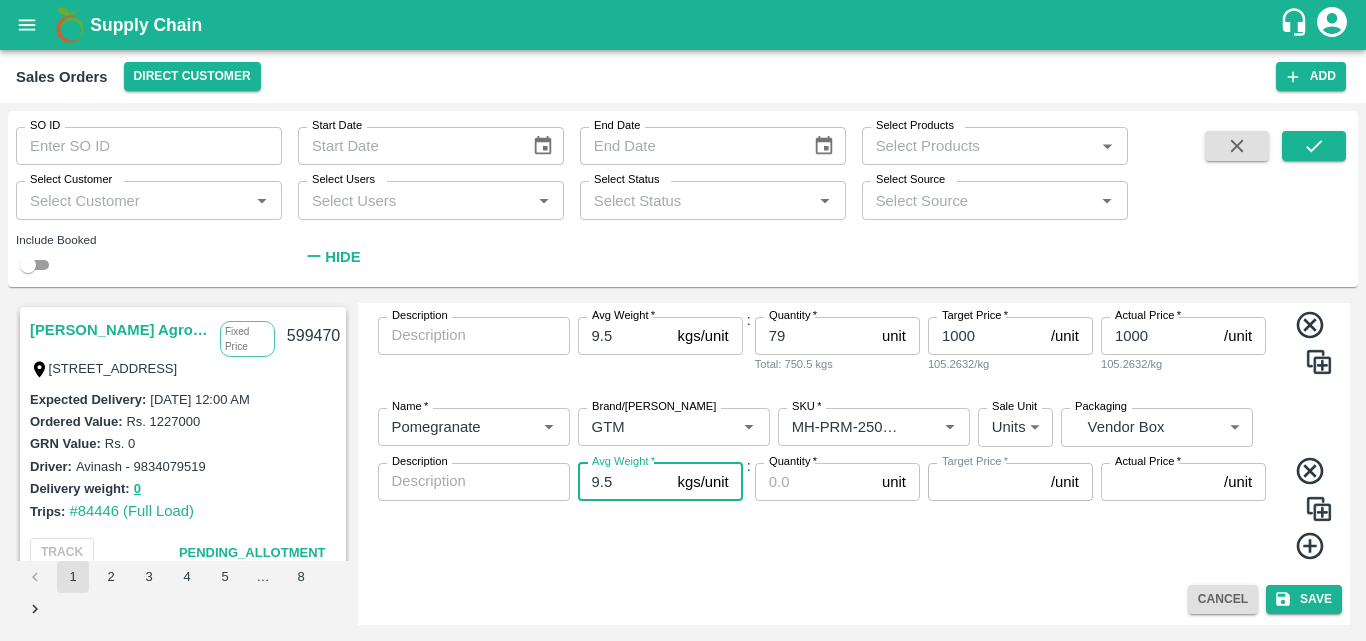 type on "9.5" 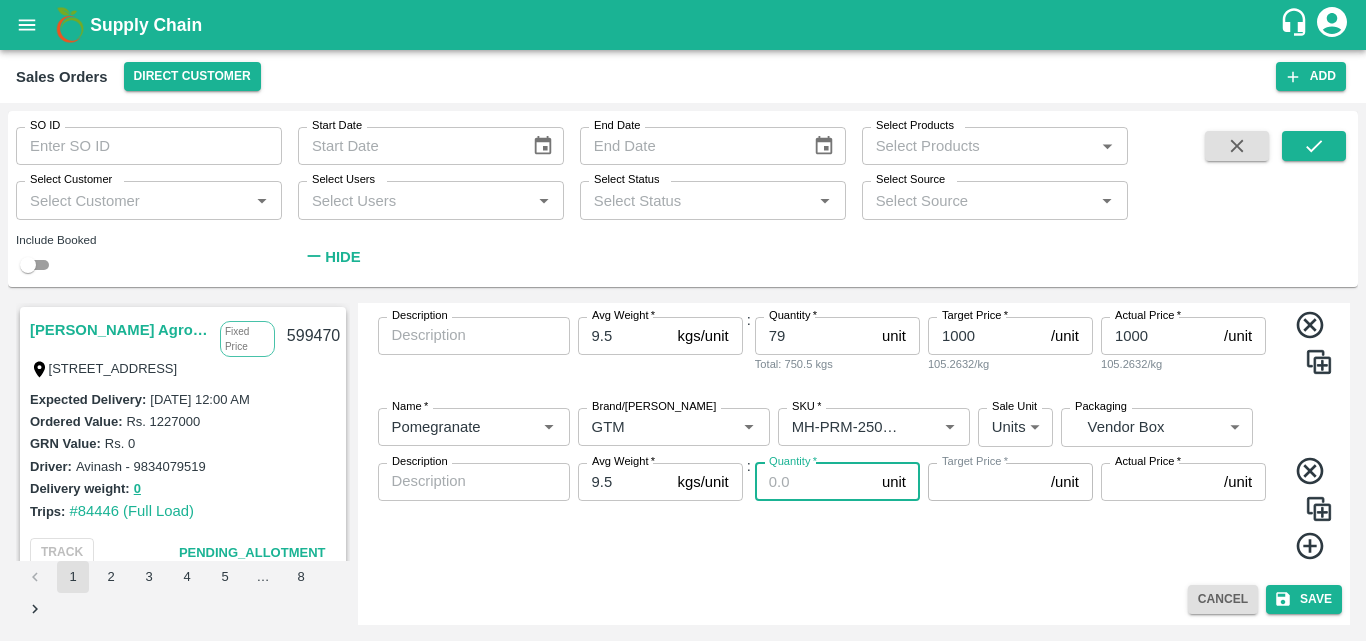 click on "Quantity   *" at bounding box center (814, 482) 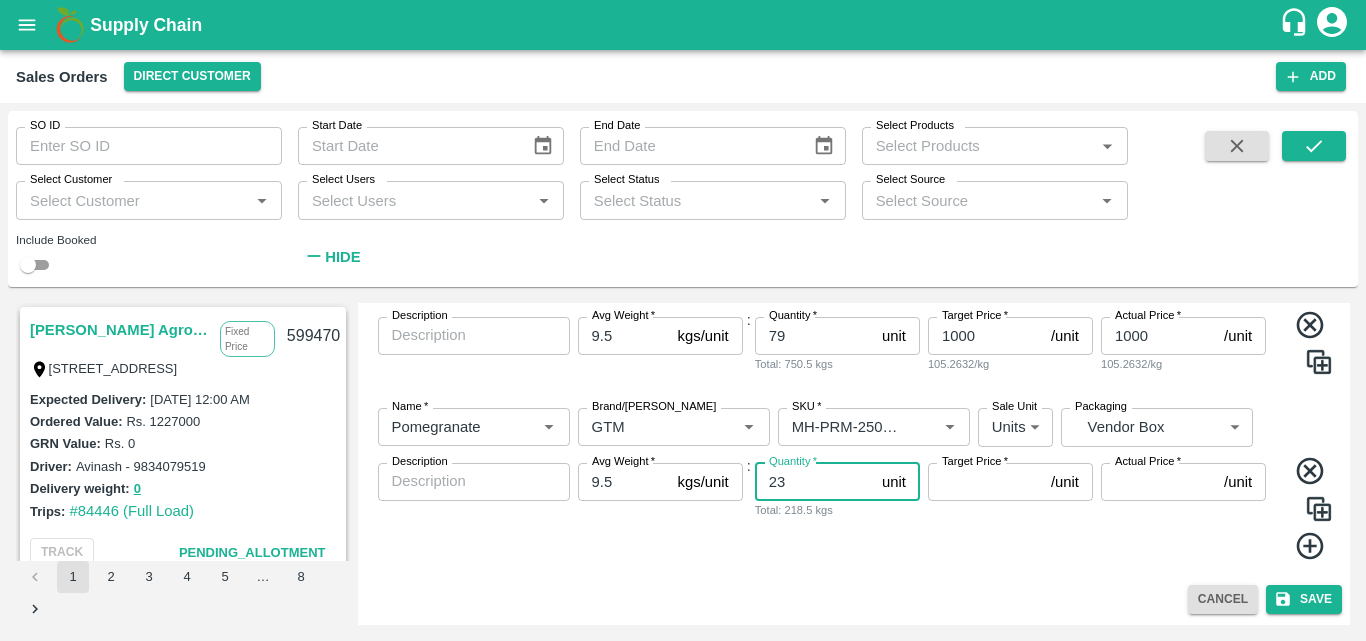 type on "23" 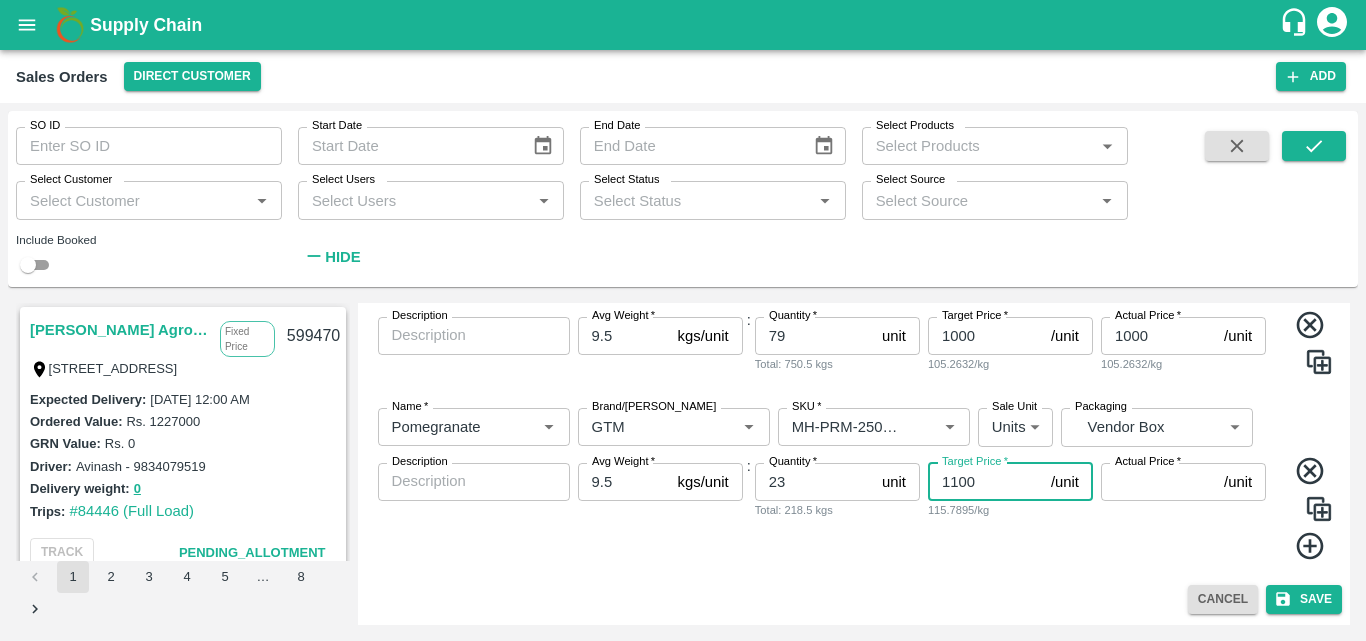 type on "1100" 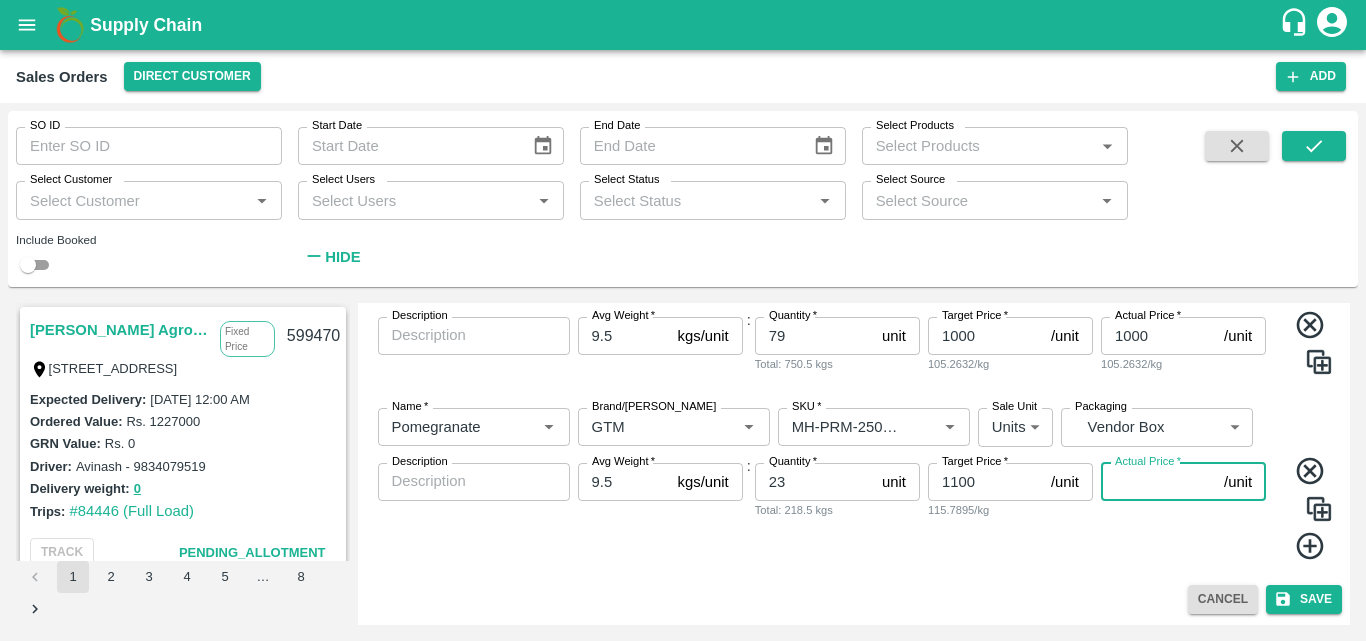 click on "Actual Price   *" at bounding box center (1158, 482) 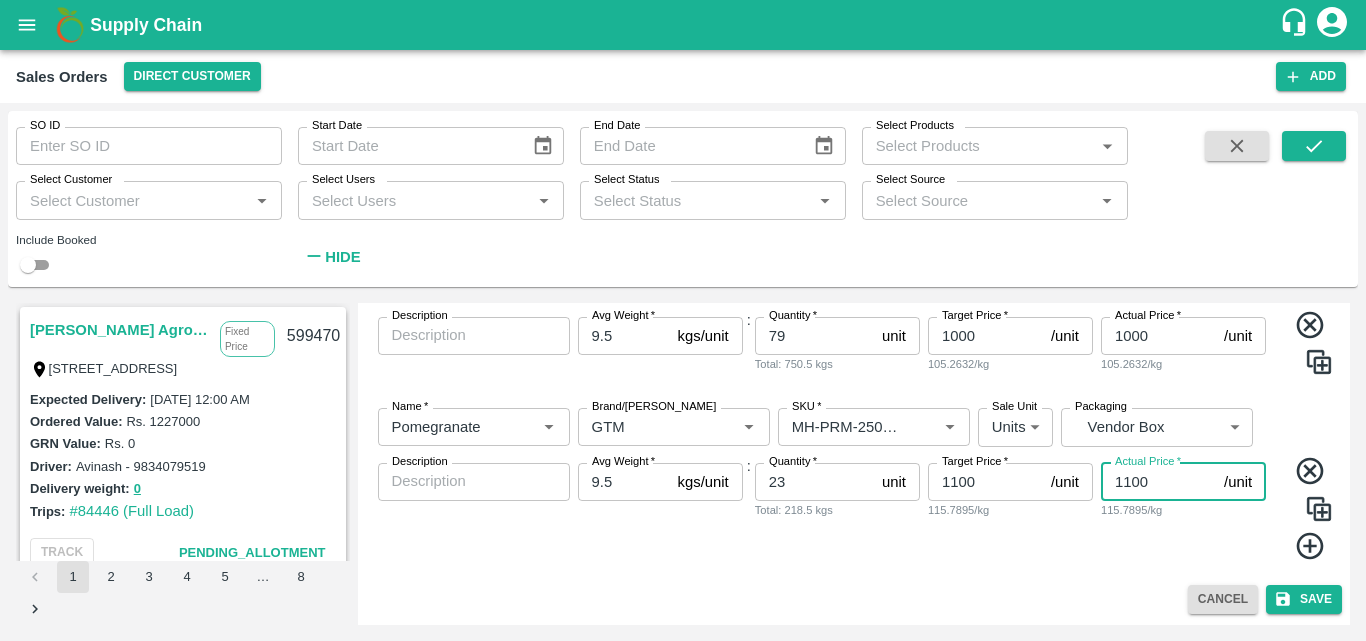 type on "1100" 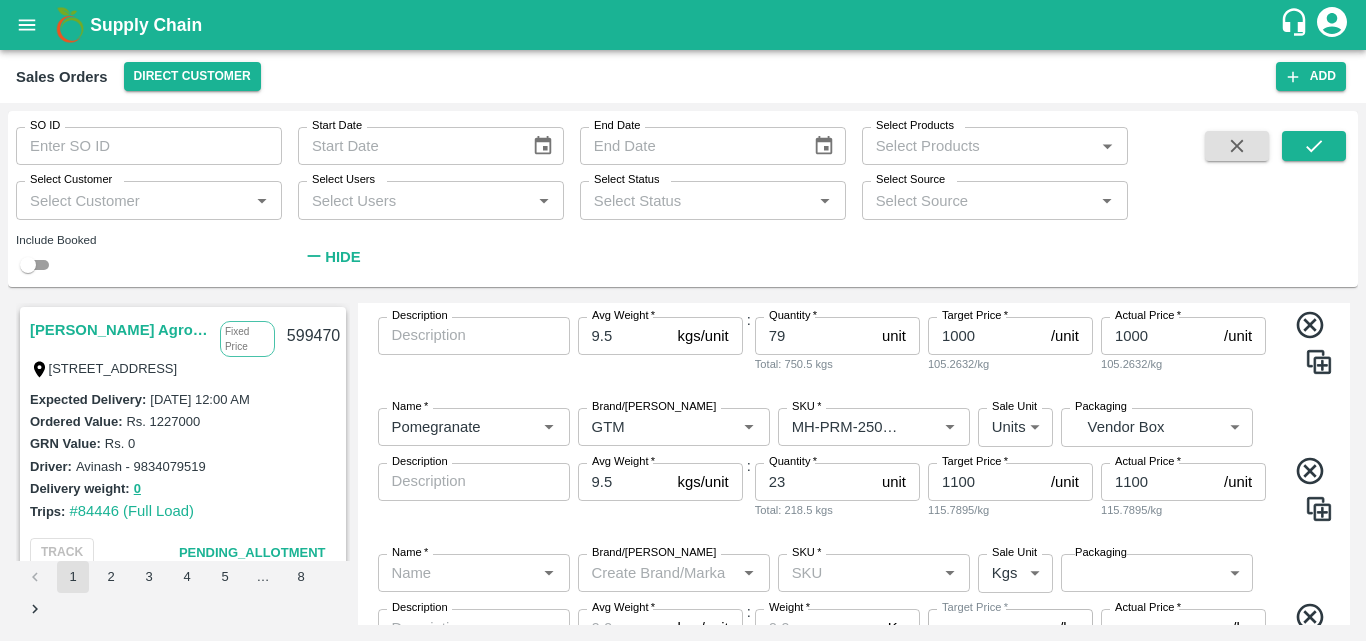 click on "Name   * Name   * Brand/[PERSON_NAME]/[PERSON_NAME]   * SKU   * Sale Unit Units 2 Sale Unit Packaging Vendor Box BOM/276 Packaging Description x Description Avg Weight   * 9.5 kgs/unit Avg Weight   :  Quantity   * 23 unit Quantity Total: 218.5 kgs Target Price   * 1100 /unit Target Price 115.7895/kg Actual Price   * 1100 /unit Actual Price 115.7895/kg" at bounding box center (854, 465) 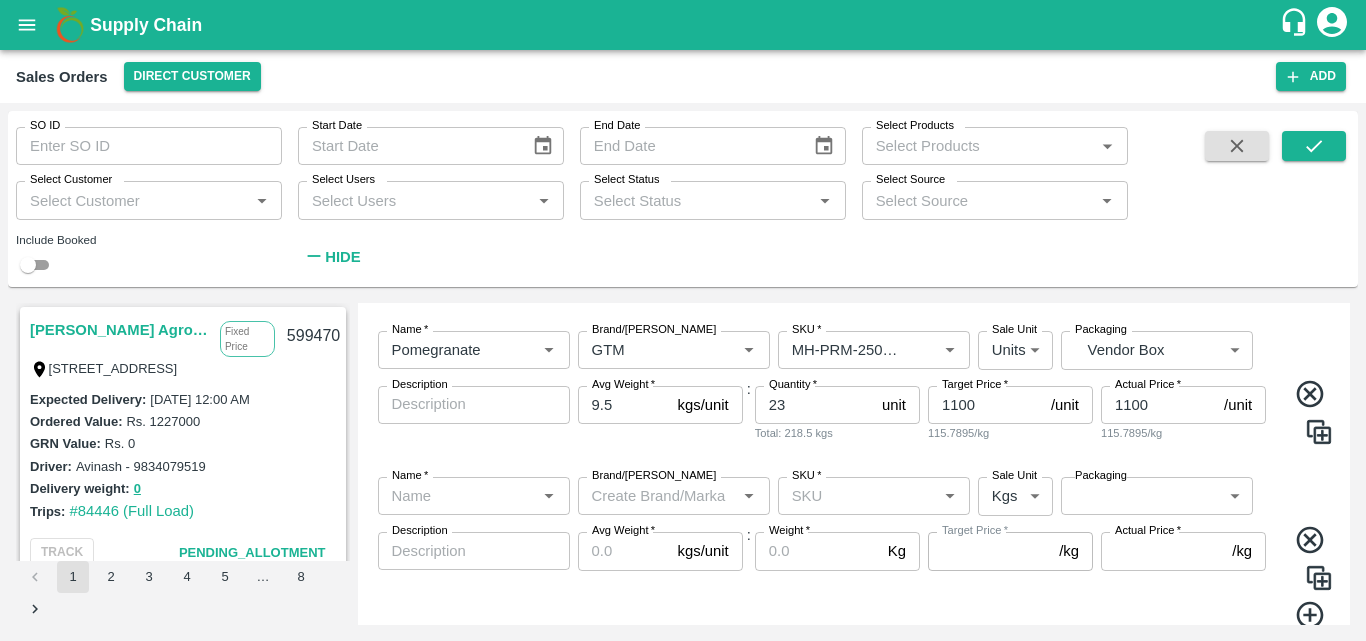 scroll, scrollTop: 932, scrollLeft: 0, axis: vertical 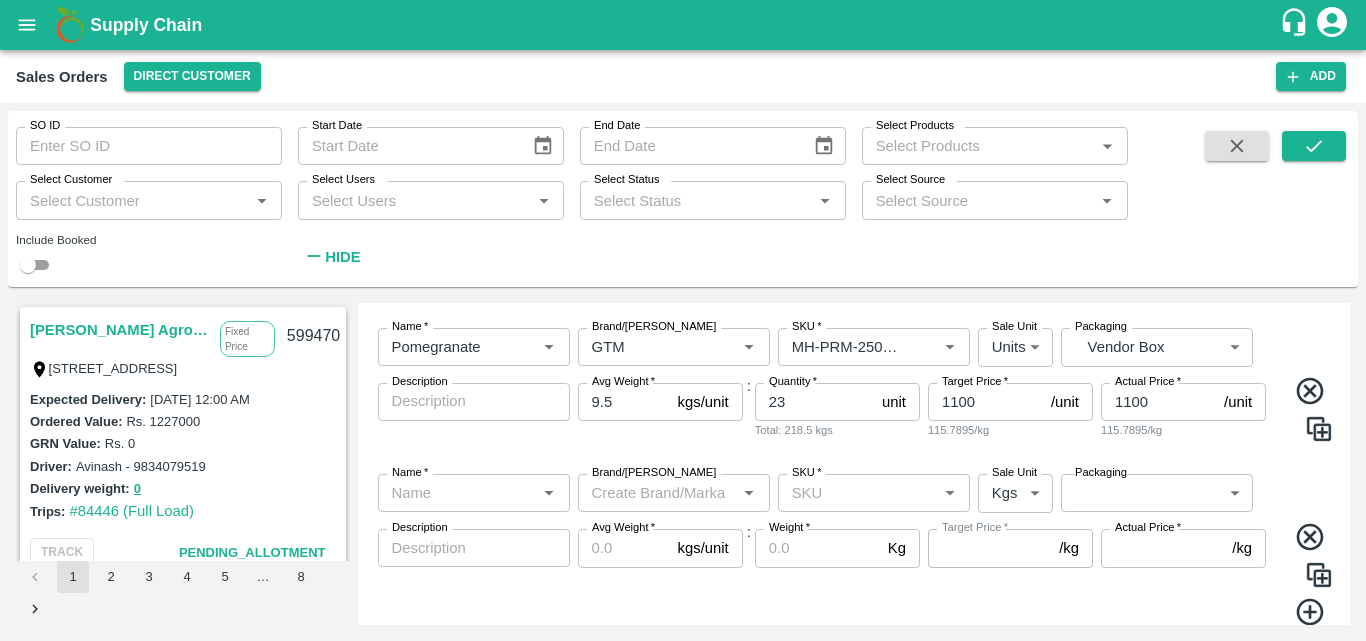 click on "Name   *" at bounding box center [474, 493] 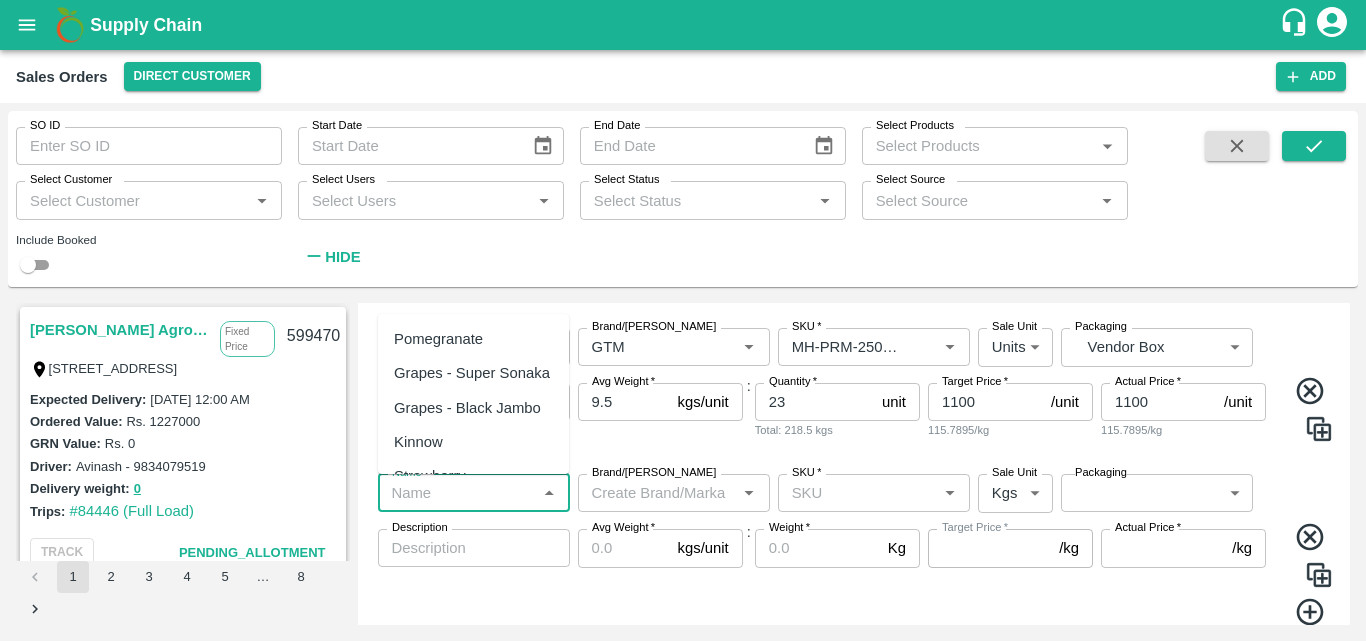click on "Pomegranate" at bounding box center (473, 339) 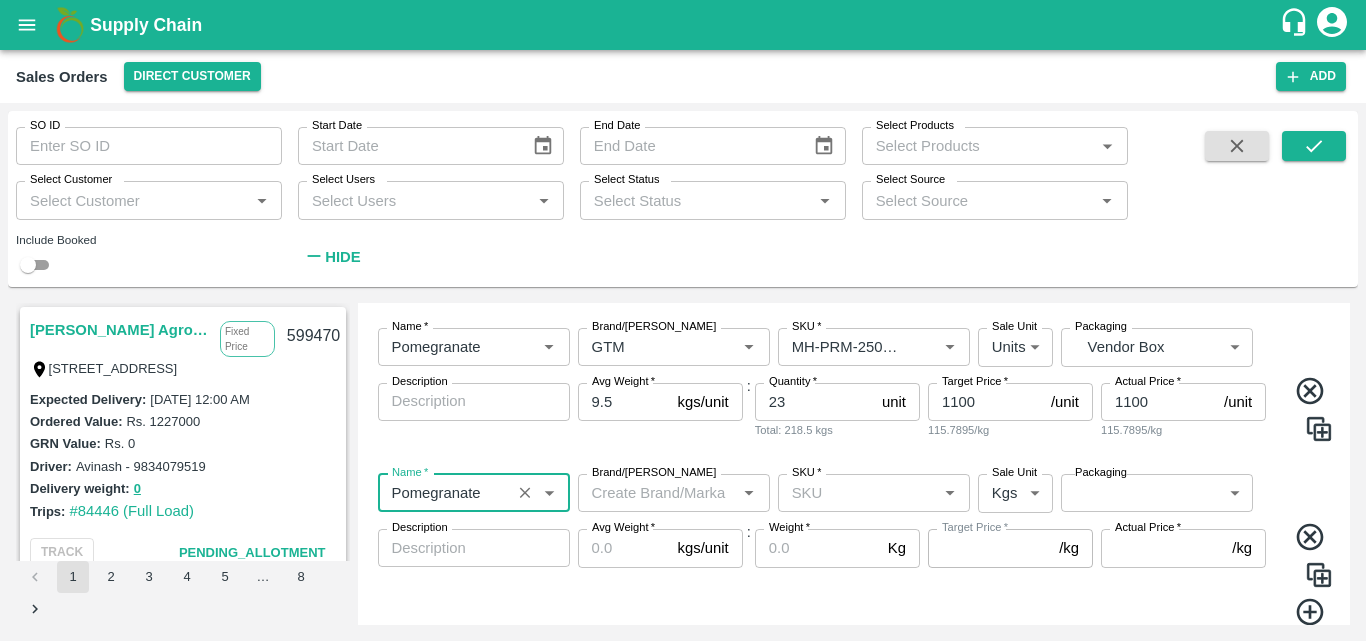 click on "Brand/[PERSON_NAME]" at bounding box center [657, 493] 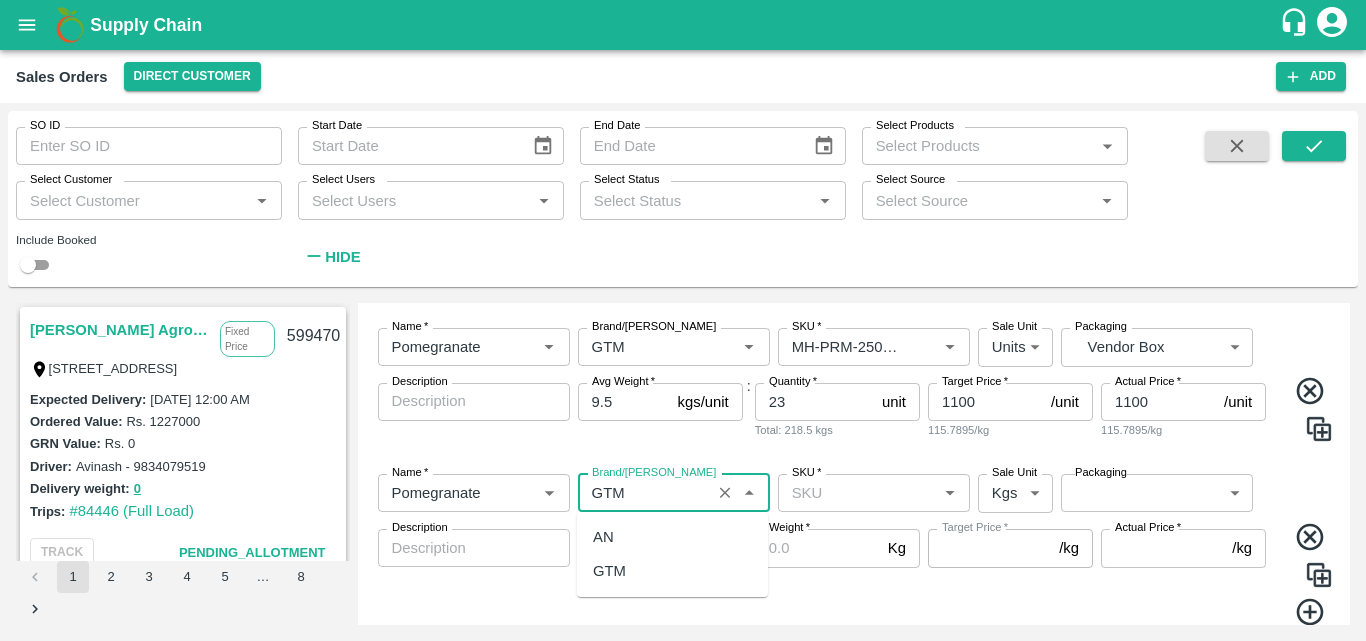 click on "GTM" at bounding box center (672, 571) 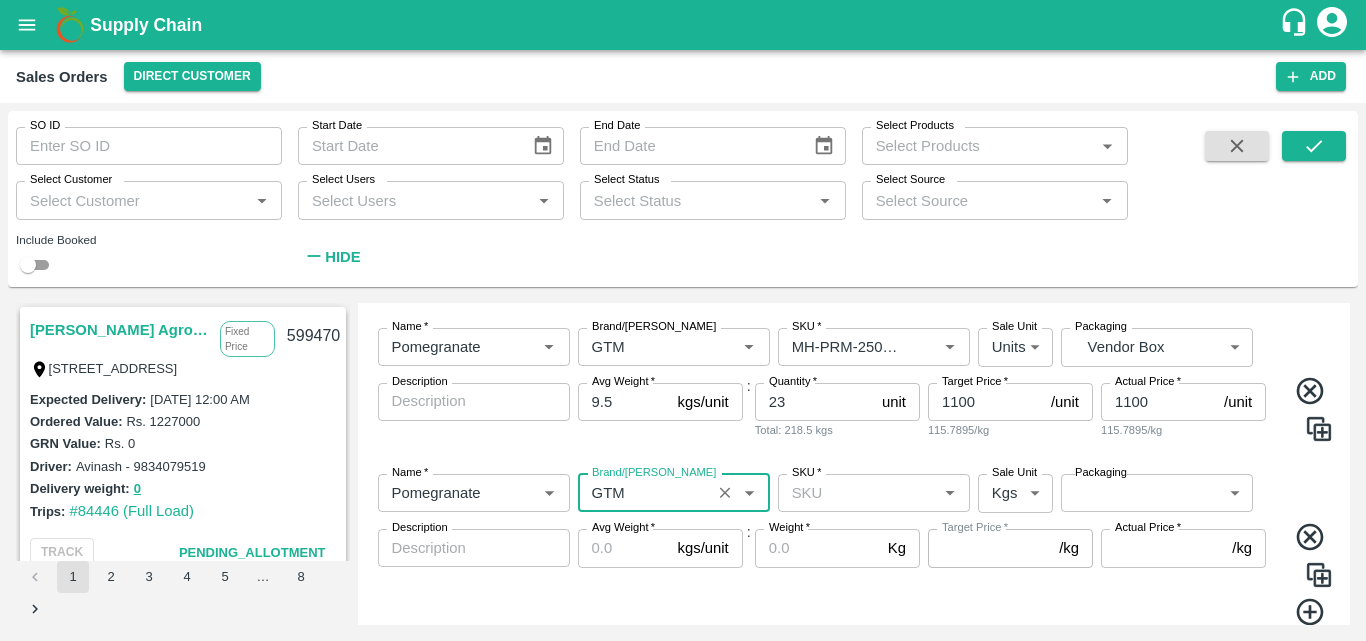 type on "GTM" 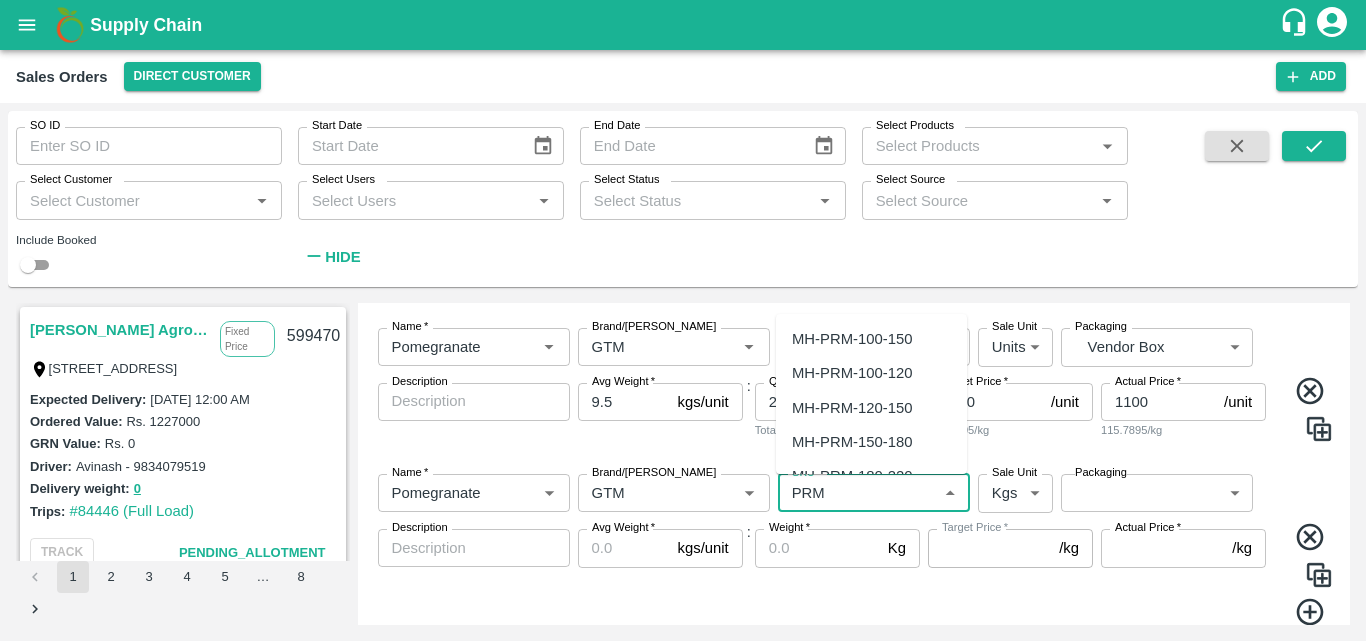 scroll, scrollTop: 140, scrollLeft: 0, axis: vertical 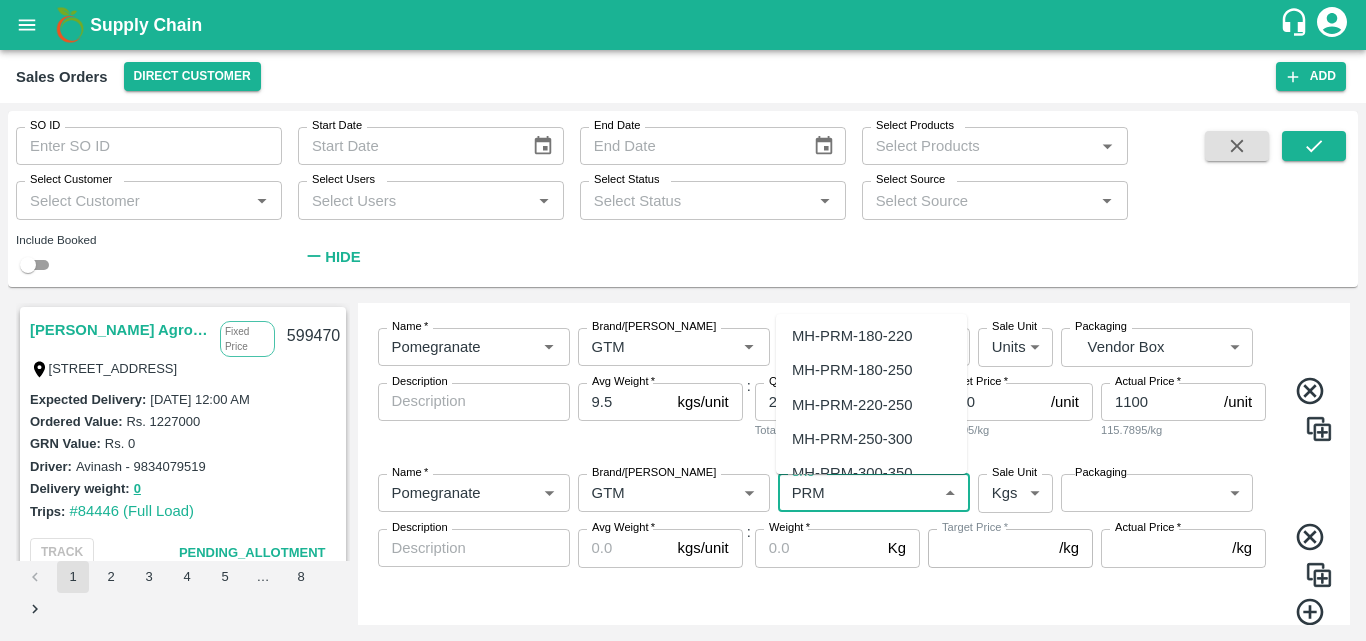 click on "MH-PRM-300-350" at bounding box center (871, 473) 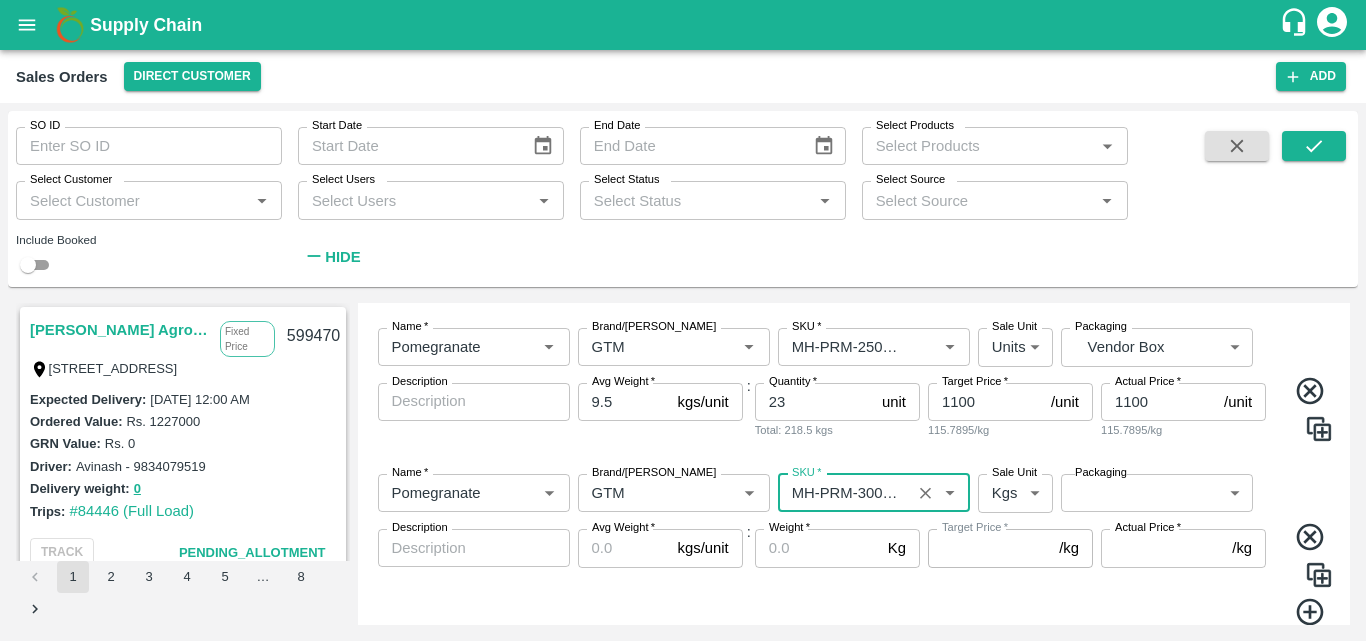 type on "MH-PRM-300-350" 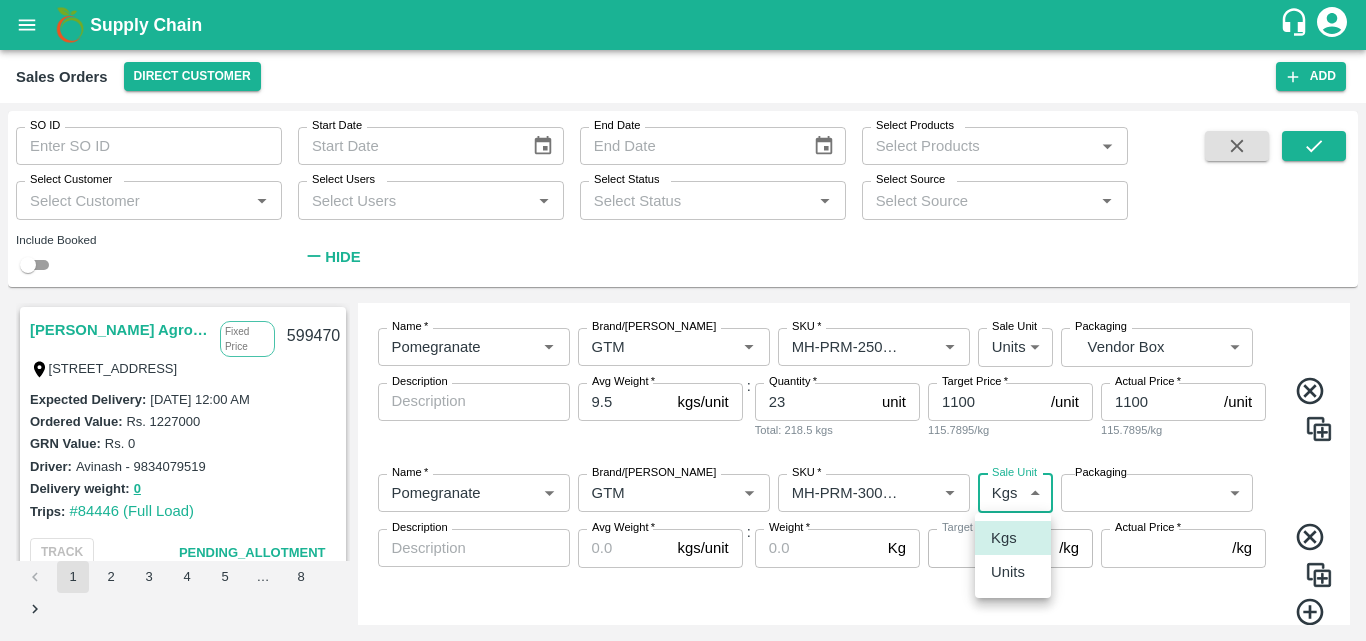 click on "Supply Chain Sales Orders Direct Customer Add SO ID SO ID Start Date Start Date End Date End Date Select Products Select Products   * Select Customer Select Customer   * Select Users Select Users   * Select Status Select Status   * Select Source Select Source   * Include Booked Hide Saradha Devi Agro Tech Fixed Price [STREET_ADDRESS] 599470 Expected Delivery : [DATE] 12:00 AM Ordered Value: Rs.   1227000 GRN Value: Rs.   0 Driver: [GEOGRAPHIC_DATA]  - 9834079519 Delivery weight: 0 Trips: #84446 (Full Load) TRACK Pending_Allotment INIYA FRUITS AND VEGETABLES Commission TC/73,  [PERSON_NAME] FRUITS MARKET KOYAMBEDU, [GEOGRAPHIC_DATA] 599458 Expected Delivery : [DATE] 11:00 PM Ordered Value: Rs.   549000 GRN Value: Rs.   0 Driver:  -  Delivery weight: 0 Trips: TRACK Pending_Allotment MKL Fruits - Bangalore Commission [STREET_ADDRESS] 599440 : Rs." at bounding box center (683, 320) 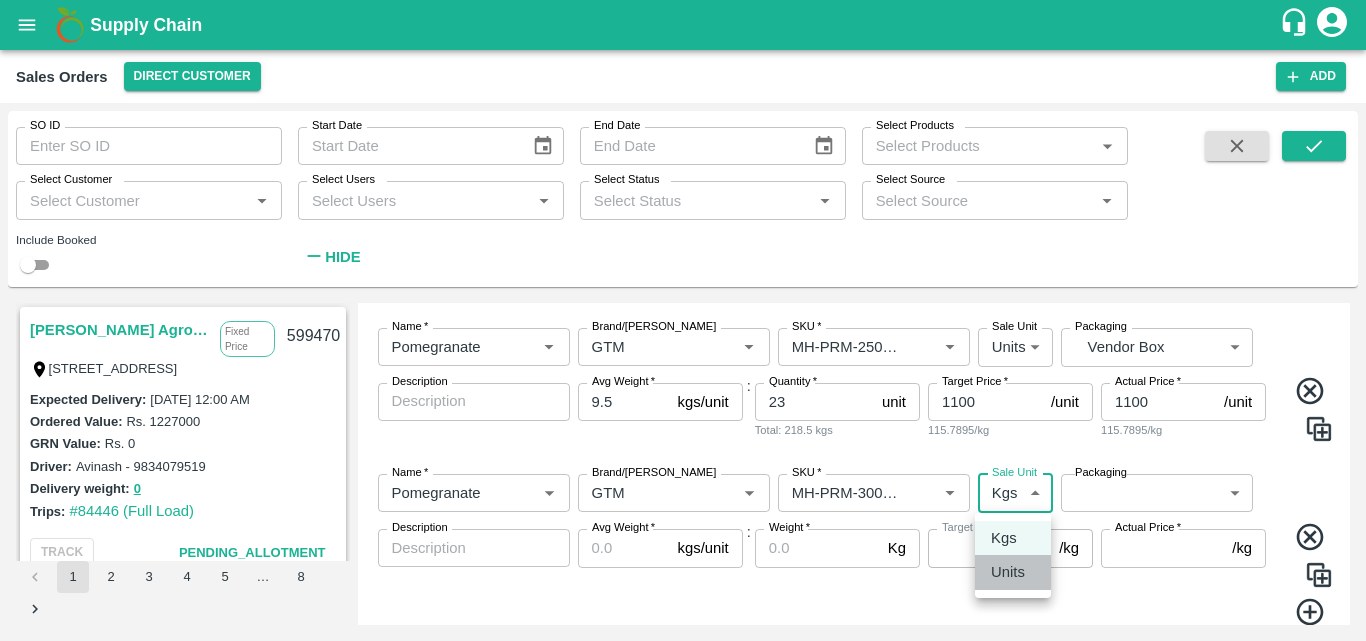 click on "Units" at bounding box center (1013, 572) 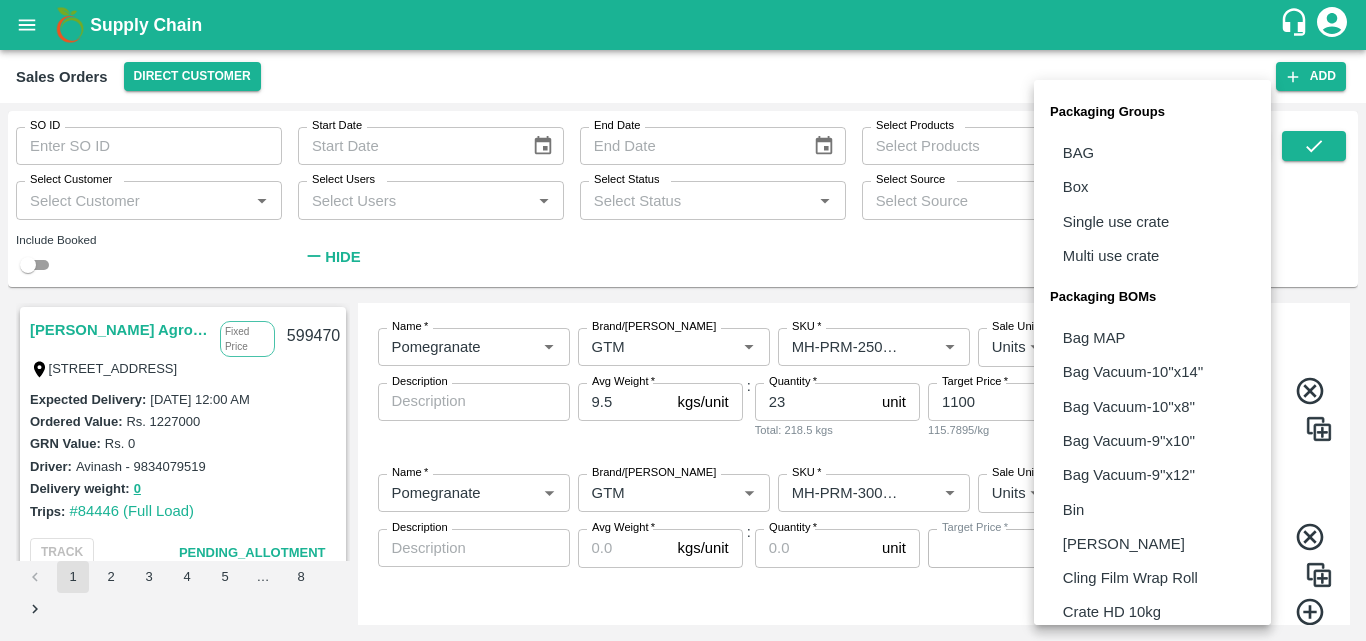click on "Supply Chain Sales Orders Direct Customer Add SO ID SO ID Start Date Start Date End Date End Date Select Products Select Products   * Select Customer Select Customer   * Select Users Select Users   * Select Status Select Status   * Select Source Select Source   * Include Booked Hide Saradha Devi Agro Tech Fixed Price [STREET_ADDRESS] 599470 Expected Delivery : [DATE] 12:00 AM Ordered Value: Rs.   1227000 GRN Value: Rs.   0 Driver: [GEOGRAPHIC_DATA]  - 9834079519 Delivery weight: 0 Trips: #84446 (Full Load) TRACK Pending_Allotment INIYA FRUITS AND VEGETABLES Commission TC/73,  [PERSON_NAME] FRUITS MARKET KOYAMBEDU, [GEOGRAPHIC_DATA] 599458 Expected Delivery : [DATE] 11:00 PM Ordered Value: Rs.   549000 GRN Value: Rs.   0 Driver:  -  Delivery weight: 0 Trips: TRACK Pending_Allotment MKL Fruits - Bangalore Commission [STREET_ADDRESS] 599440 : Rs." at bounding box center (683, 320) 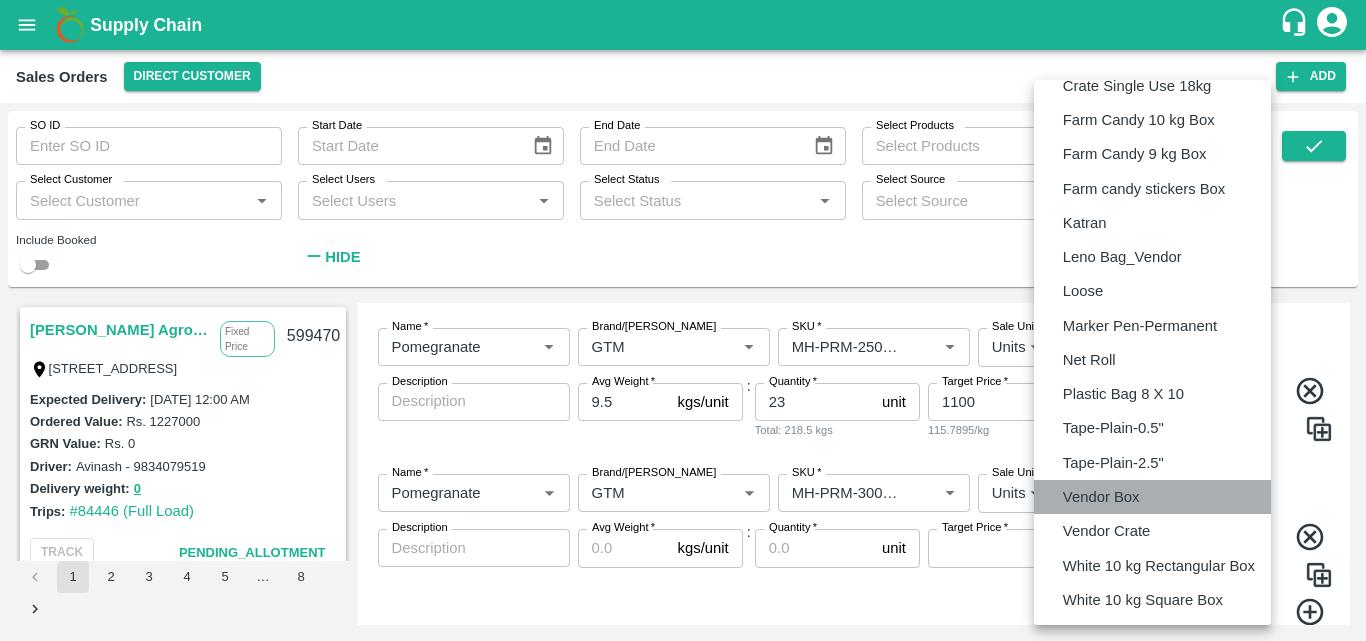click on "Vendor Box" at bounding box center [1101, 497] 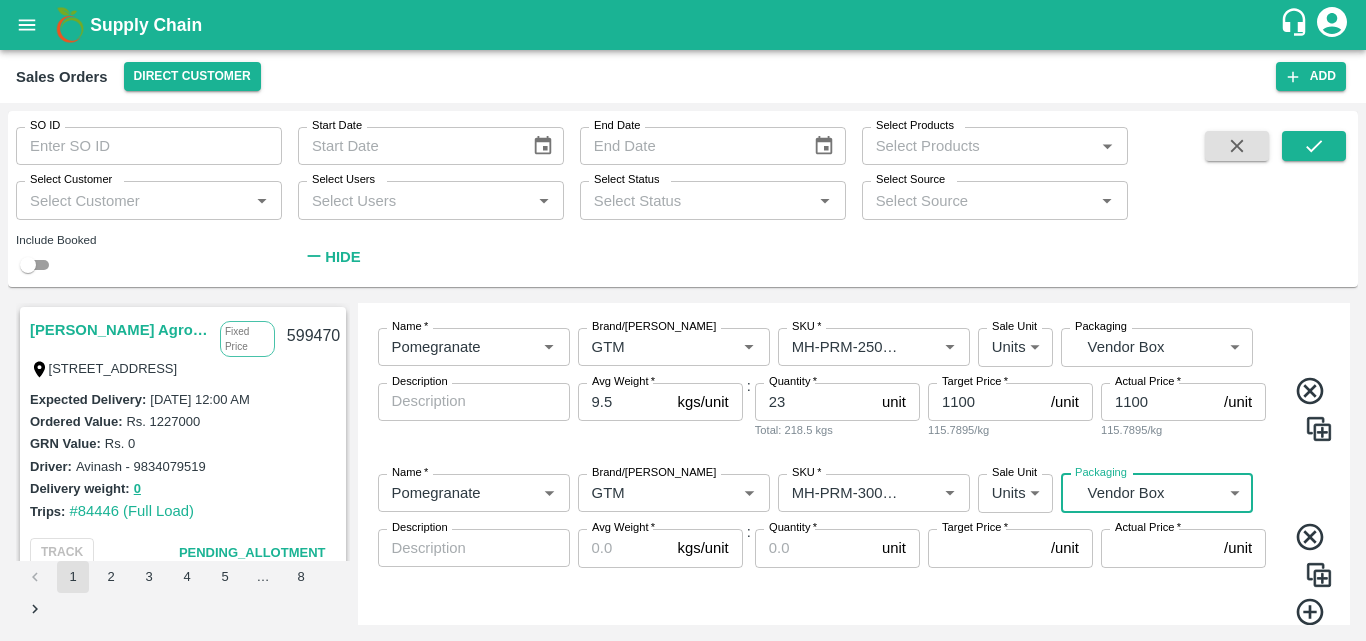 click on "Avg Weight   *" at bounding box center [624, 548] 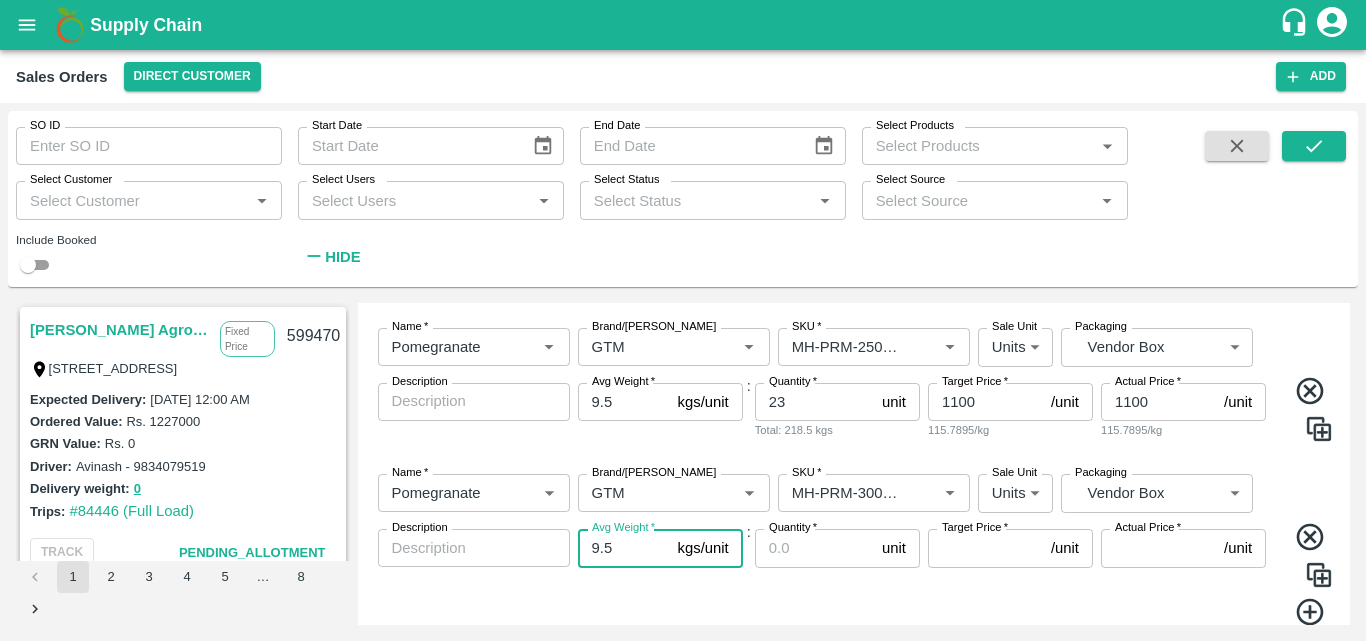 type on "9.5" 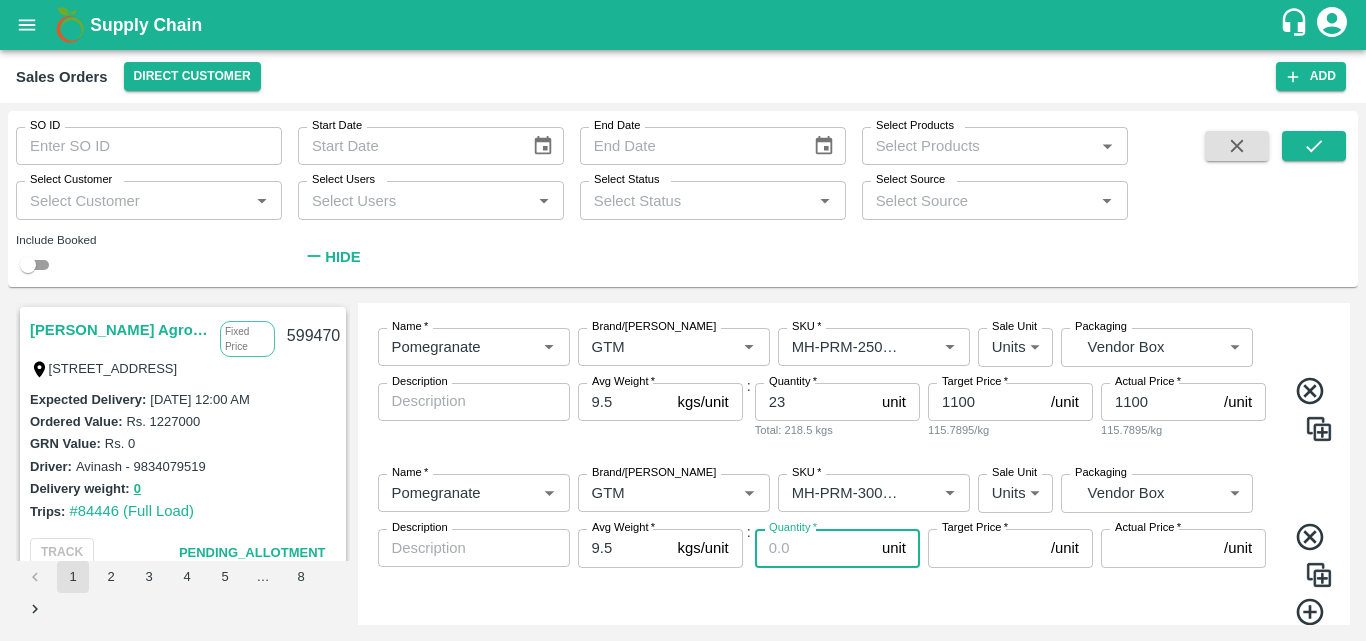 click on "Quantity   *" at bounding box center (814, 548) 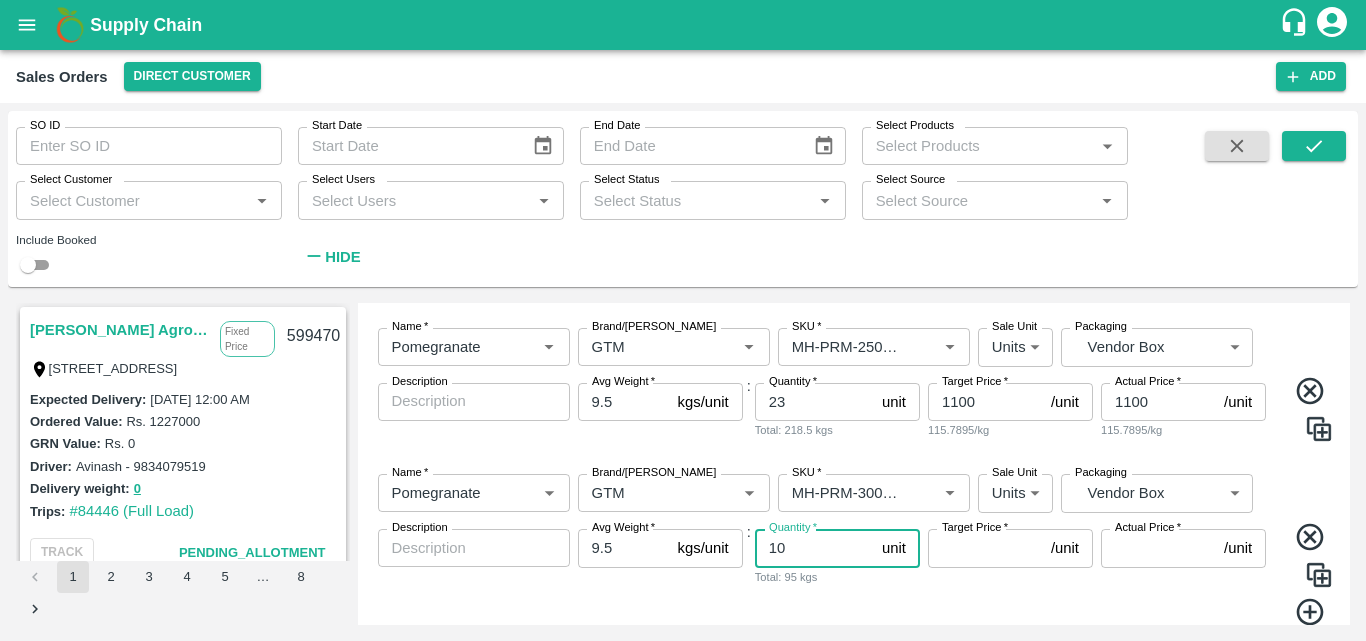 type on "10" 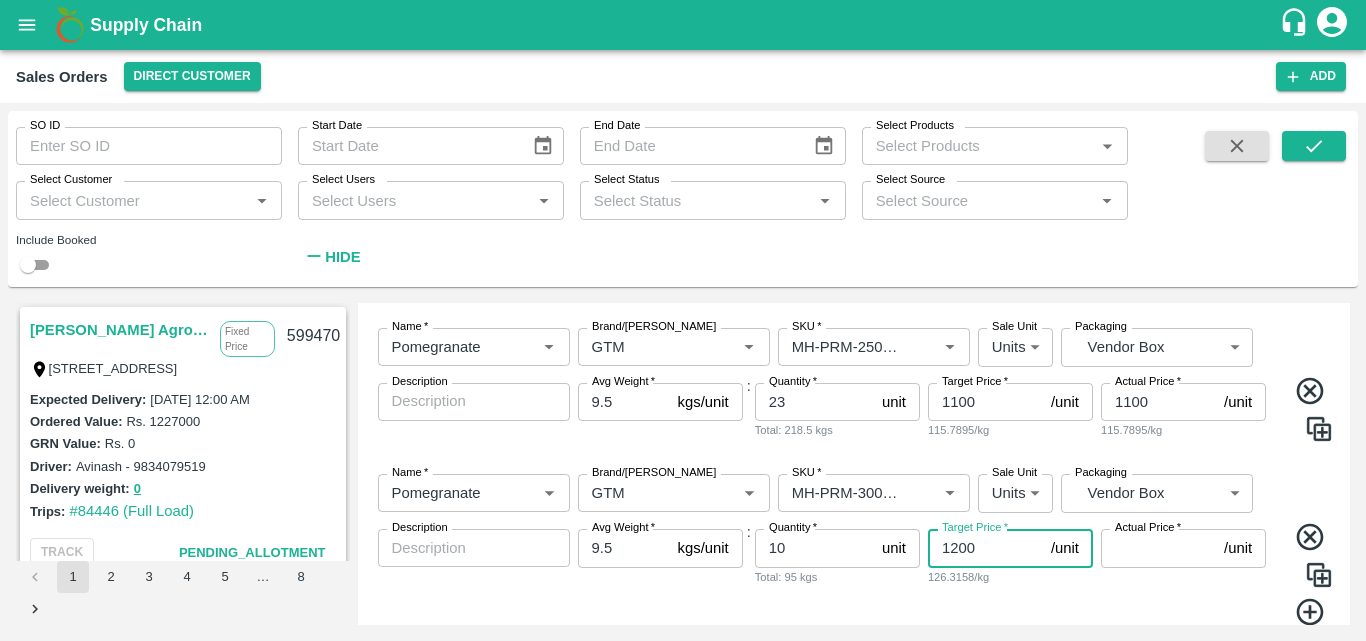type on "1200" 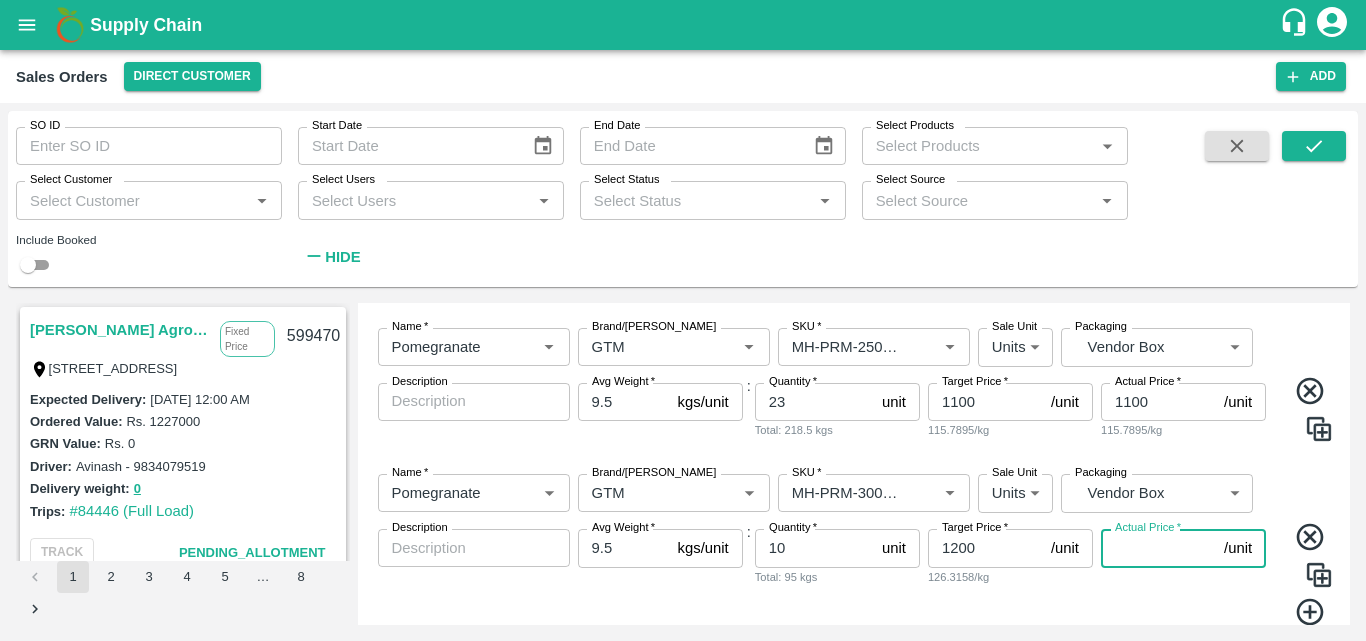 click on "Actual Price   *" at bounding box center [1158, 548] 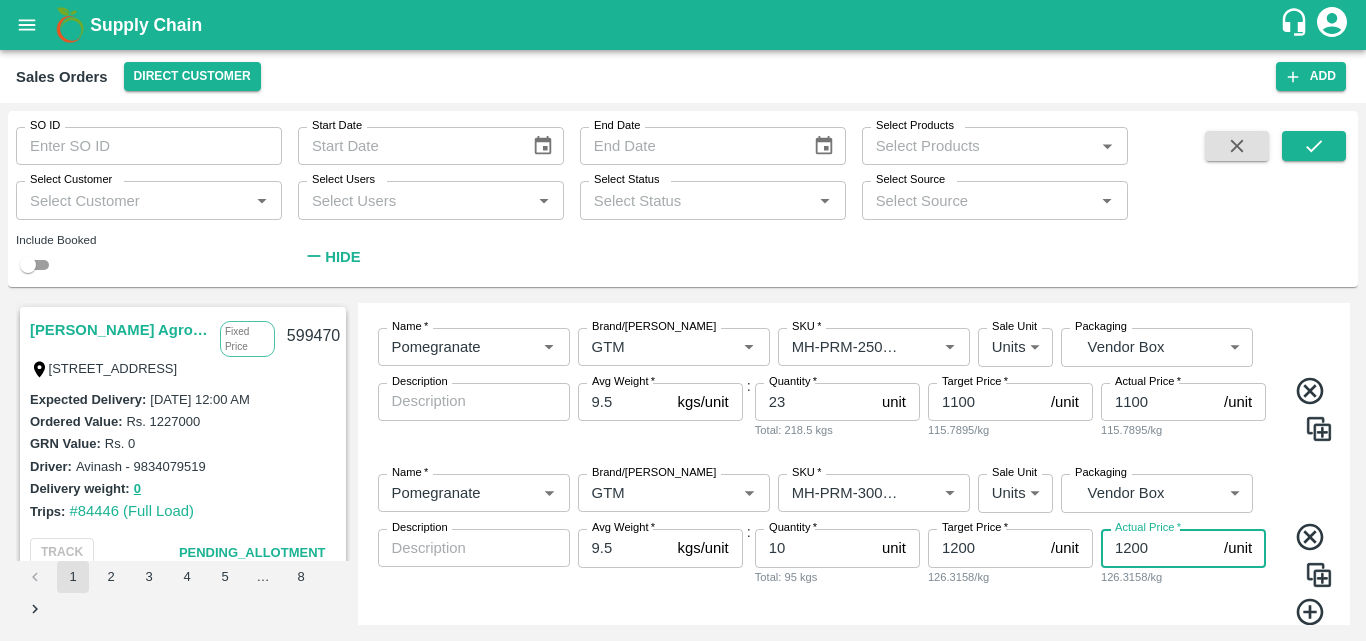 type on "1200" 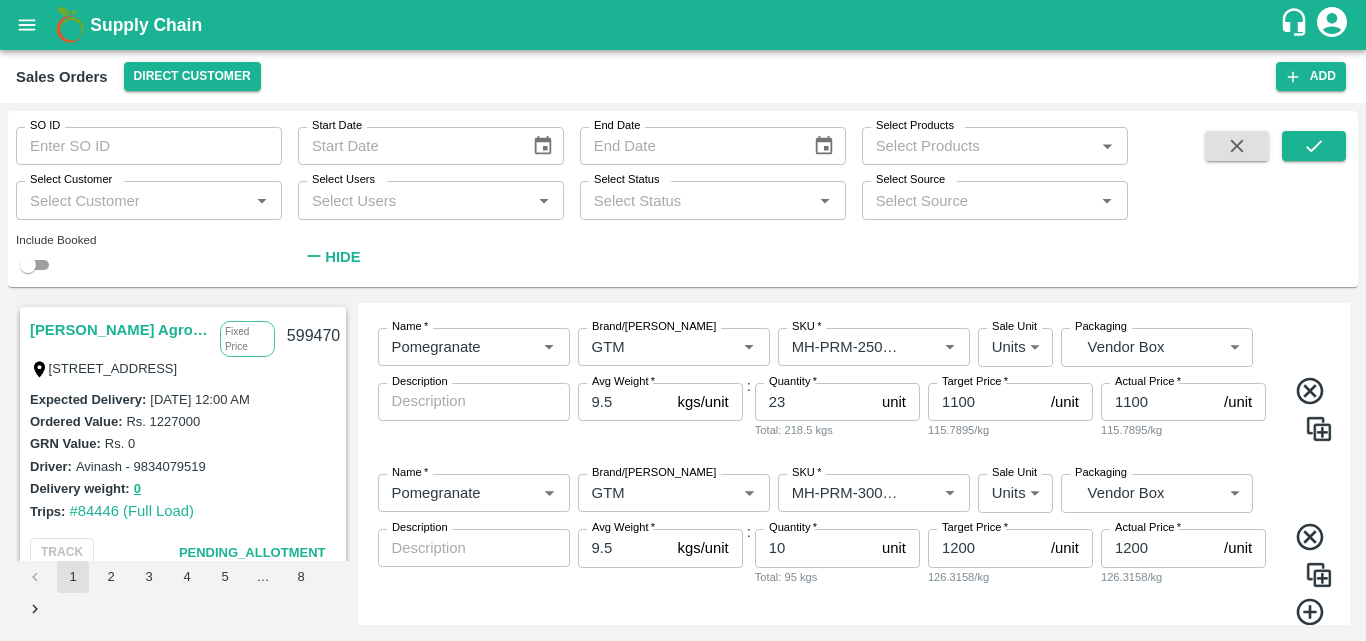 click 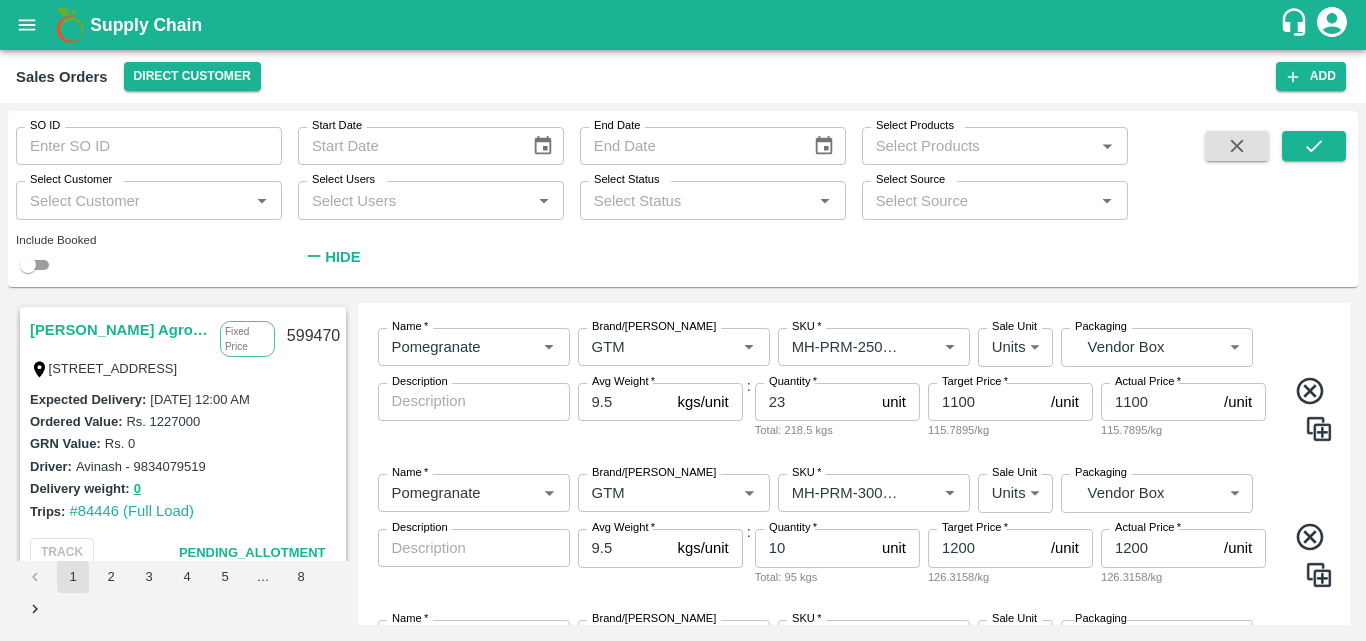 click on "Name   * Name   * Brand/[PERSON_NAME]/[PERSON_NAME]   * SKU   * Sale Unit Units 2 Sale Unit Packaging Vendor Box BOM/276 Packaging Description x Description Avg Weight   * 9.5 kgs/unit Avg Weight   :  Quantity   * 10 unit Quantity Total: 95 kgs Target Price   * 1200 /unit Target Price 126.3158/kg Actual Price   * 1200 /unit Actual Price 126.3158/kg" at bounding box center (854, 531) 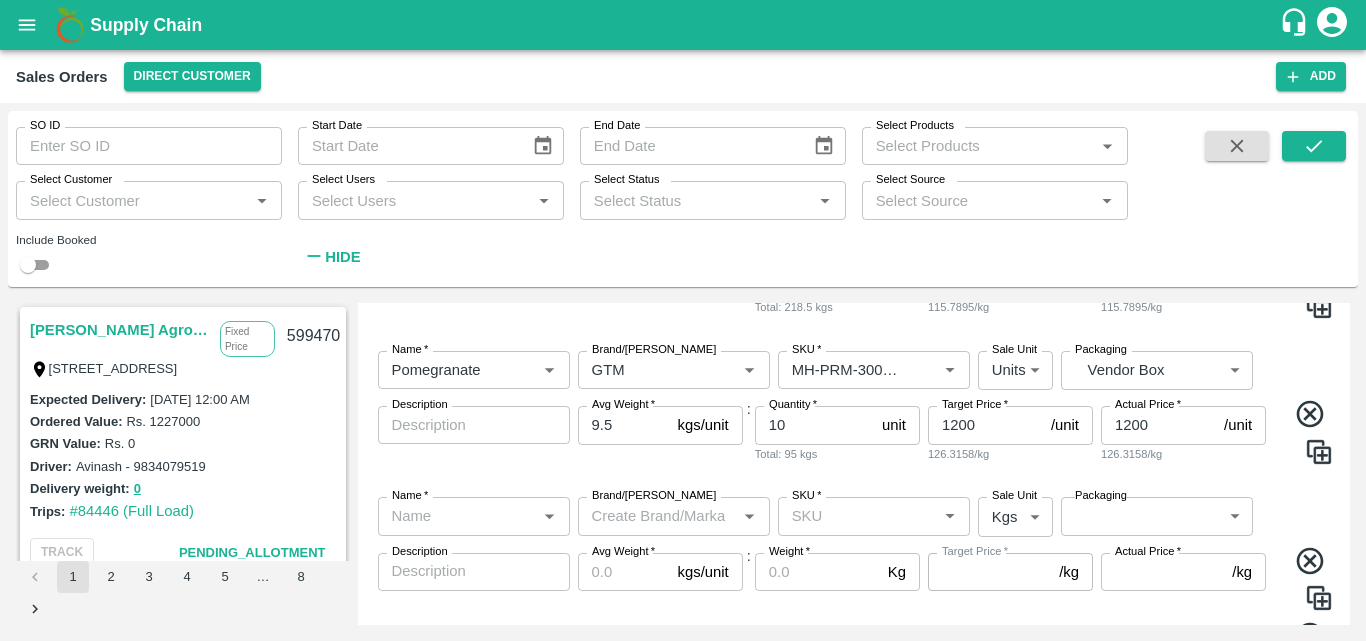 scroll, scrollTop: 1092, scrollLeft: 0, axis: vertical 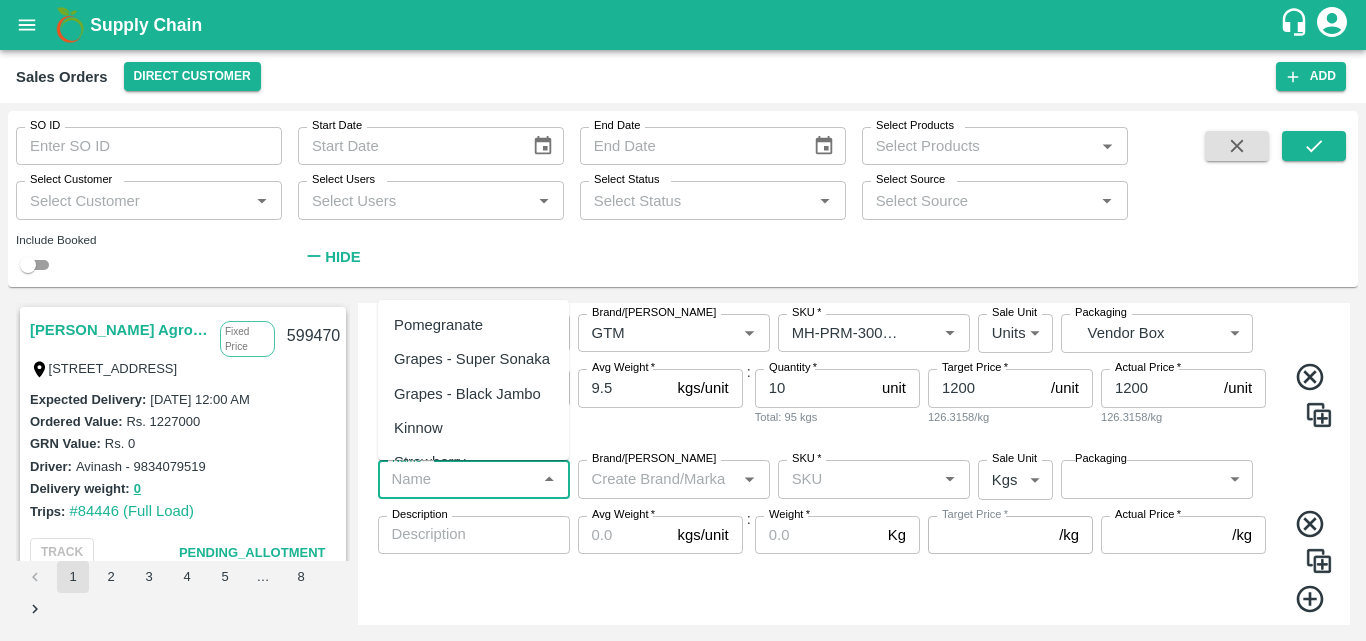 click on "Name   *" at bounding box center (457, 479) 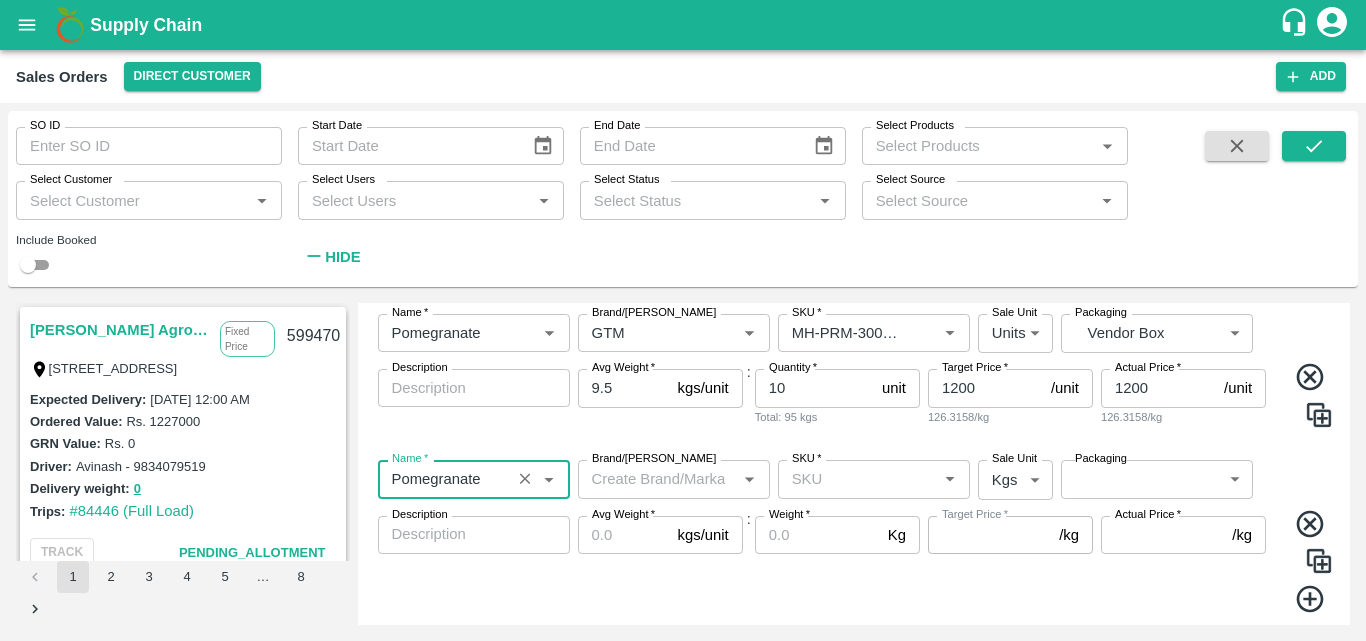 click on "Brand/[PERSON_NAME]" at bounding box center [657, 479] 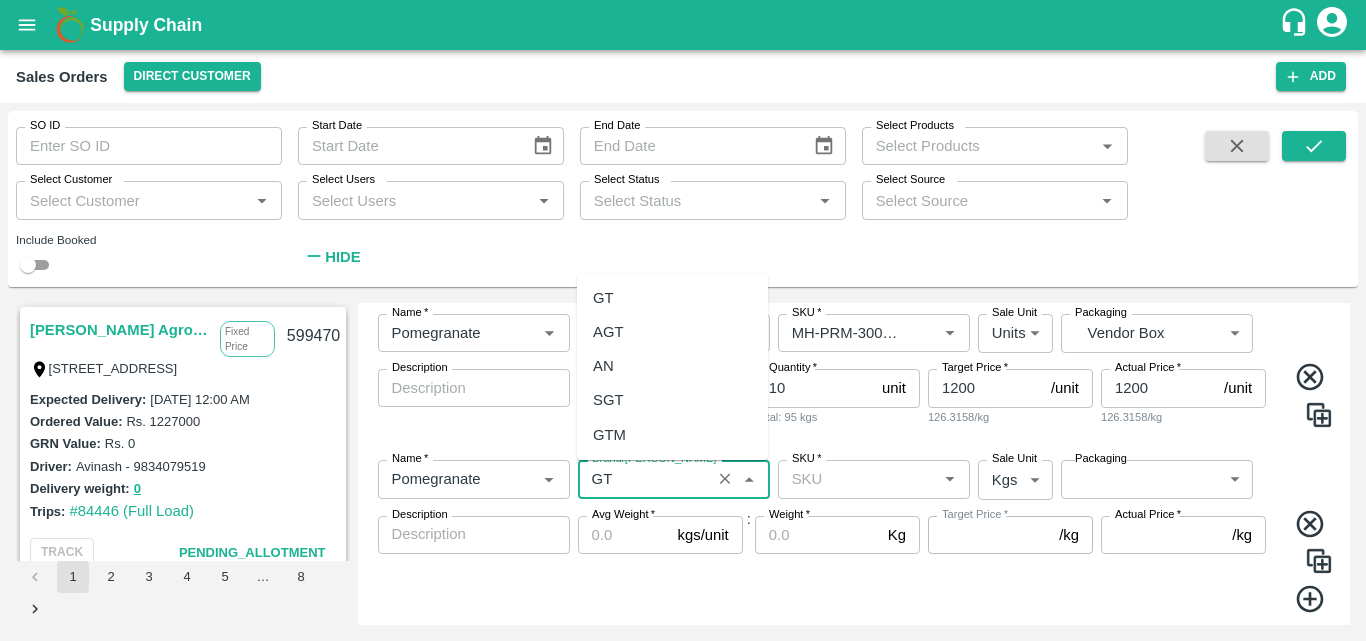 click on "GTM" at bounding box center (672, 435) 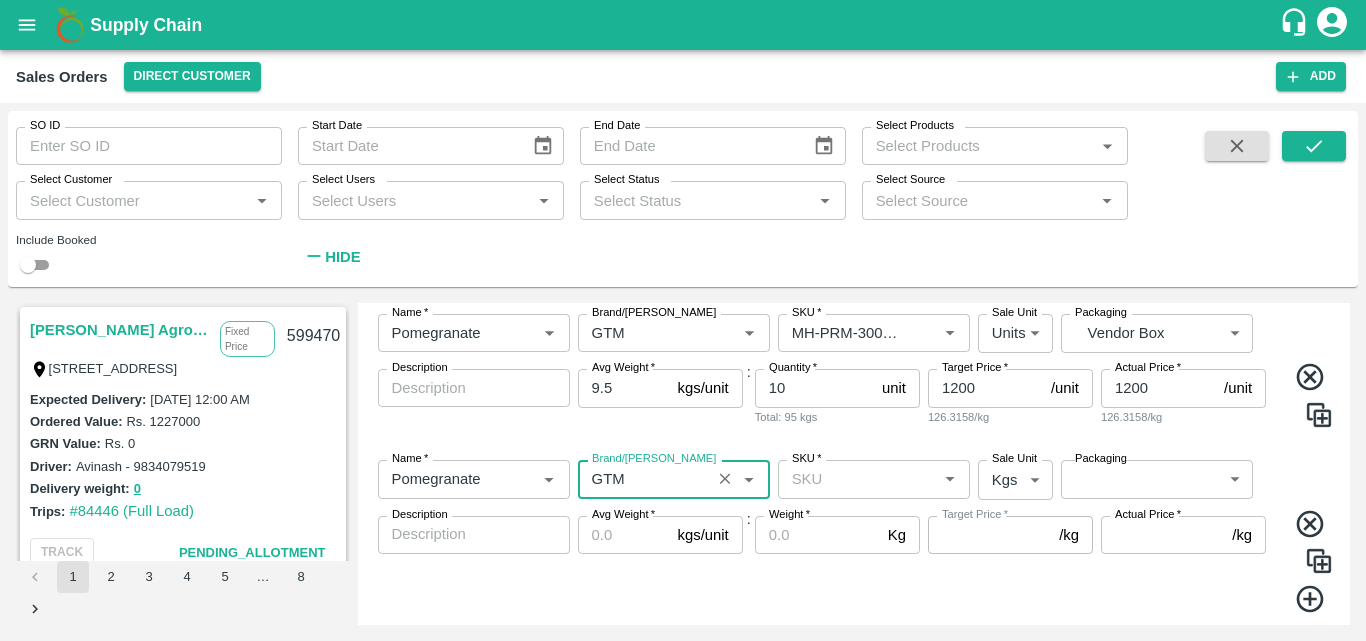 type on "GTM" 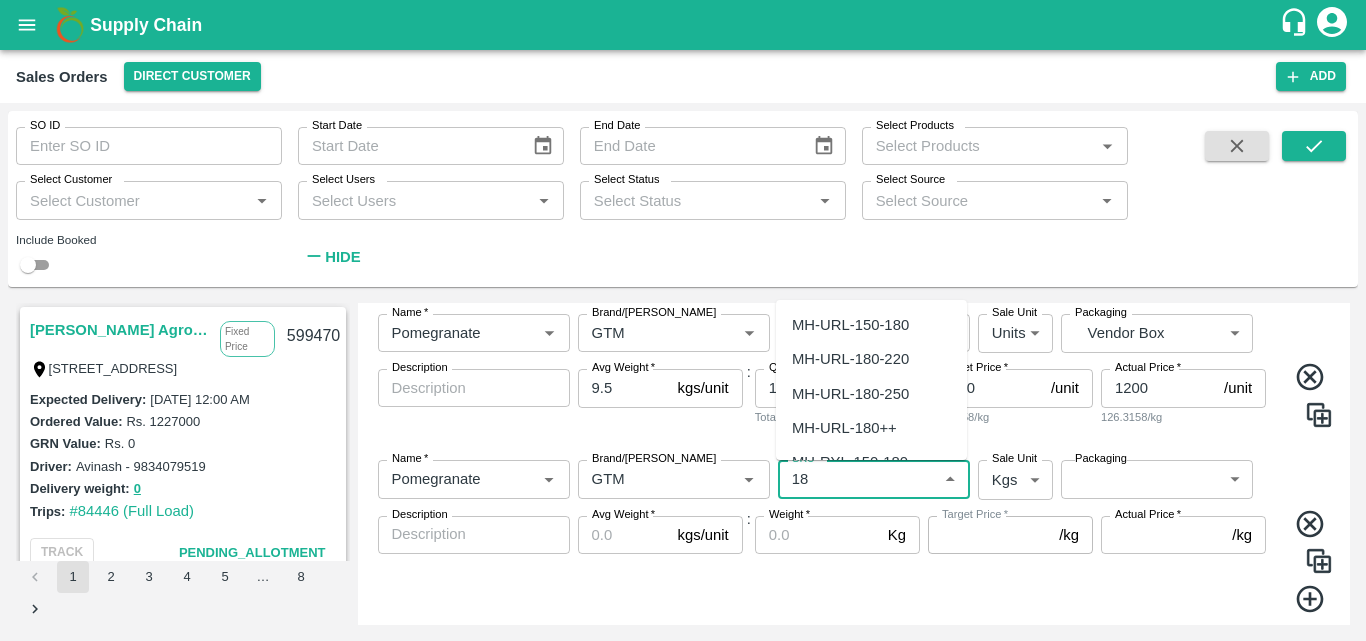 type on "1" 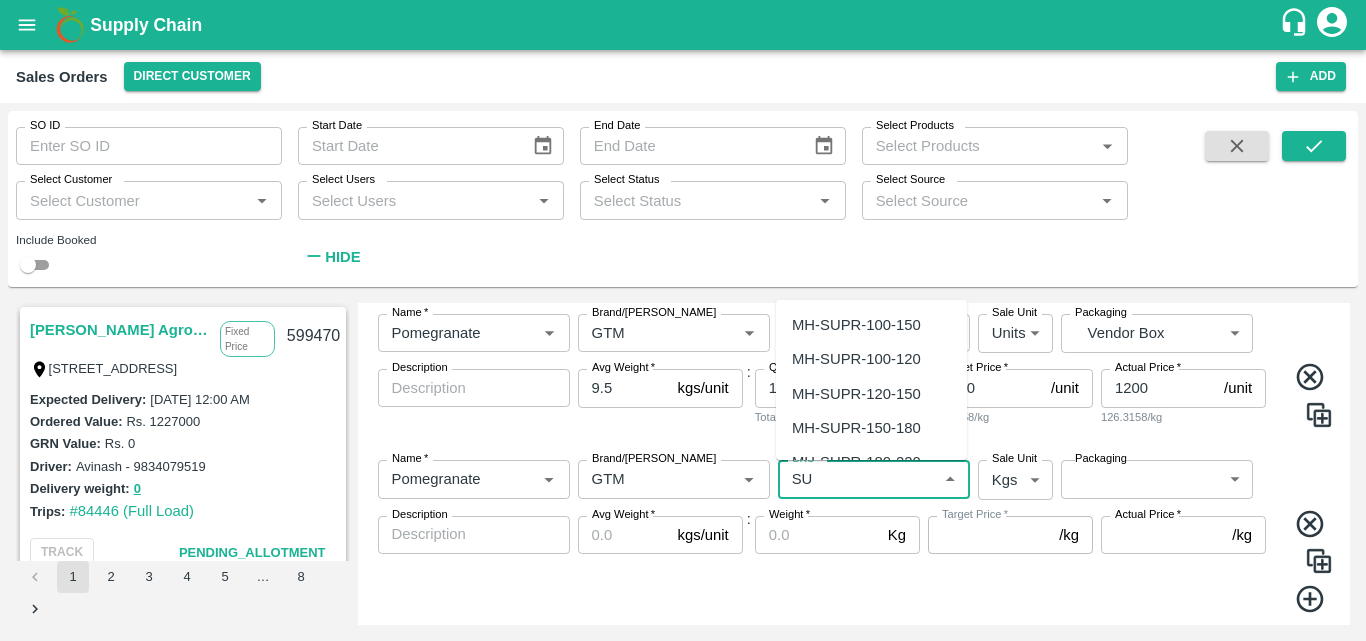 scroll, scrollTop: 140, scrollLeft: 0, axis: vertical 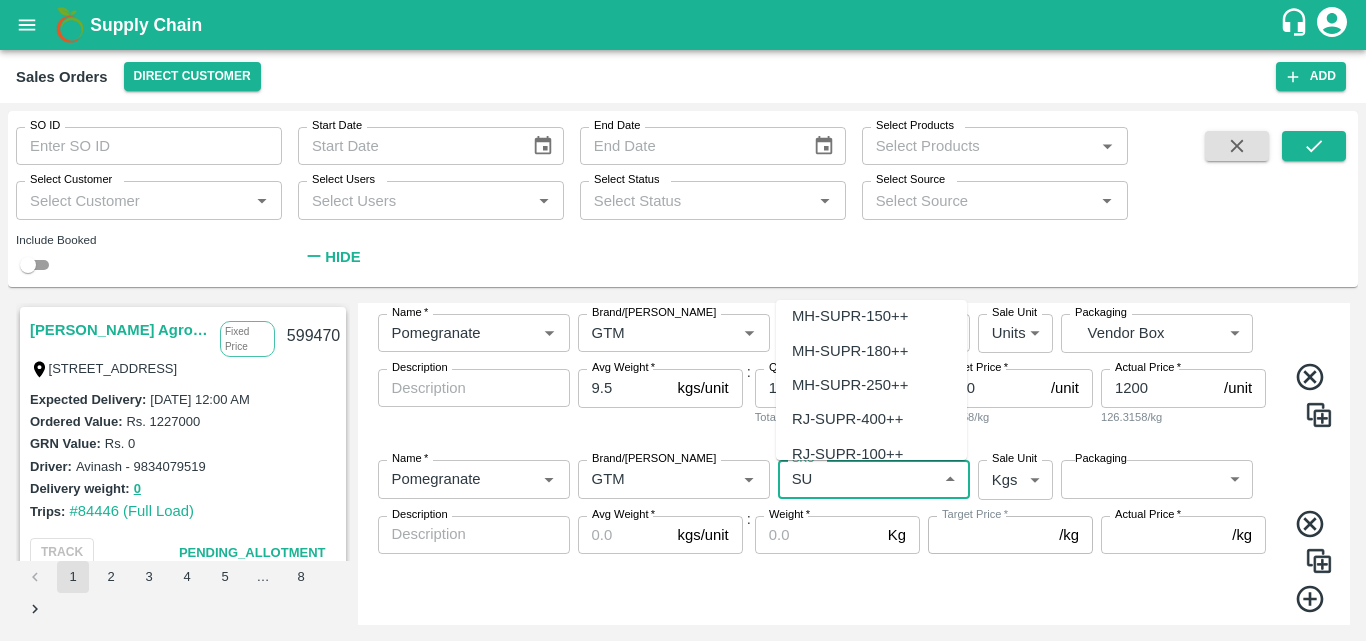 click on "MH-SUPR-180++" at bounding box center [850, 351] 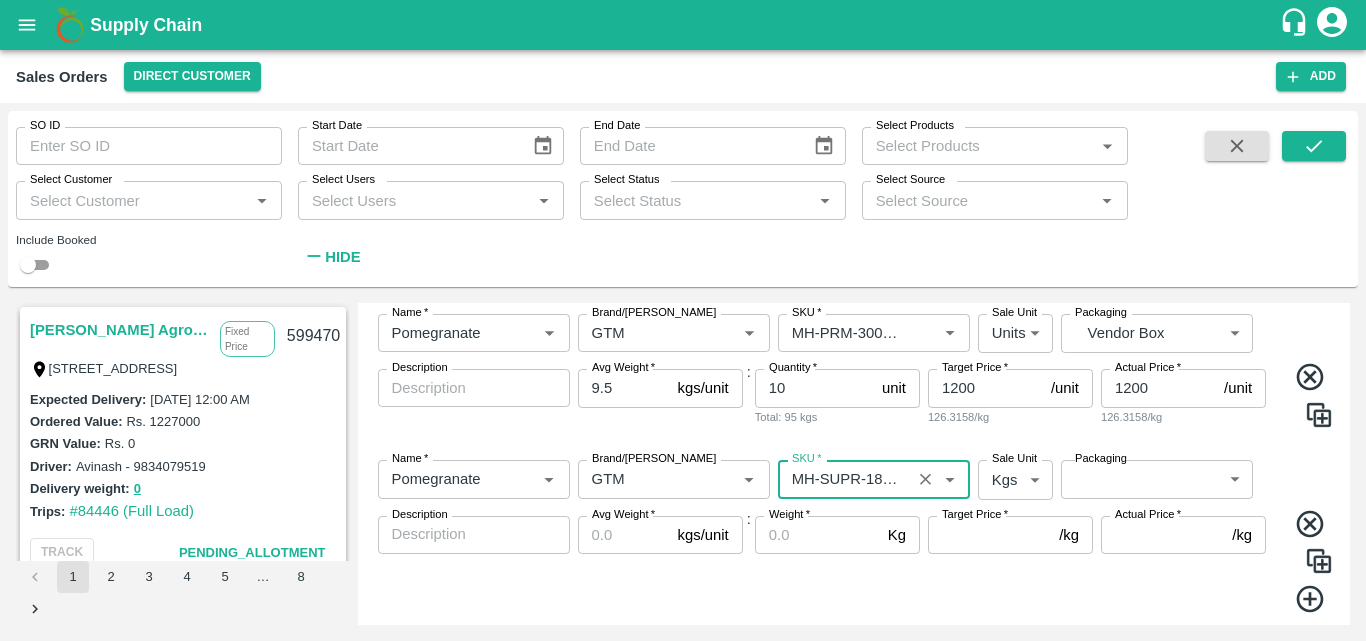 type on "MH-SUPR-180++" 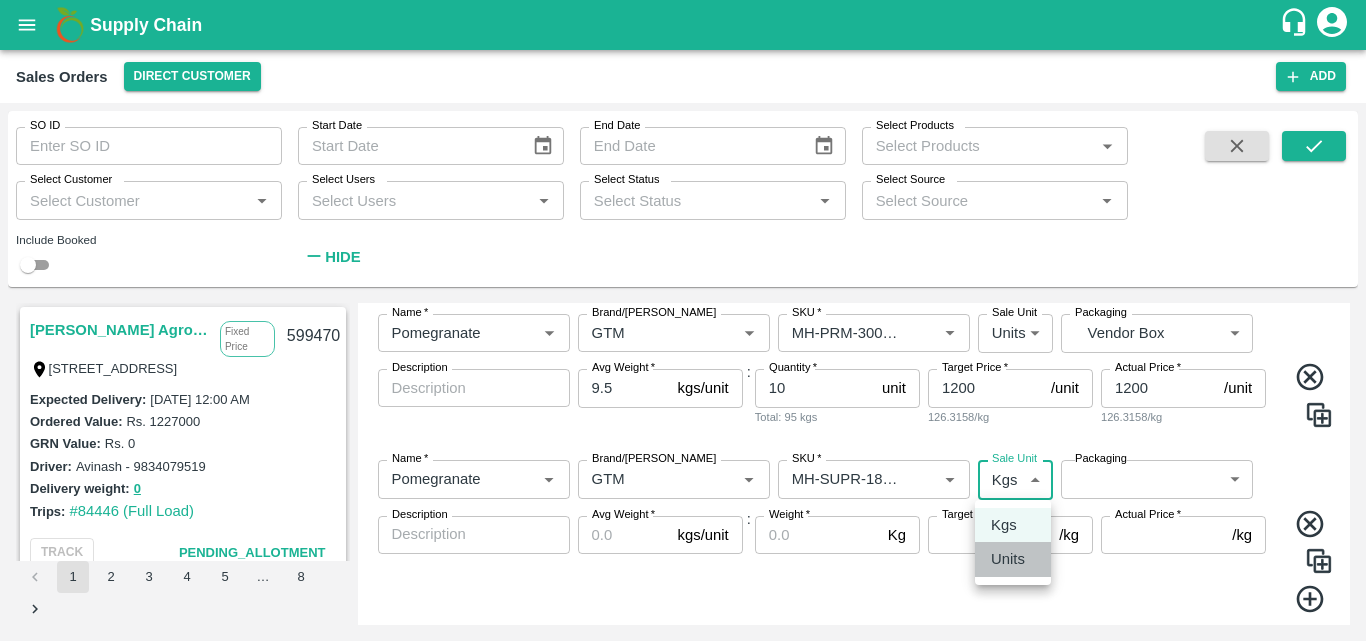 click on "Units" at bounding box center [1008, 559] 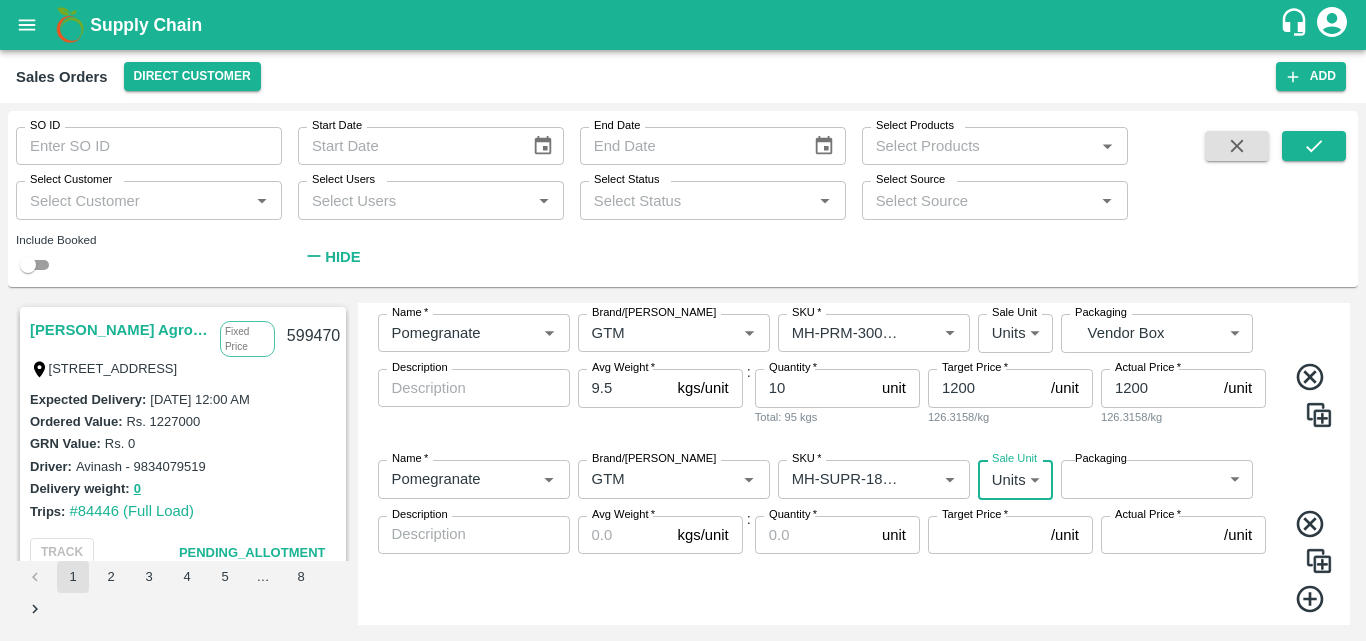 click on "Supply Chain Sales Orders Direct Customer Add SO ID SO ID Start Date Start Date End Date End Date Select Products Select Products   * Select Customer Select Customer   * Select Users Select Users   * Select Status Select Status   * Select Source Select Source   * Include Booked Hide Saradha Devi Agro Tech Fixed Price [STREET_ADDRESS] 599470 Expected Delivery : [DATE] 12:00 AM Ordered Value: Rs.   1227000 GRN Value: Rs.   0 Driver: [GEOGRAPHIC_DATA]  - 9834079519 Delivery weight: 0 Trips: #84446 (Full Load) TRACK Pending_Allotment INIYA FRUITS AND VEGETABLES Commission TC/73,  [PERSON_NAME] FRUITS MARKET KOYAMBEDU, [GEOGRAPHIC_DATA] 599458 Expected Delivery : [DATE] 11:00 PM Ordered Value: Rs.   549000 GRN Value: Rs.   0 Driver:  -  Delivery weight: 0 Trips: TRACK Pending_Allotment MKL Fruits - Bangalore Commission [STREET_ADDRESS] 599440 : Rs." at bounding box center (683, 320) 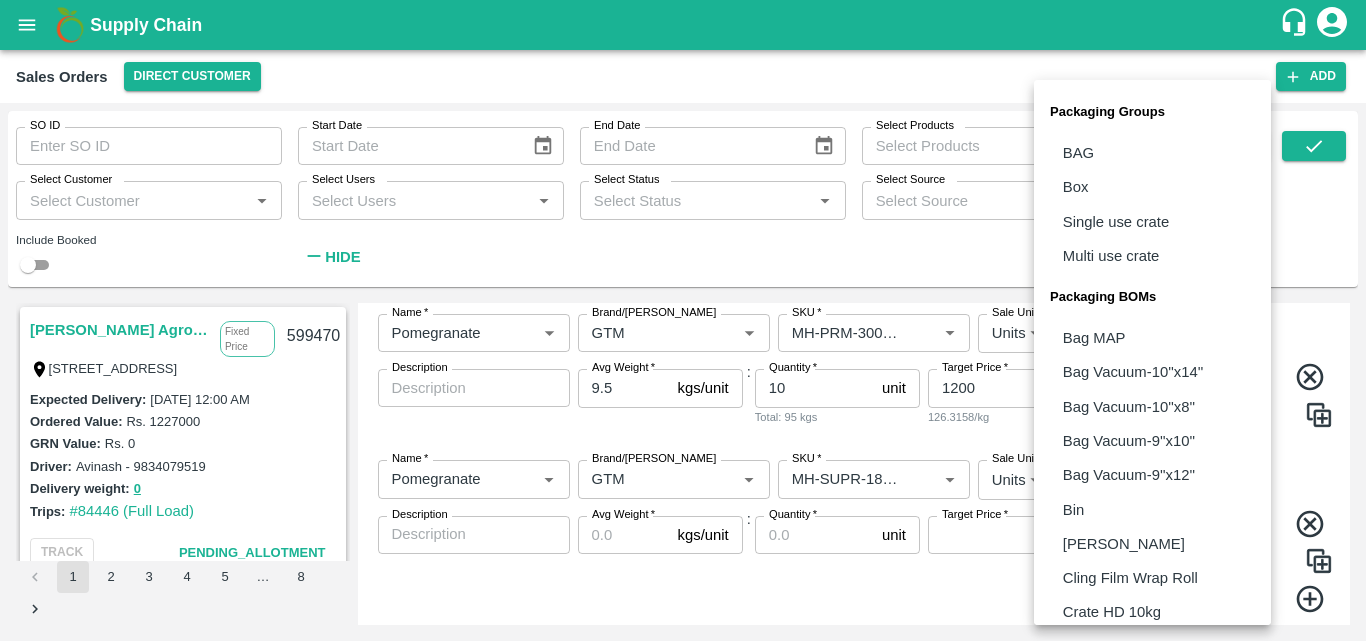 type 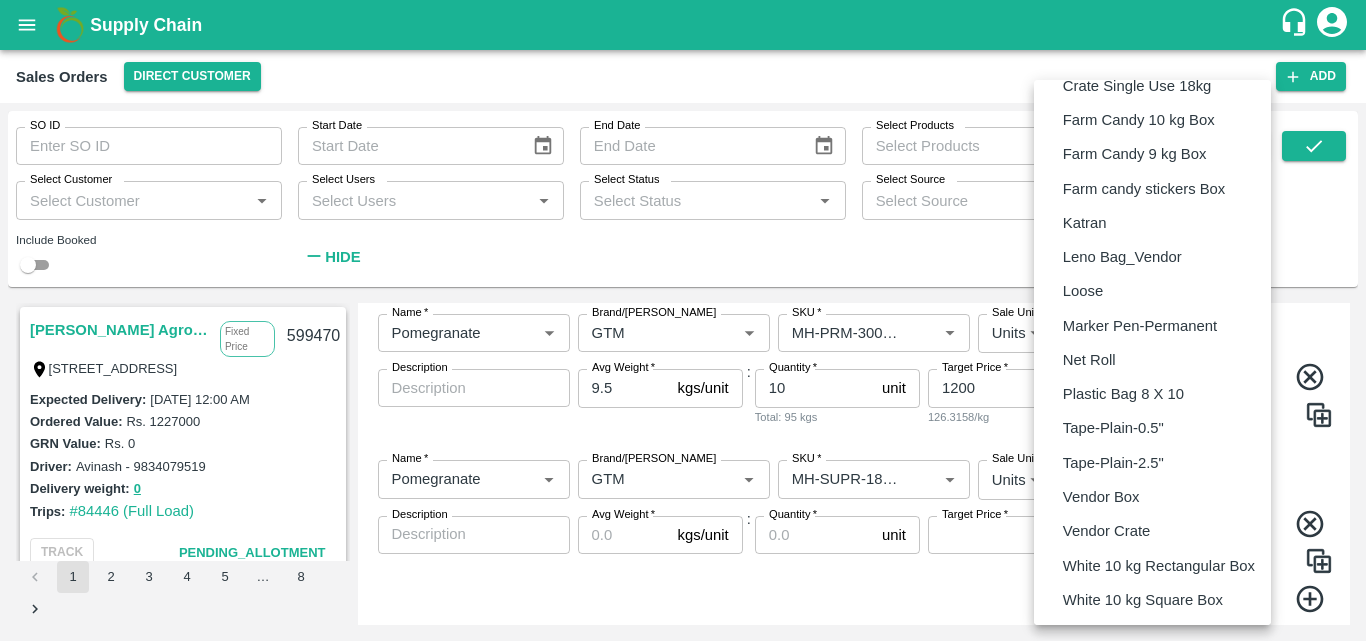 click at bounding box center (683, 320) 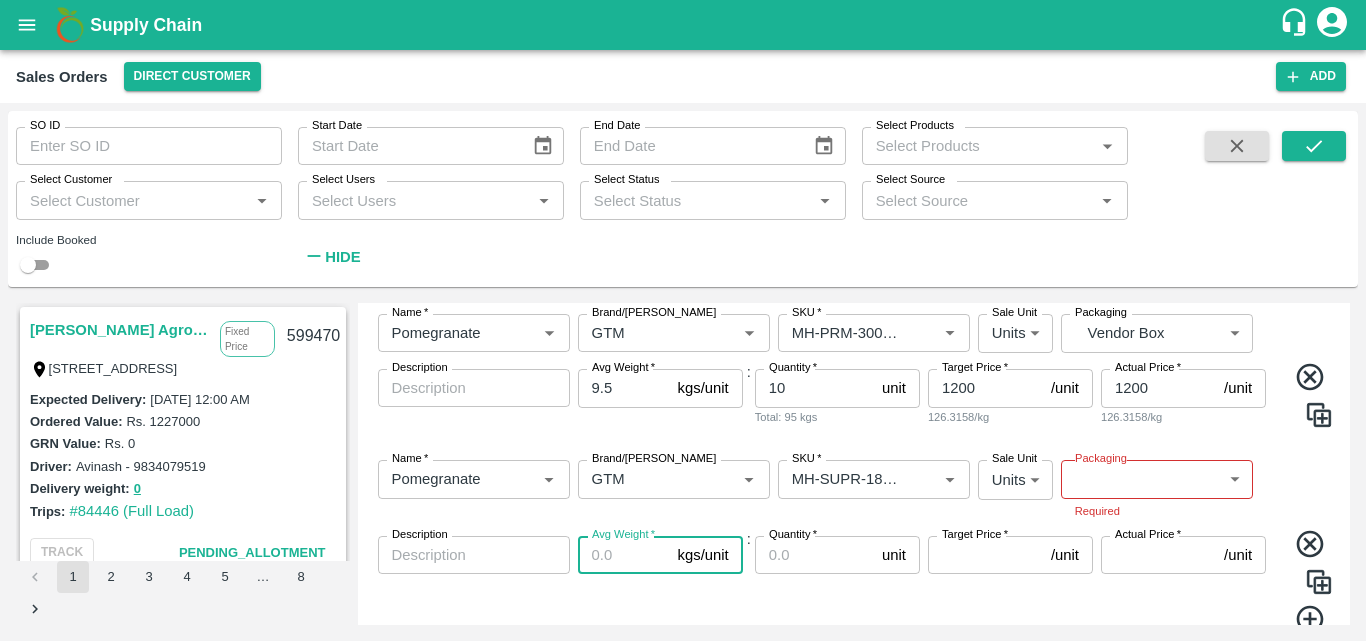 click on "Avg Weight   * kgs/unit Avg Weight" at bounding box center [660, 585] 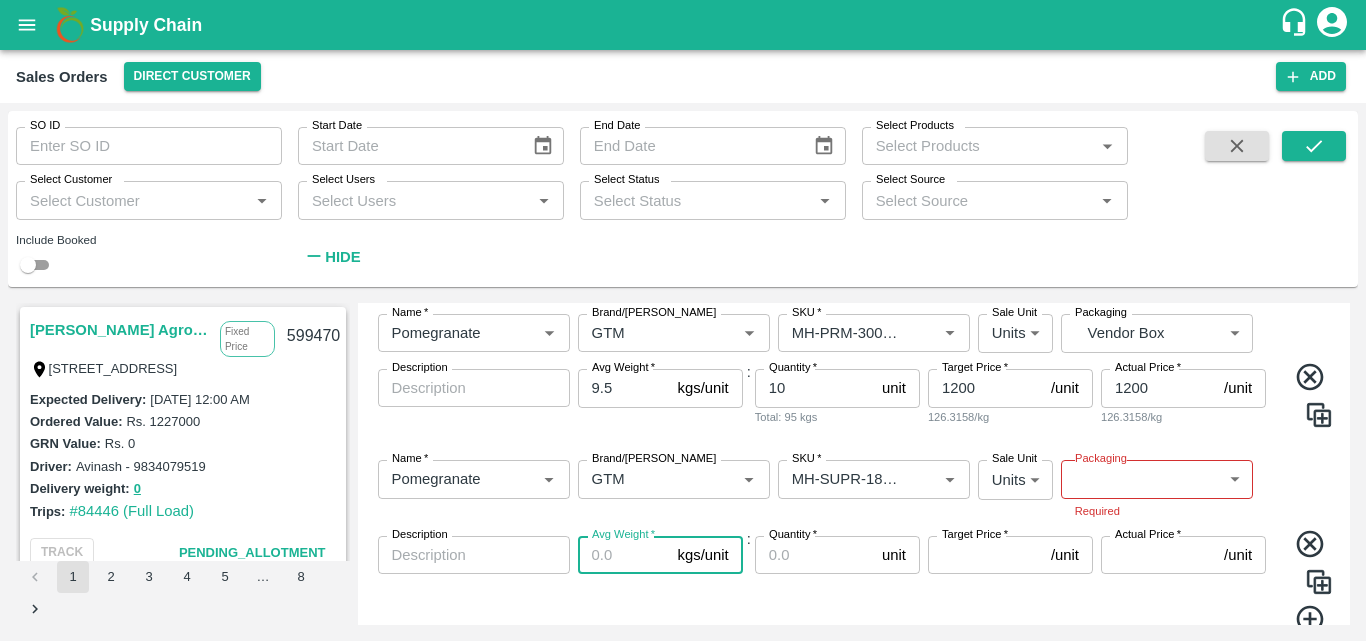 click on "Supply Chain Sales Orders Direct Customer Add SO ID SO ID Start Date Start Date End Date End Date Select Products Select Products   * Select Customer Select Customer   * Select Users Select Users   * Select Status Select Status   * Select Source Select Source   * Include Booked Hide Saradha Devi Agro Tech Fixed Price [STREET_ADDRESS] 599470 Expected Delivery : [DATE] 12:00 AM Ordered Value: Rs.   1227000 GRN Value: Rs.   0 Driver: [GEOGRAPHIC_DATA]  - 9834079519 Delivery weight: 0 Trips: #84446 (Full Load) TRACK Pending_Allotment INIYA FRUITS AND VEGETABLES Commission TC/73,  [PERSON_NAME] FRUITS MARKET KOYAMBEDU, [GEOGRAPHIC_DATA] 599458 Expected Delivery : [DATE] 11:00 PM Ordered Value: Rs.   549000 GRN Value: Rs.   0 Driver:  -  Delivery weight: 0 Trips: TRACK Pending_Allotment MKL Fruits - Bangalore Commission [STREET_ADDRESS] 599440 : Rs." at bounding box center (683, 320) 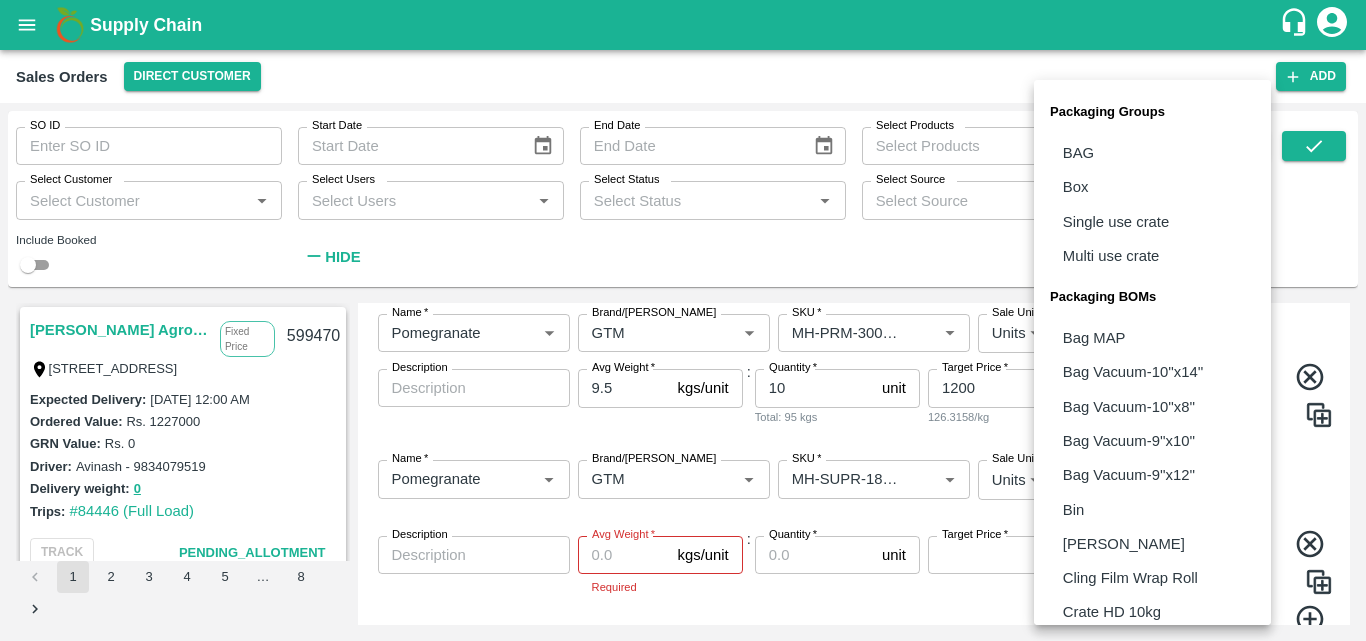 type 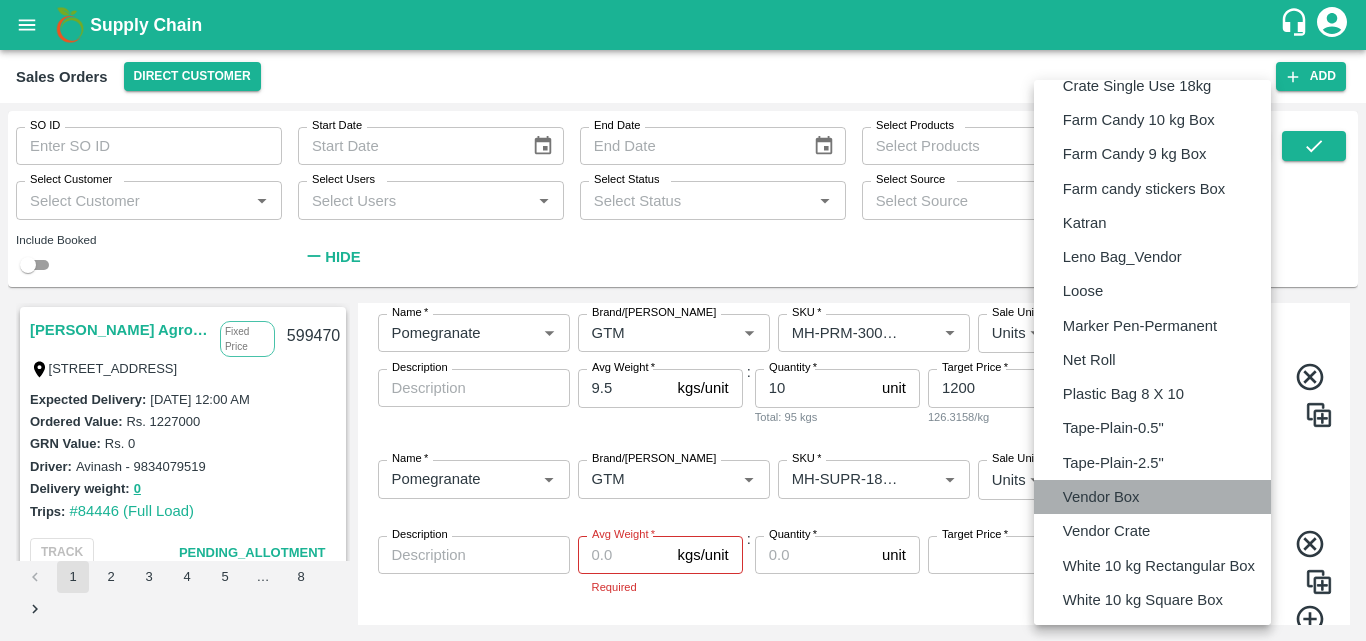 click on "Vendor Box" at bounding box center [1101, 497] 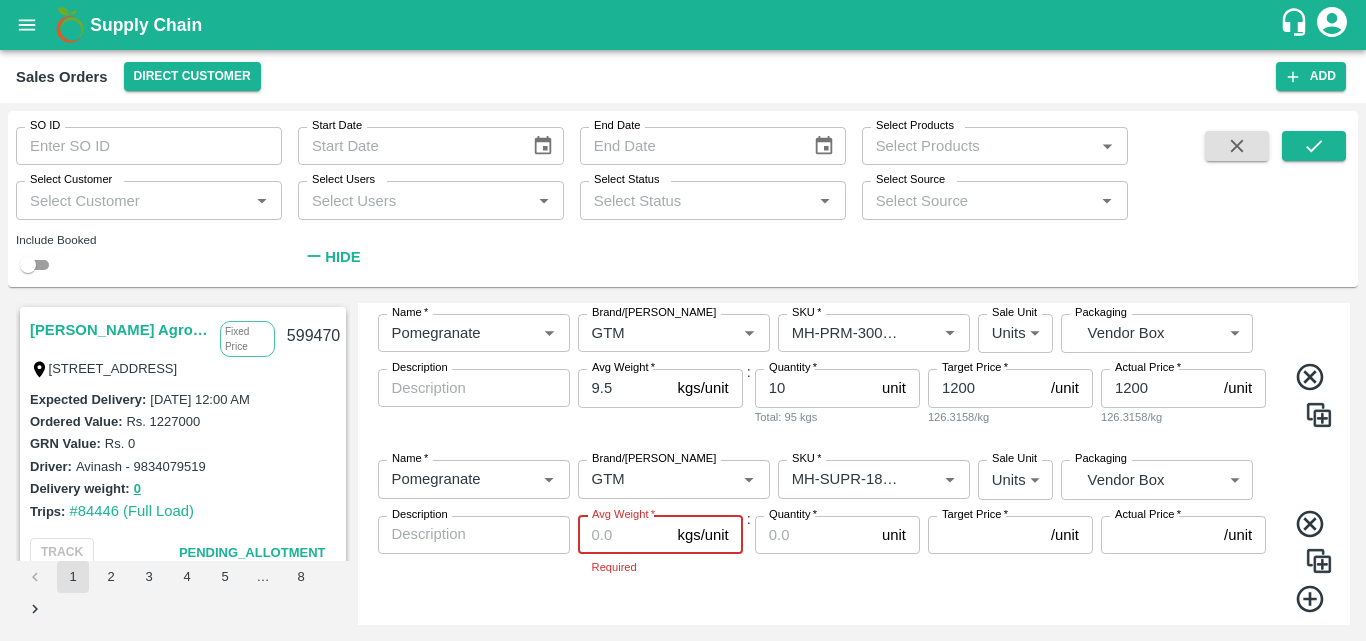 click on "Avg Weight   *" at bounding box center (624, 535) 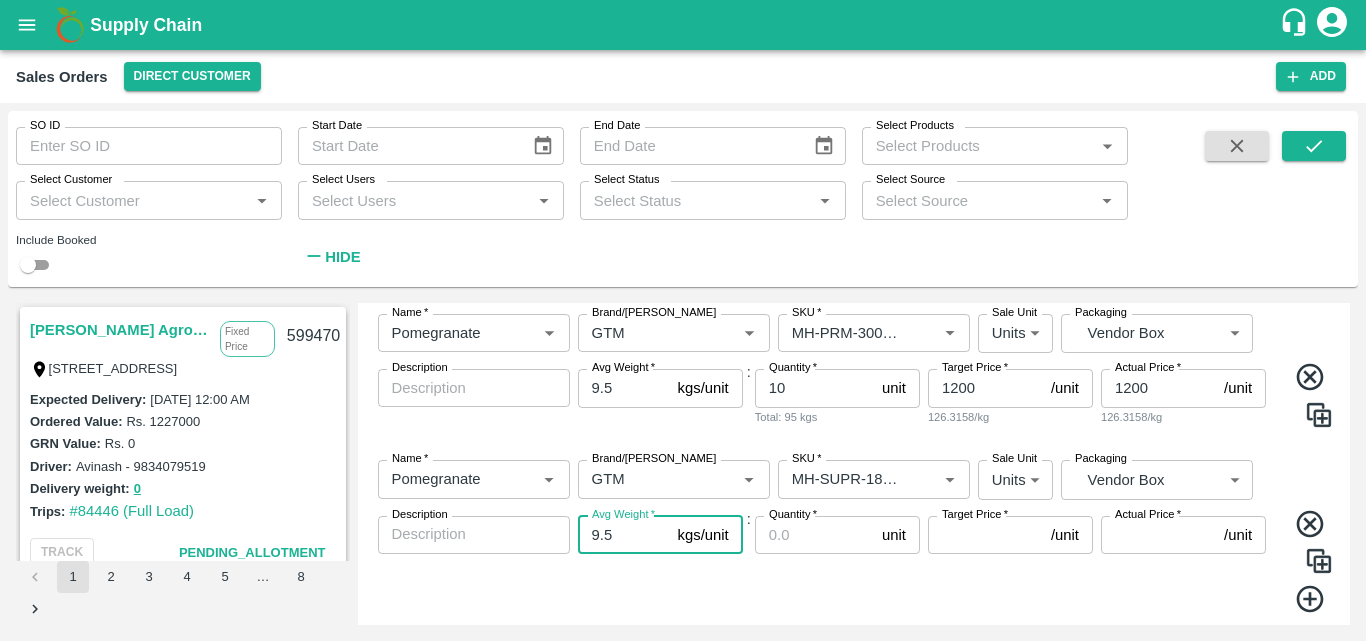 type on "9.5" 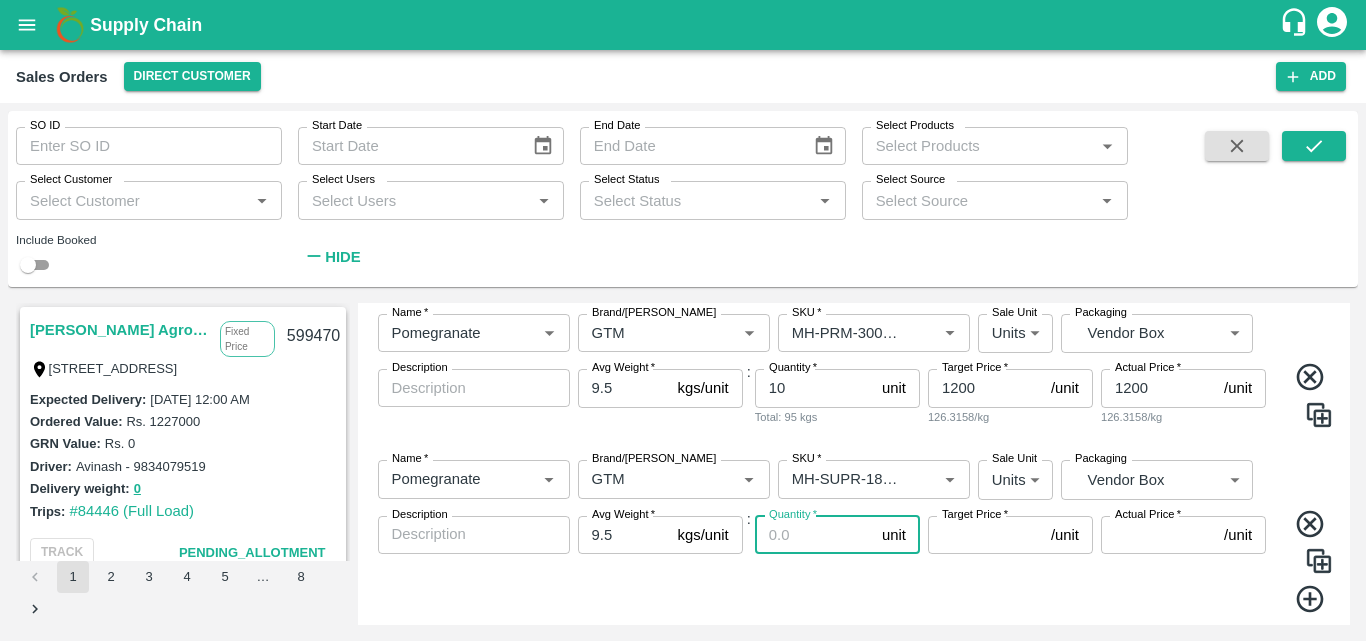 click on "Quantity   *" at bounding box center (814, 535) 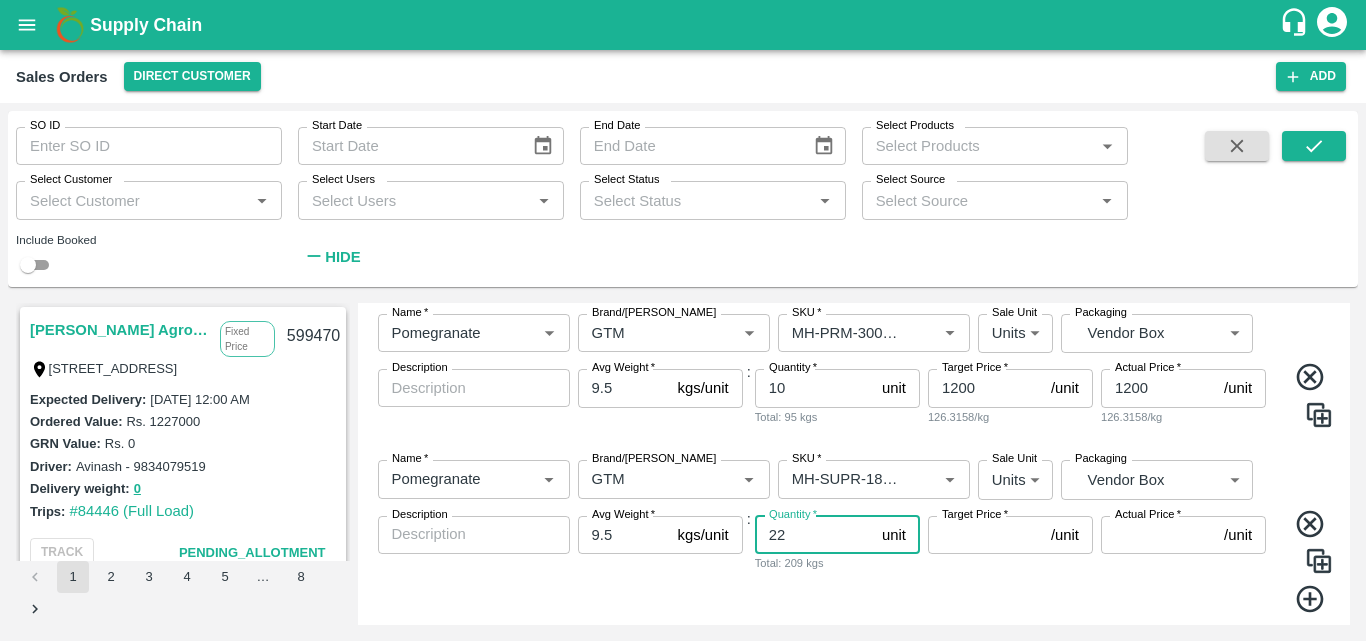 type on "22" 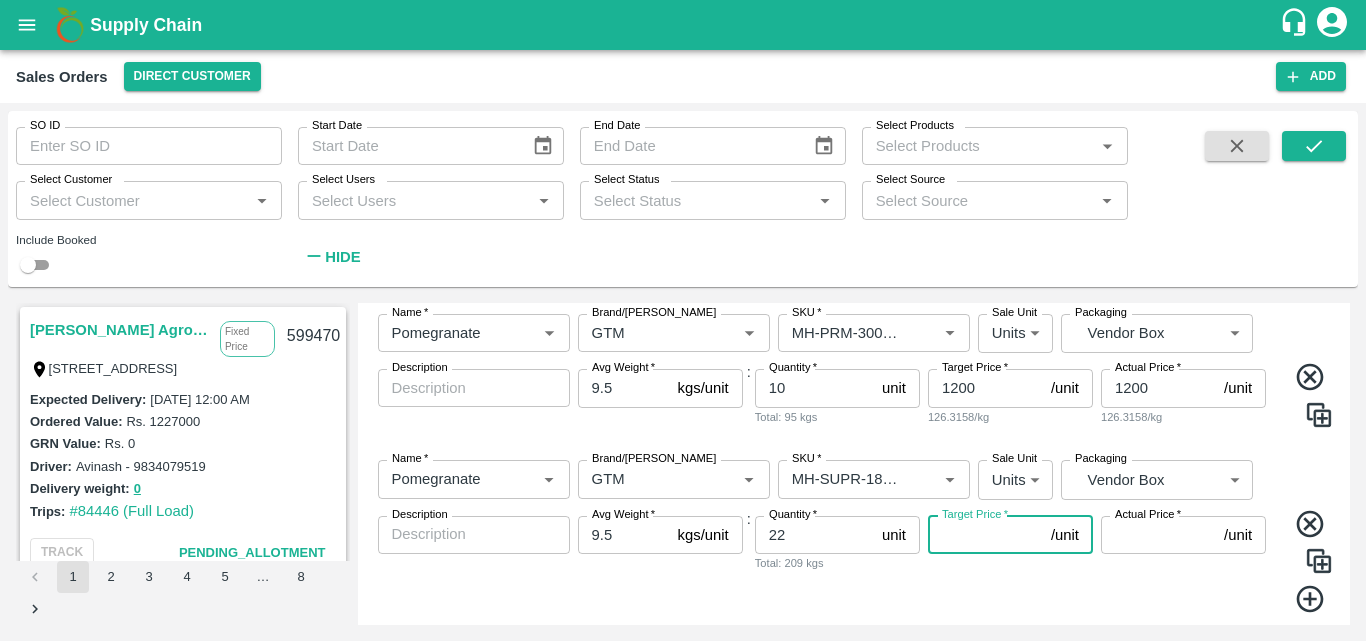 click on "Target Price   *" at bounding box center (985, 535) 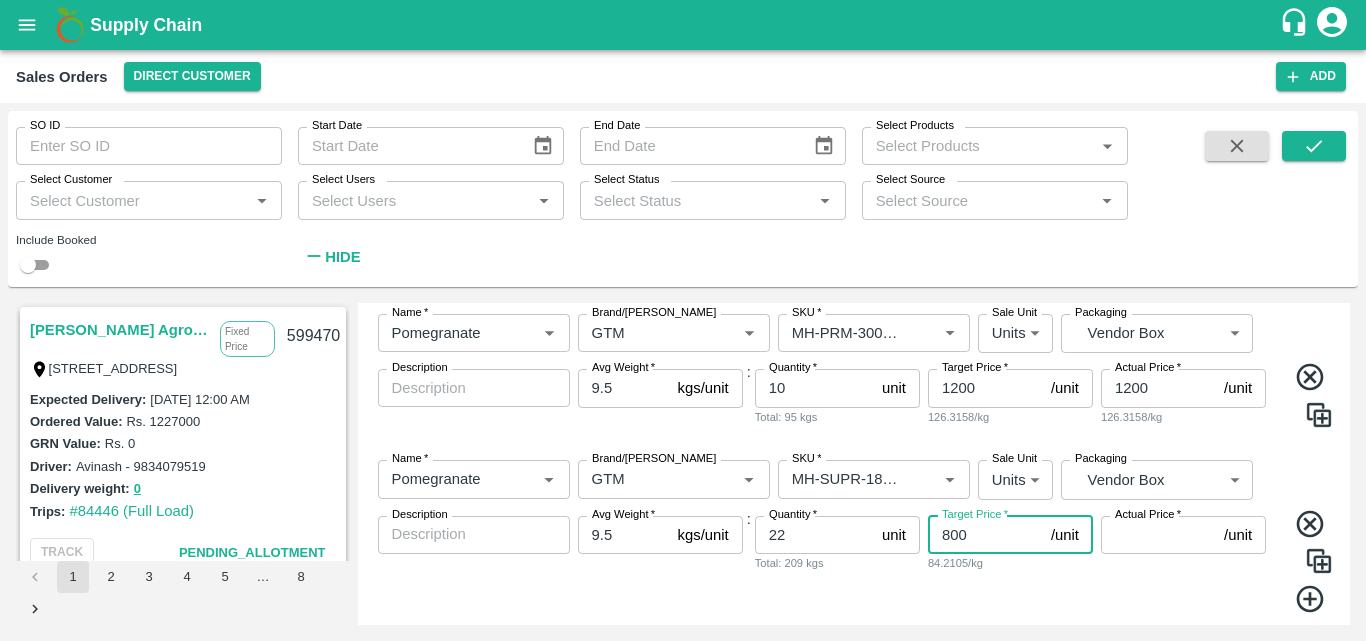 type on "800" 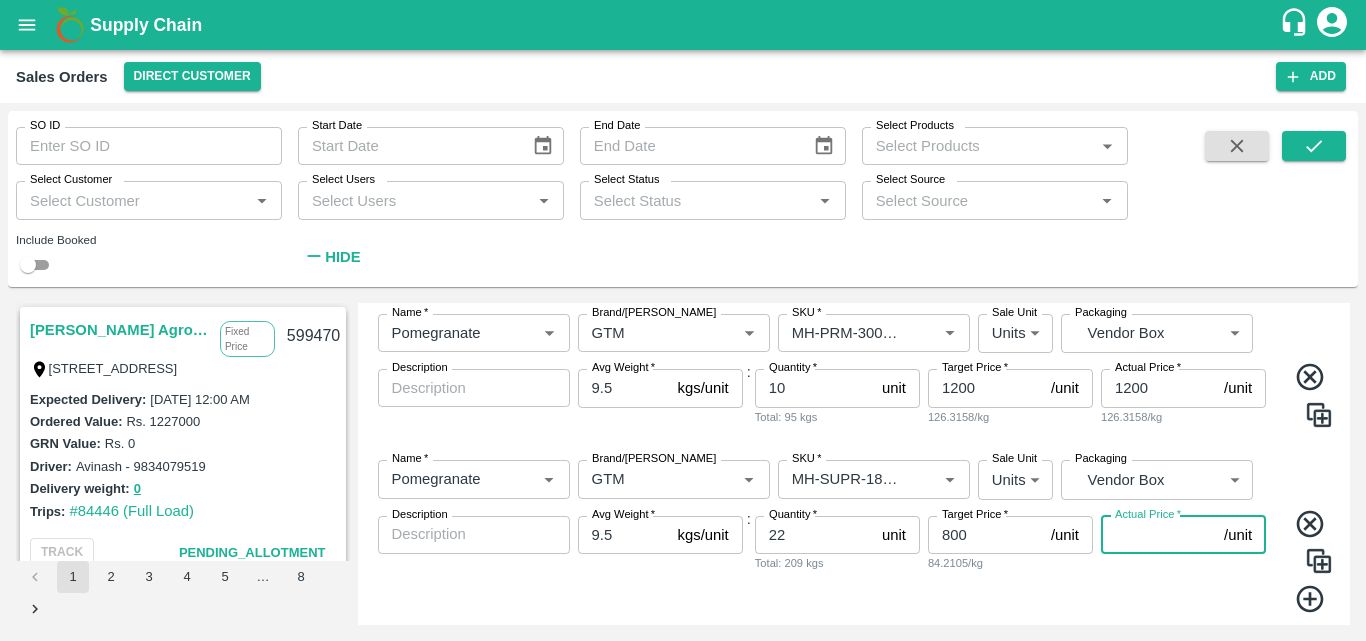 click on "Actual Price   *" at bounding box center [1158, 535] 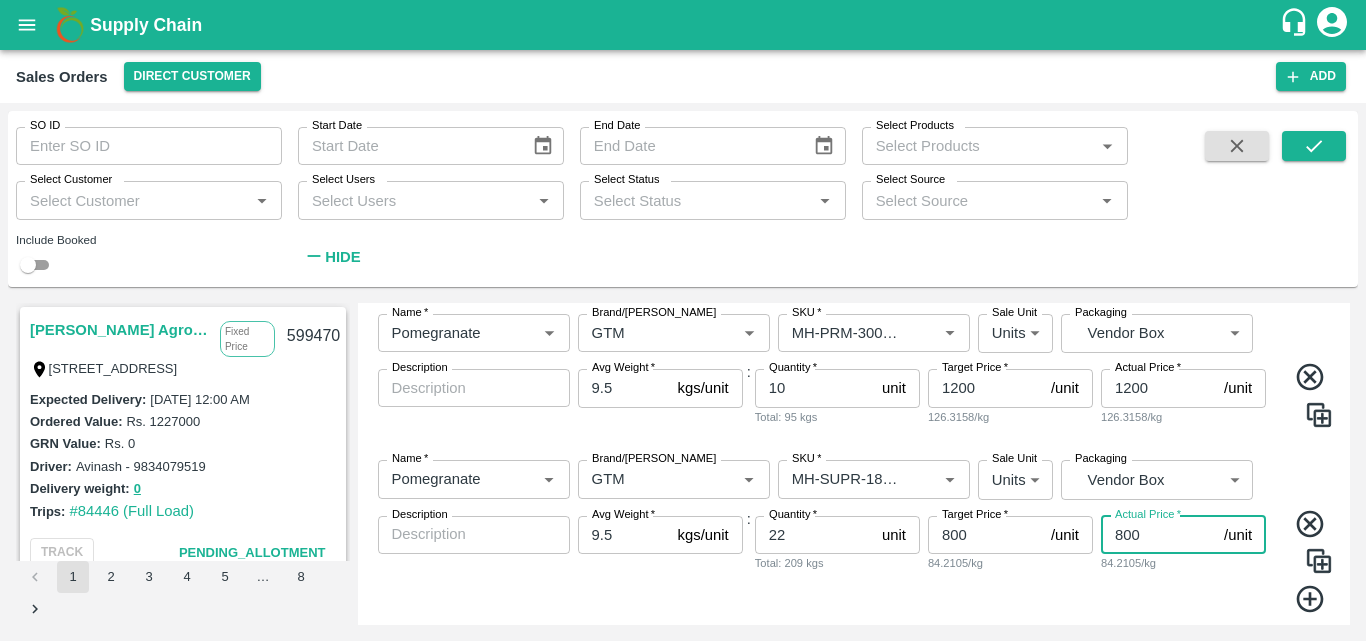 scroll, scrollTop: 1145, scrollLeft: 0, axis: vertical 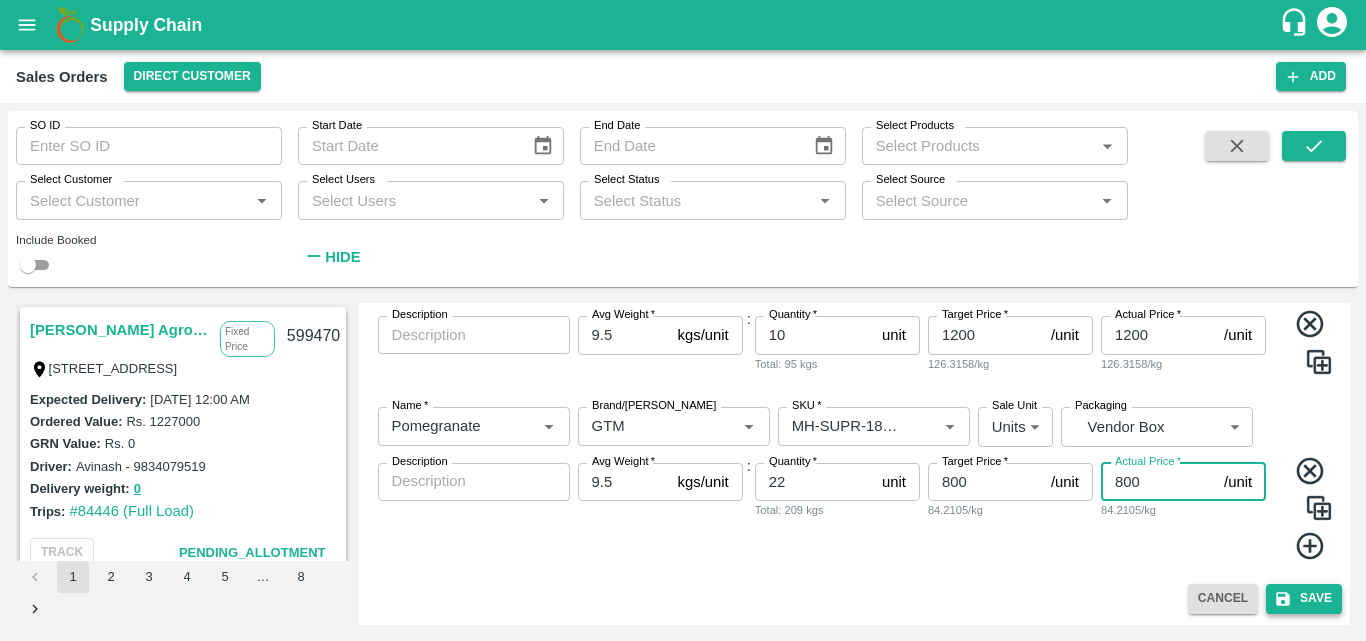 type on "800" 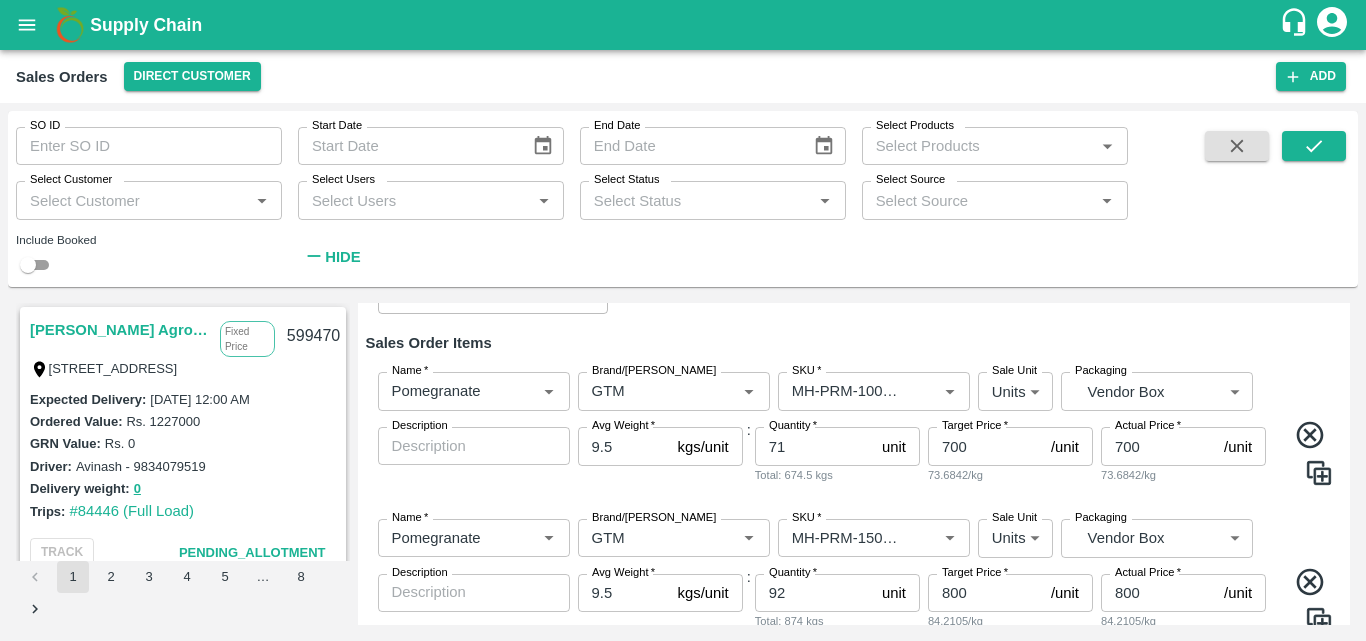 scroll, scrollTop: 22, scrollLeft: 0, axis: vertical 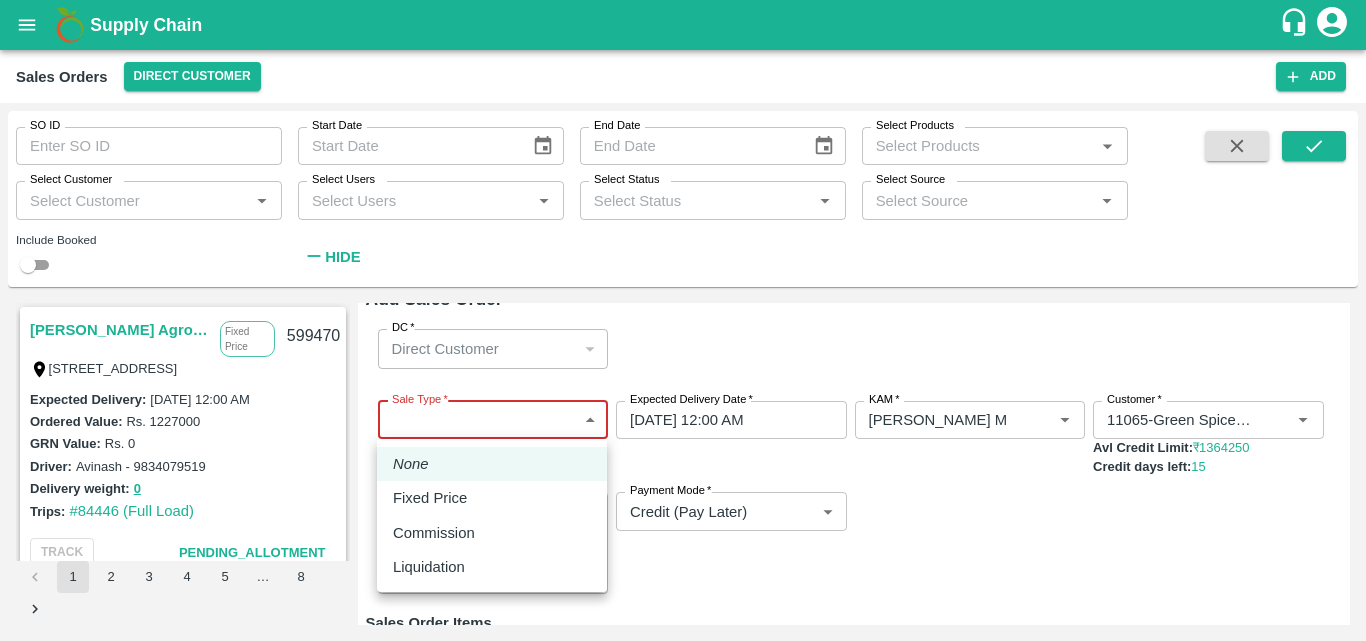 click on "Supply Chain Sales Orders Direct Customer Add SO ID SO ID Start Date Start Date End Date End Date Select Products Select Products   * Select Customer Select Customer   * Select Users Select Users   * Select Status Select Status   * Select Source Select Source   * Include Booked Hide Saradha Devi Agro Tech Fixed Price [STREET_ADDRESS] 599470 Expected Delivery : [DATE] 12:00 AM Ordered Value: Rs.   1227000 GRN Value: Rs.   0 Driver: [GEOGRAPHIC_DATA]  - 9834079519 Delivery weight: 0 Trips: #84446 (Full Load) TRACK Pending_Allotment INIYA FRUITS AND VEGETABLES Commission TC/73,  [PERSON_NAME] FRUITS MARKET KOYAMBEDU, [GEOGRAPHIC_DATA] 599458 Expected Delivery : [DATE] 11:00 PM Ordered Value: Rs.   549000 GRN Value: Rs.   0 Driver:  -  Delivery weight: 0 Trips: TRACK Pending_Allotment MKL Fruits - Bangalore Commission [STREET_ADDRESS] 599440 : Rs." at bounding box center [683, 320] 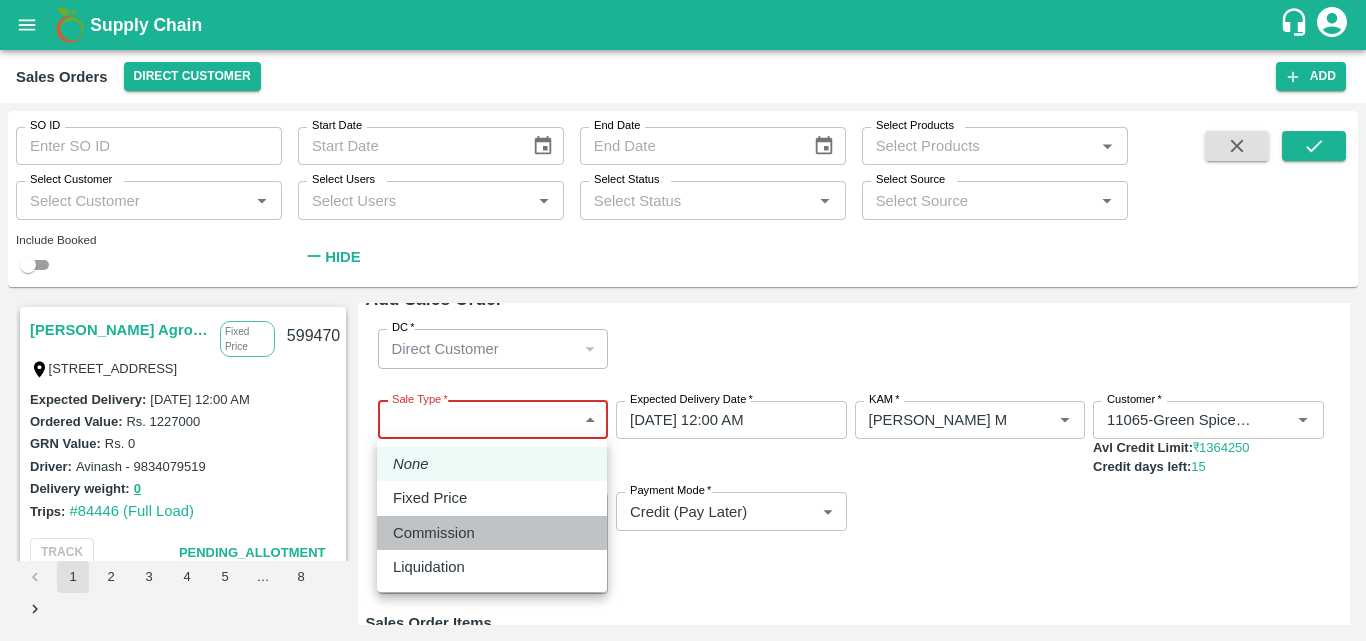click on "Commission" at bounding box center [434, 533] 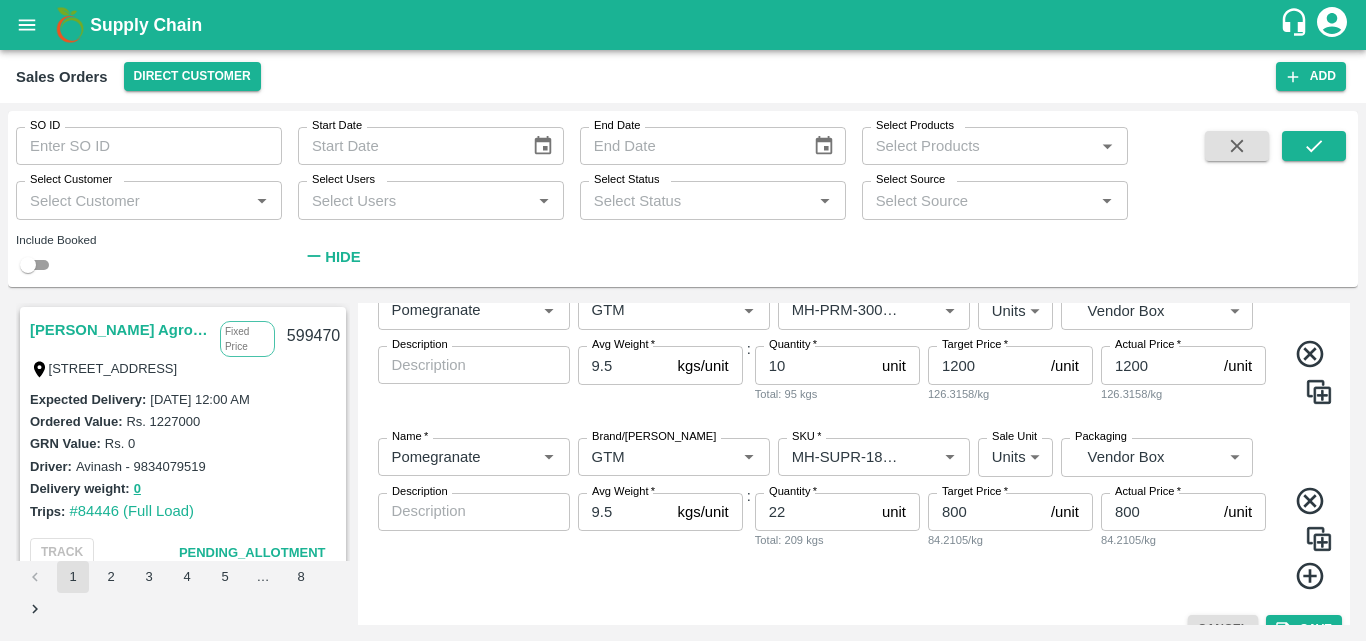 scroll, scrollTop: 1131, scrollLeft: 0, axis: vertical 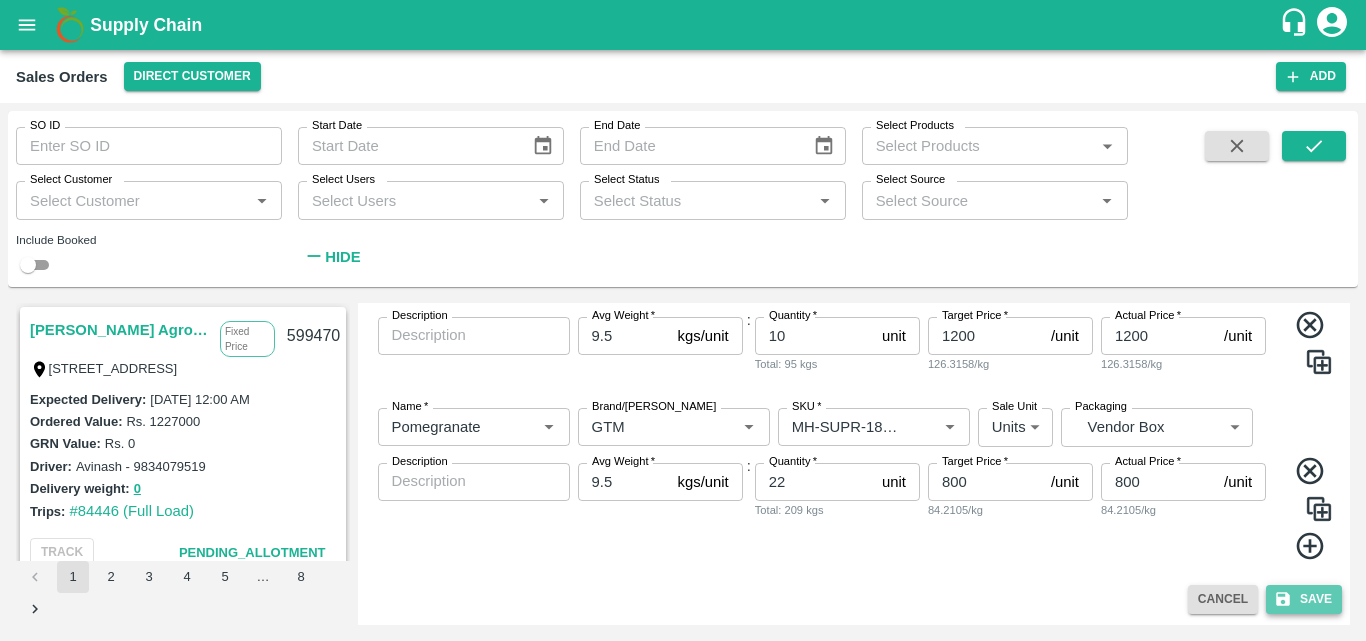 click on "Save" at bounding box center (1304, 599) 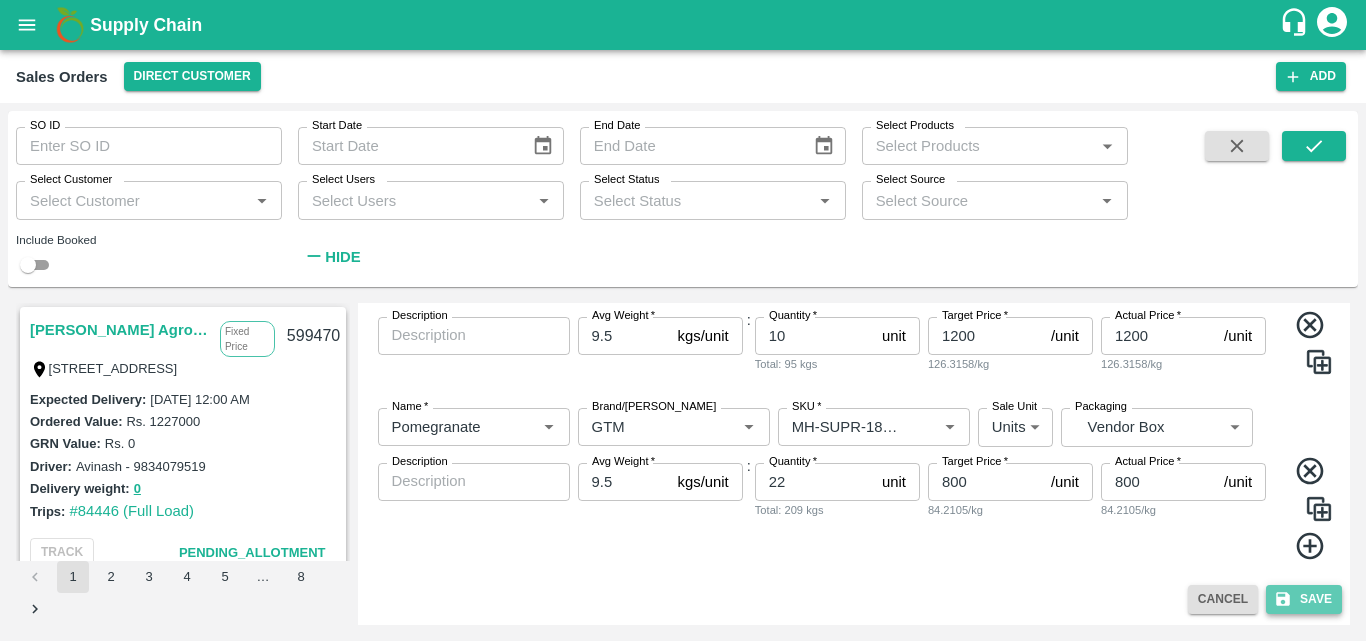 click on "Save" at bounding box center (1304, 599) 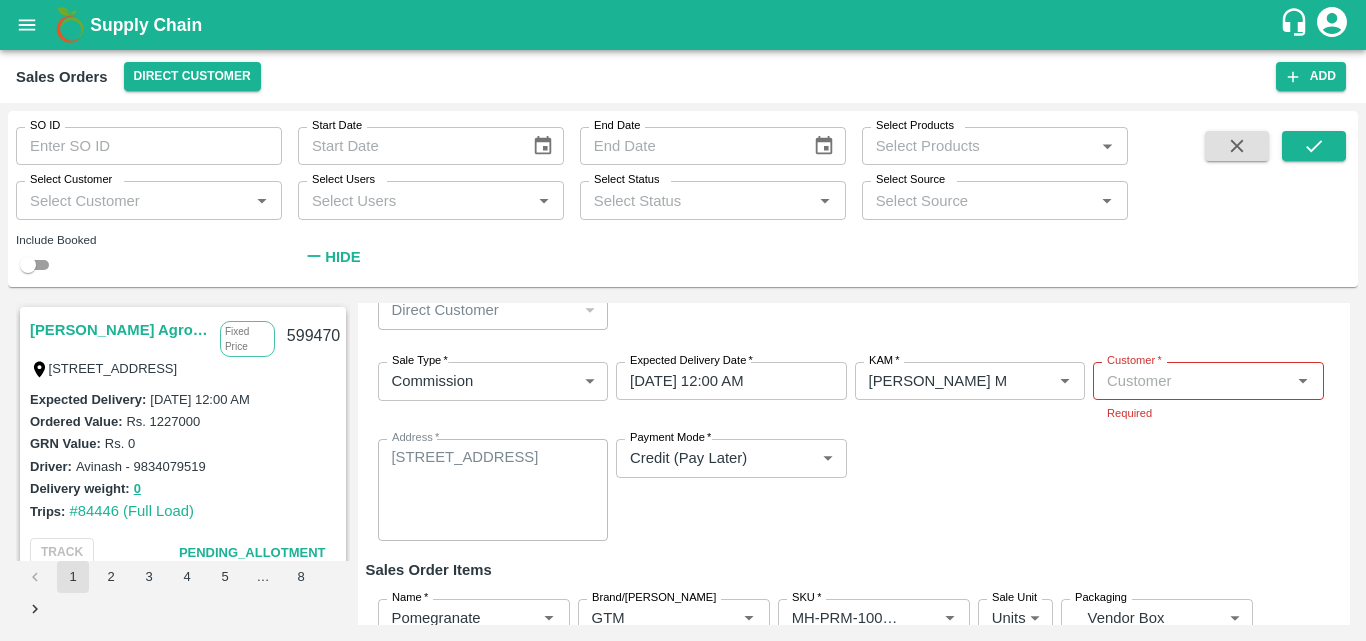 scroll, scrollTop: 7, scrollLeft: 0, axis: vertical 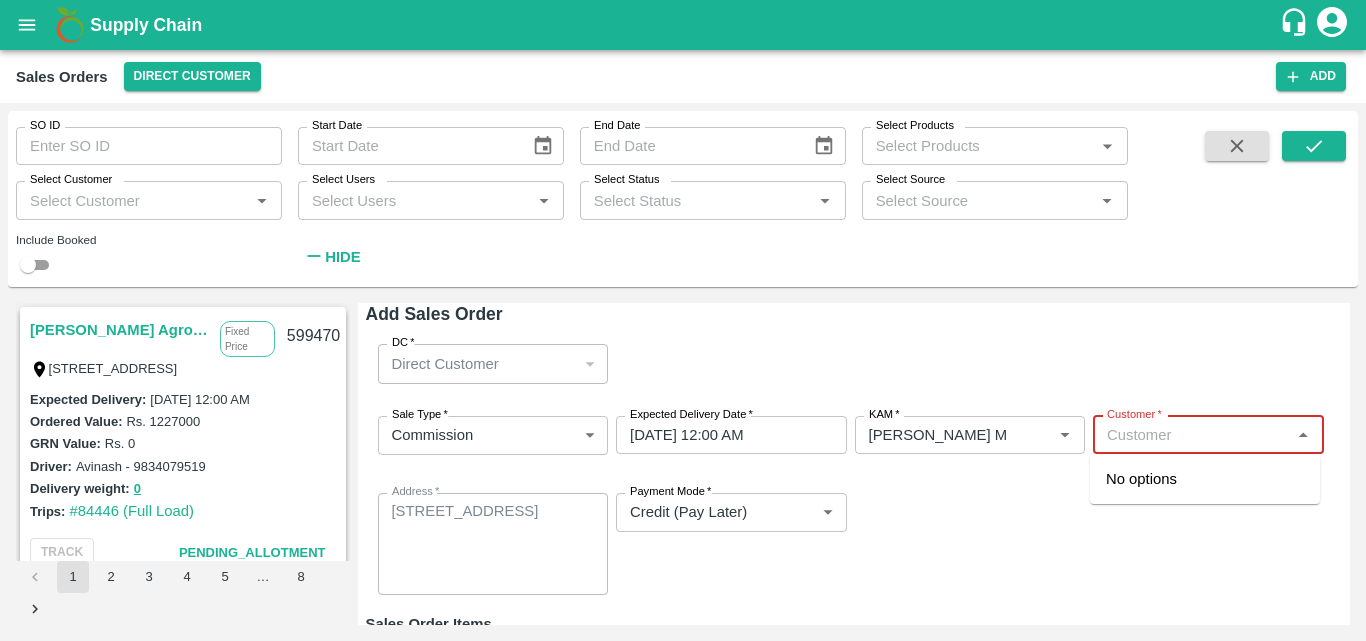 click on "Customer   *" at bounding box center [1192, 435] 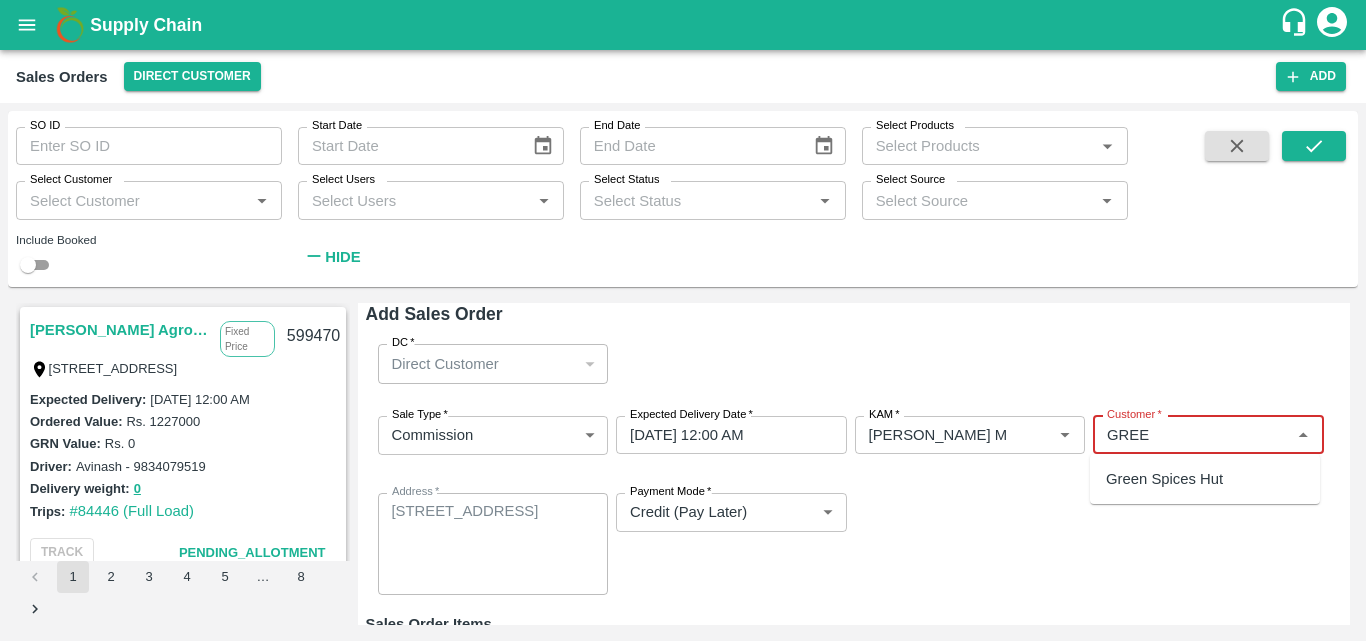 click on "Green Spices Hut" at bounding box center (1164, 479) 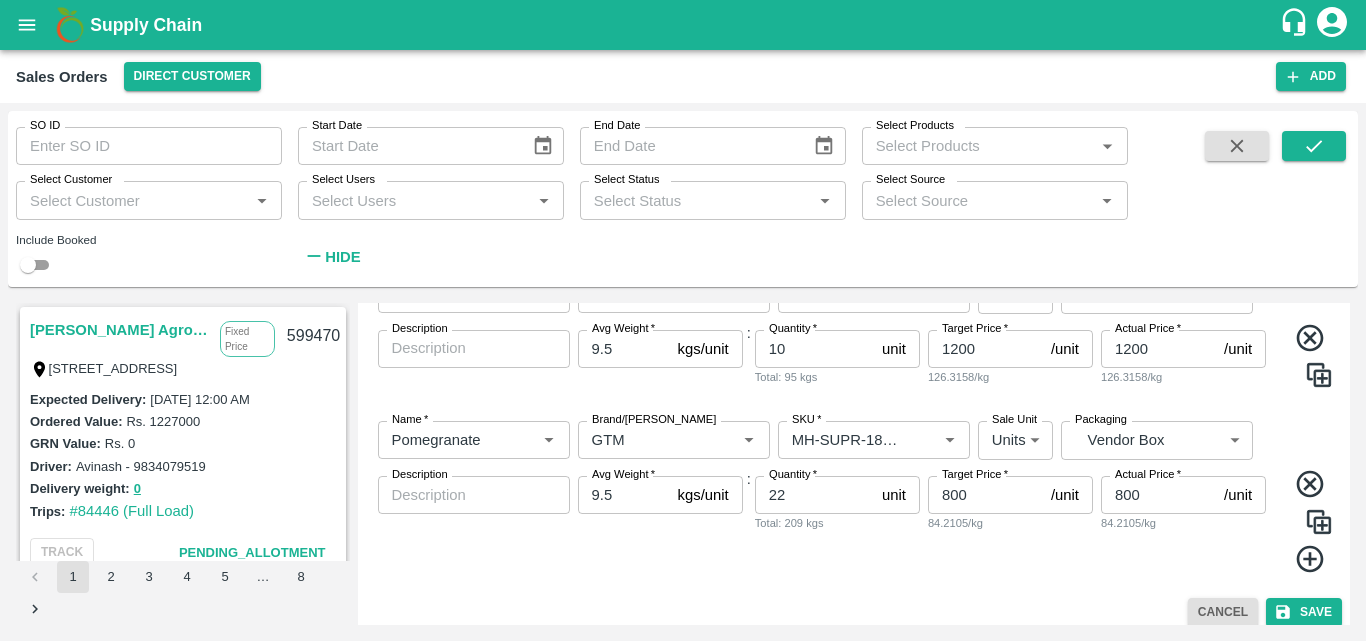 scroll, scrollTop: 1168, scrollLeft: 0, axis: vertical 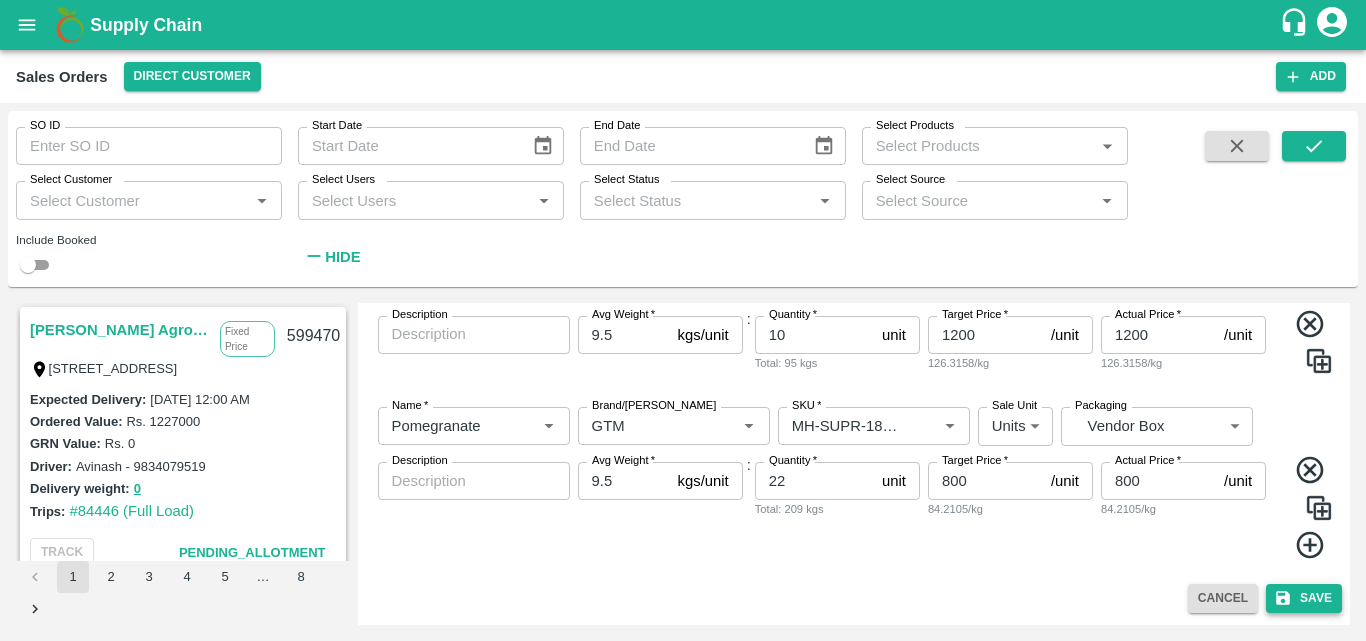type on "11065-Green Spices Hut" 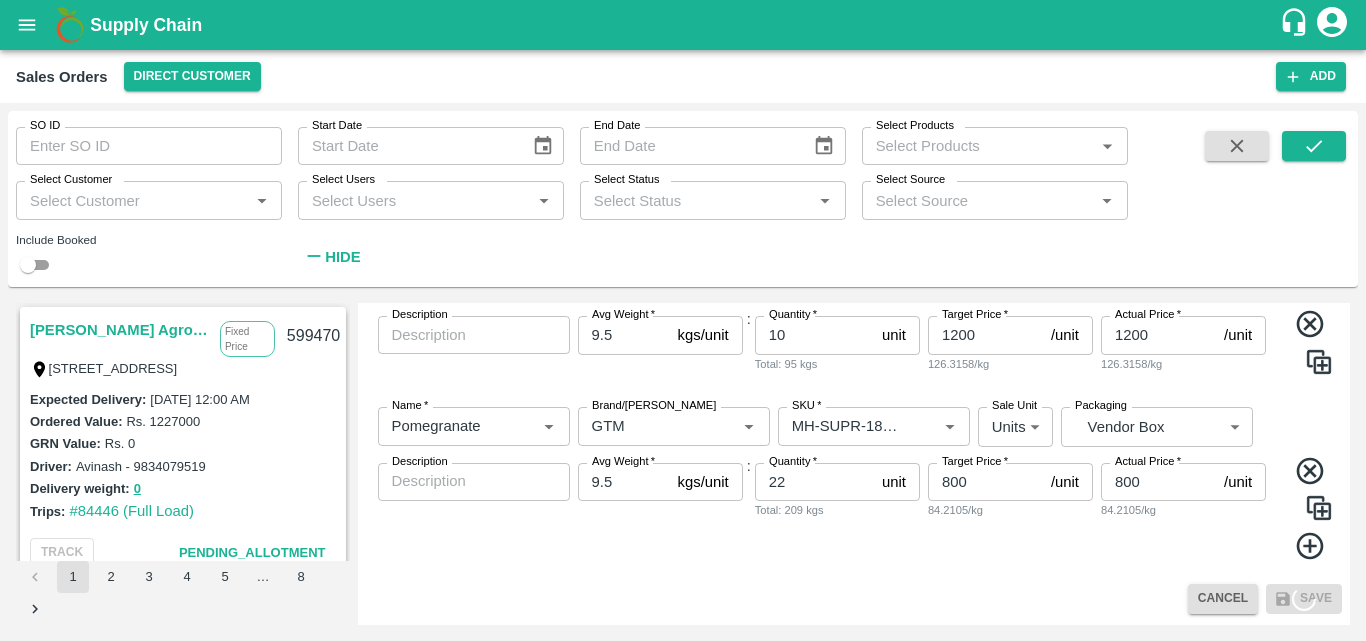scroll, scrollTop: 1145, scrollLeft: 0, axis: vertical 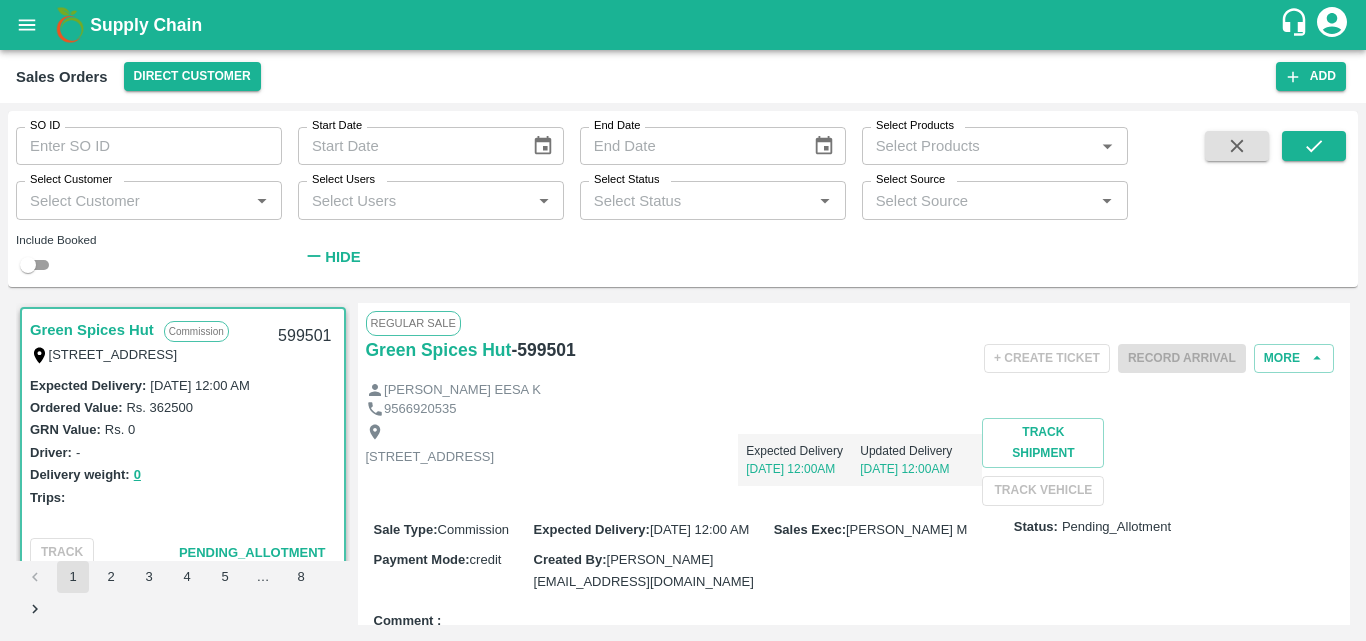 click on "Regular Sale Green Spices Hut   - 599501 + Create Ticket Record Arrival More [PERSON_NAME] EESA K 9566920535 [STREET_ADDRESS] Expected Delivery [DATE] 12:00AM Updated Delivery [DATE] 12:00AM Track Shipment TRACK VEHICLE Sale Type :  Commission Expected Delivery :  [DATE] 12:00 AM Sales Exec :  [PERSON_NAME] M Status: Pending_Allotment Payment Mode :  credit Created By :  [PERSON_NAME][EMAIL_ADDRESS][DOMAIN_NAME] Comment : Sales Order Items Product SKU Brand/Marka Ordered Quantity Ordered Value Allotted Quantity GRN Returned Weight Gap(Loss) Pomegranate MH-PRM-100-150 New GTM 71 unit  674.5 kgs (9.5kg/unit) Rs. 700 / Unit Rs. 49700 0  unit ( 0 %)  0 Kg  0   unit 0  Kg 0   unit 0  Kg Reasons(0) 0 unit Pomegranate MH-PRM-150-180 New GTM 92 unit  874 kgs (9.5kg/unit) Rs. 800 / Unit Rs. 73600 0  unit ( 0 %)  0 Kg  0   unit 0  Kg 0   unit 0  Kg Reasons(0) 0 unit Pomegranate MH-PRM-180-220 New GTM 117 unit  1111.5 kgs (9.5kg/unit) Rs. 900 / Unit Rs. 105300" at bounding box center (854, 464) 